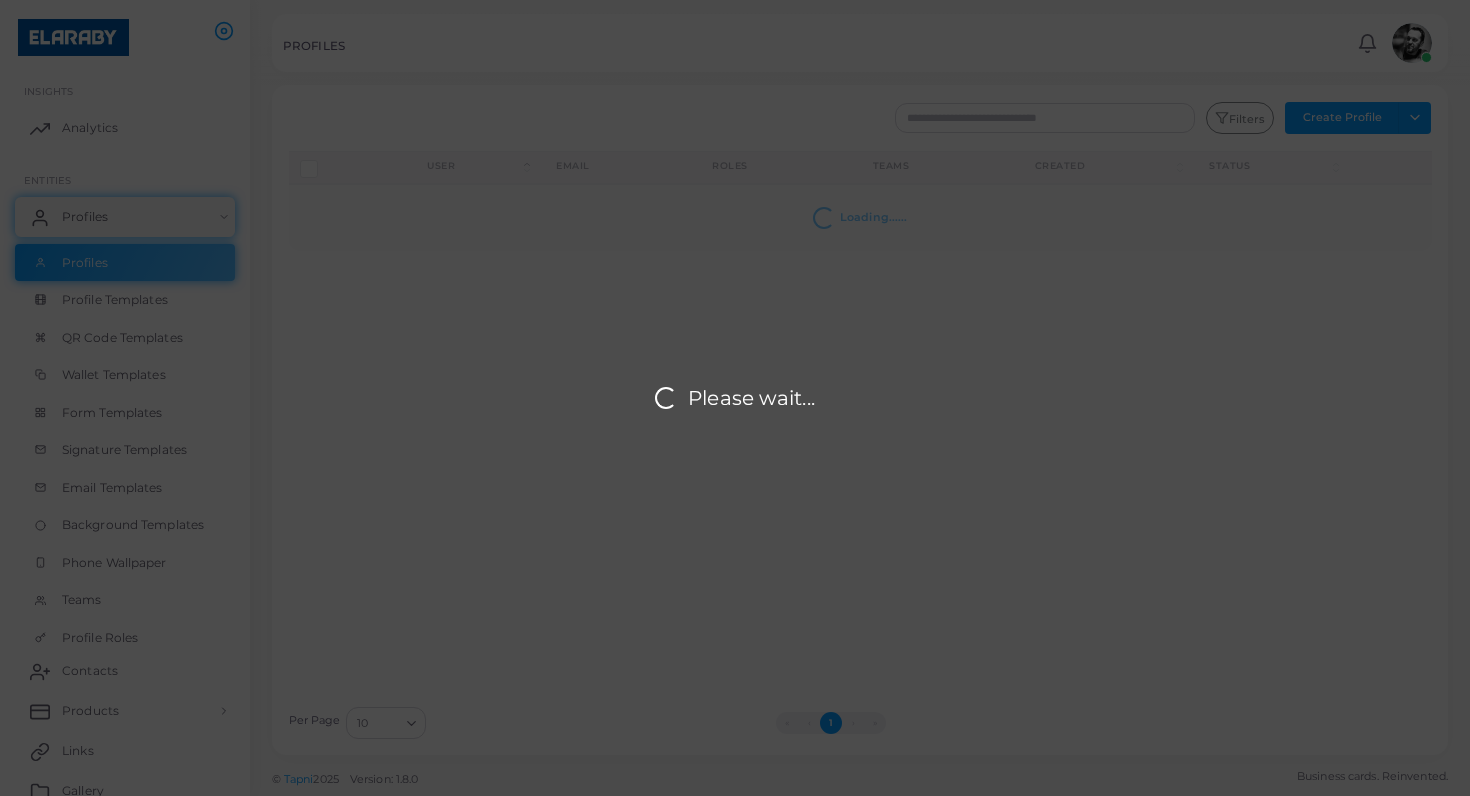 scroll, scrollTop: 0, scrollLeft: 0, axis: both 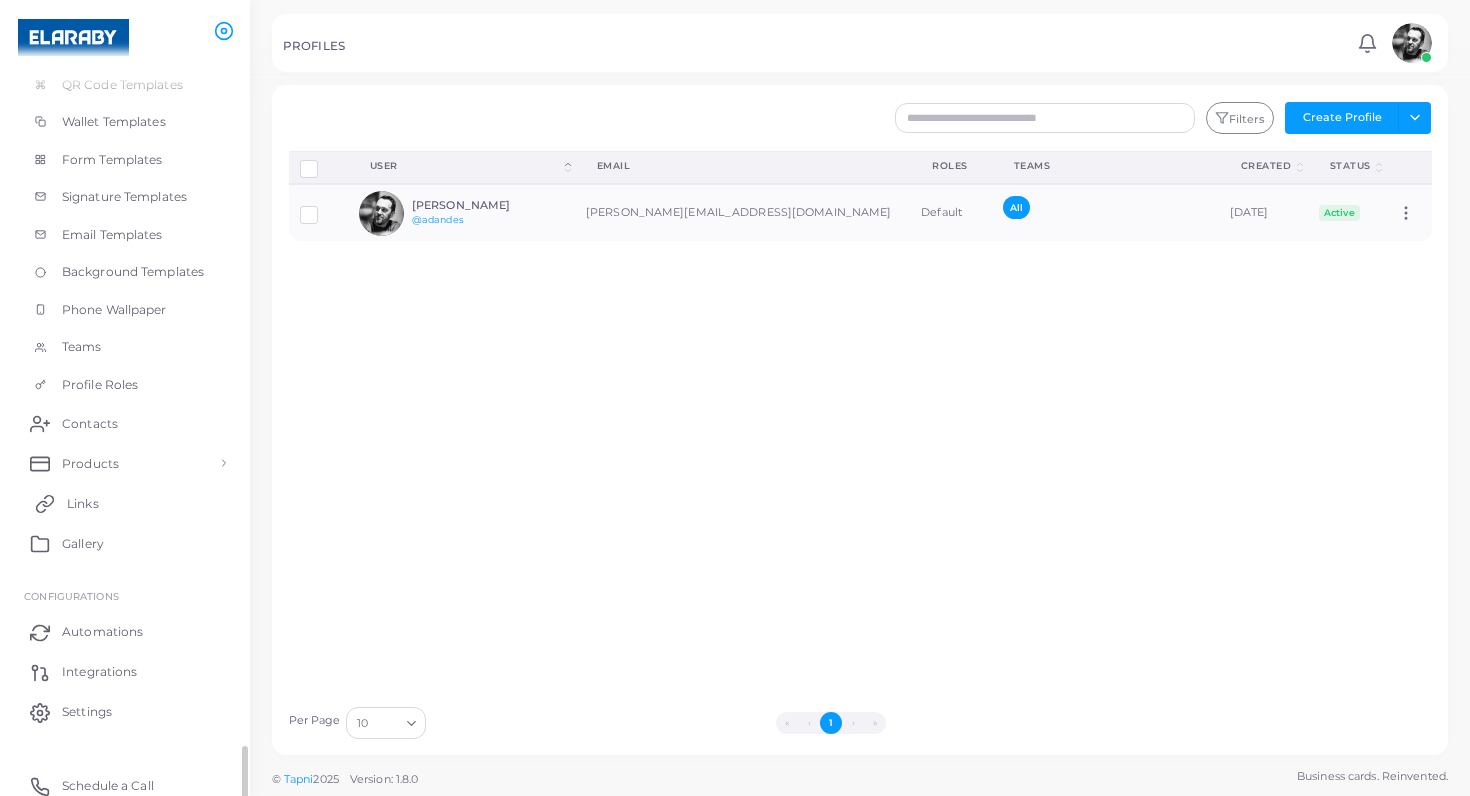 click on "Links" at bounding box center (83, 504) 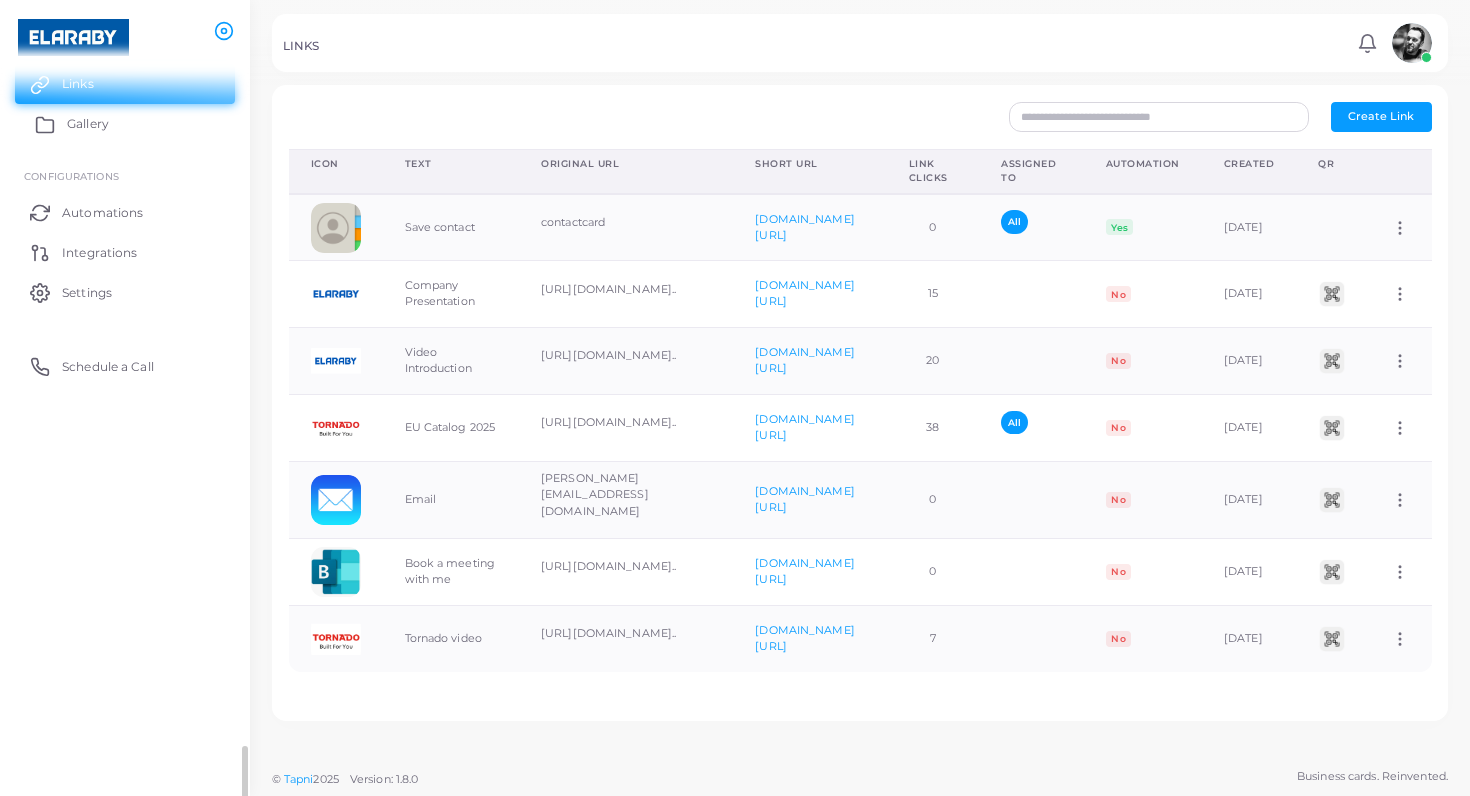 click on "Gallery" at bounding box center [88, 124] 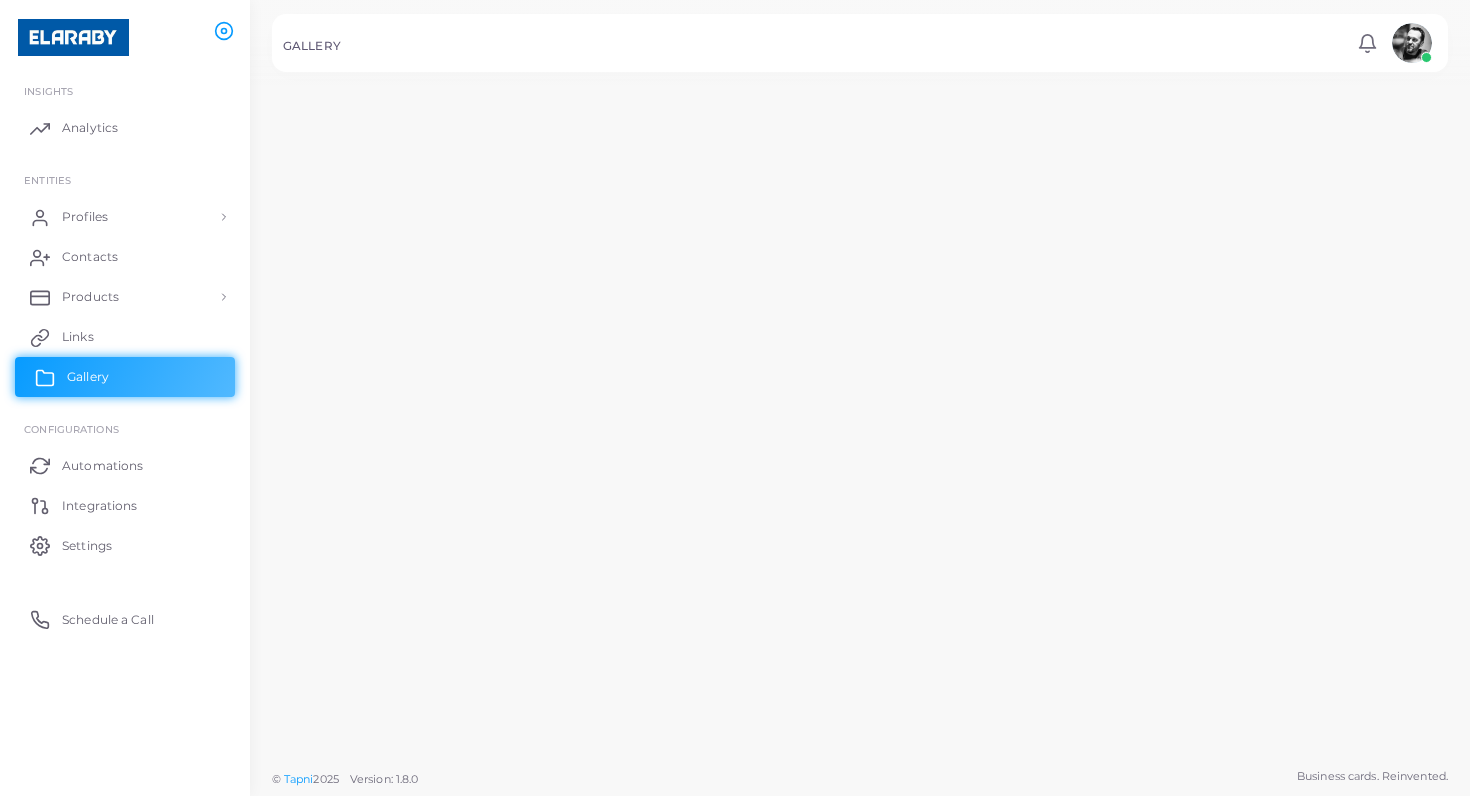 scroll, scrollTop: 0, scrollLeft: 0, axis: both 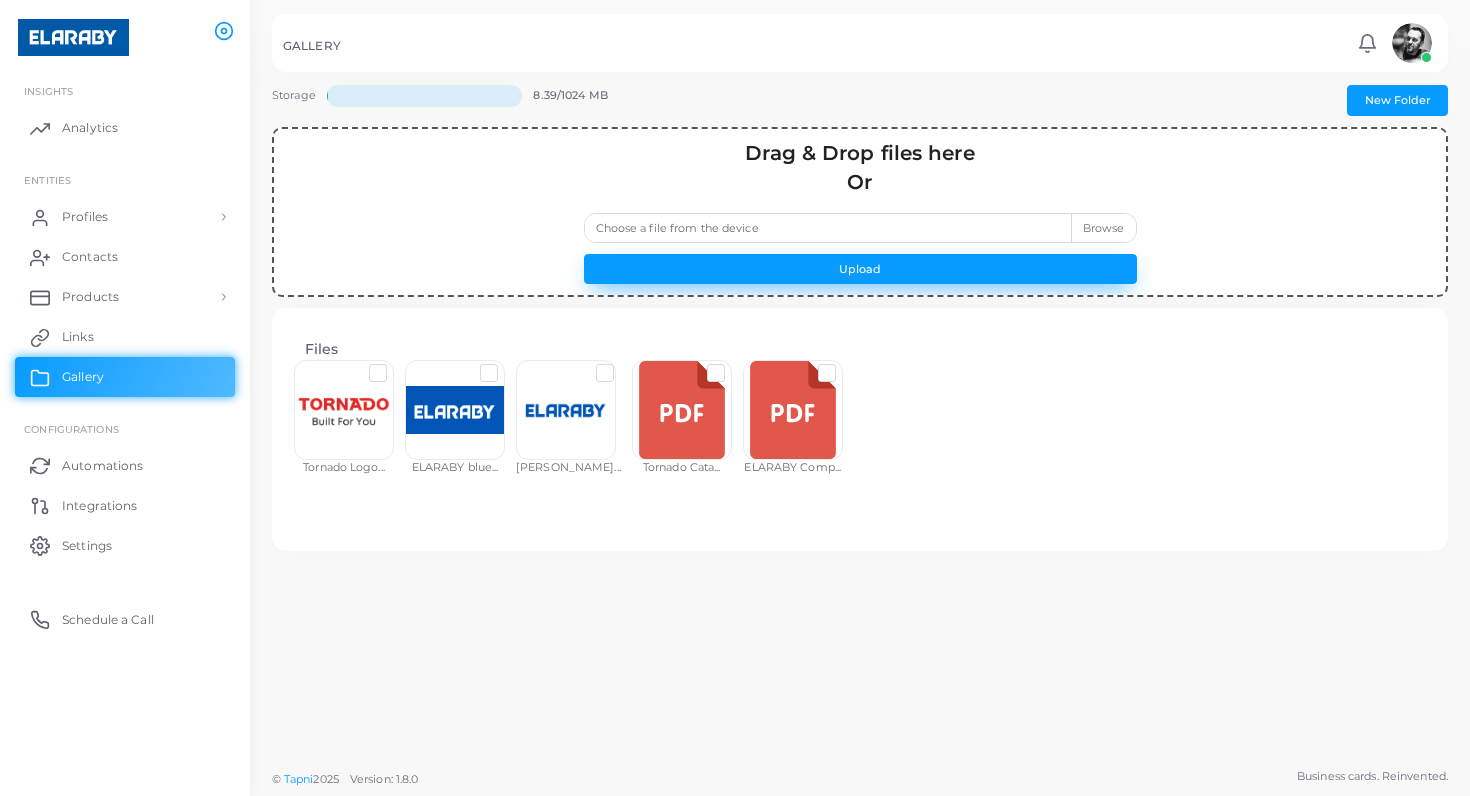 click on "Upload" at bounding box center [860, 269] 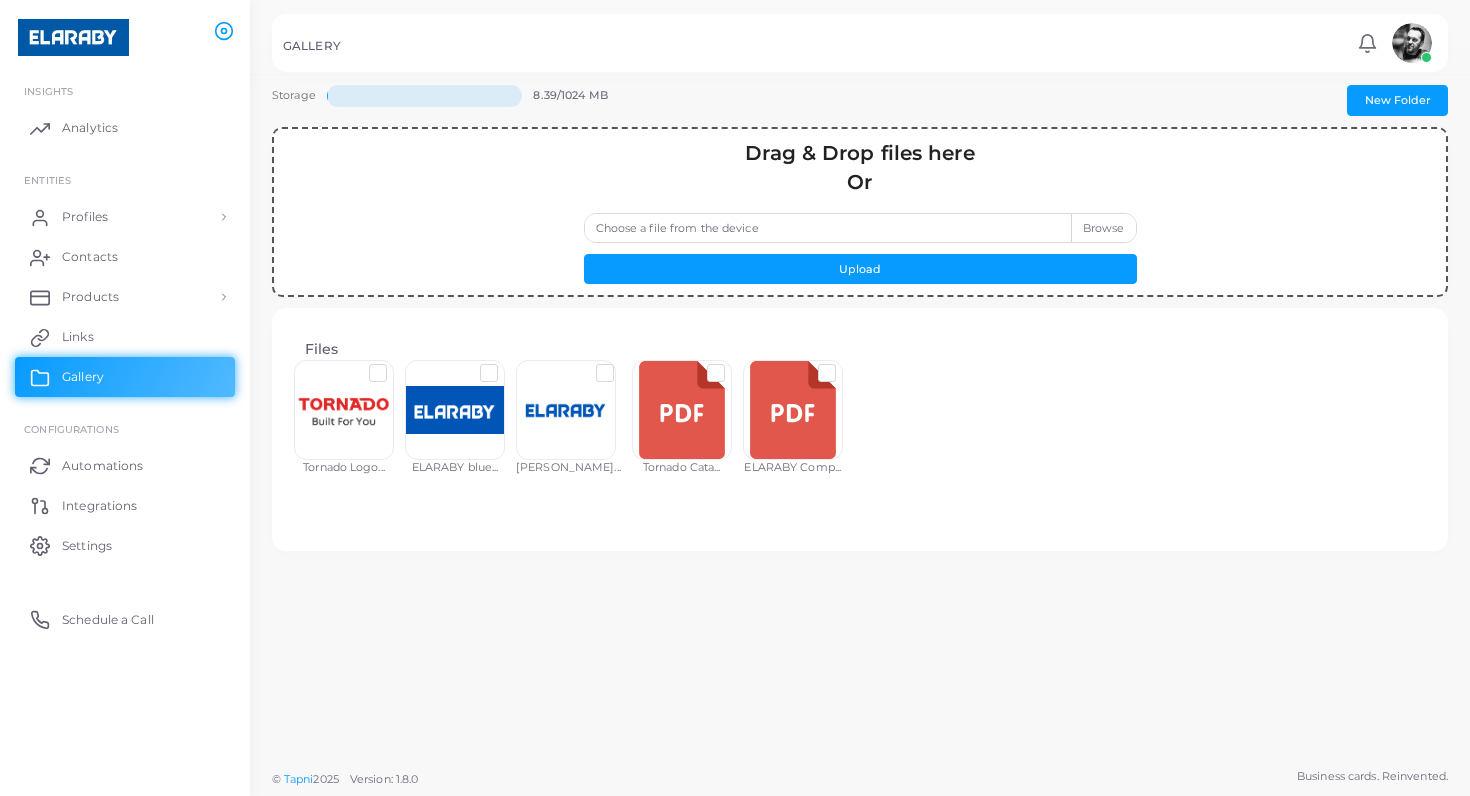 click on "Choose a file from the device" at bounding box center [860, 228] 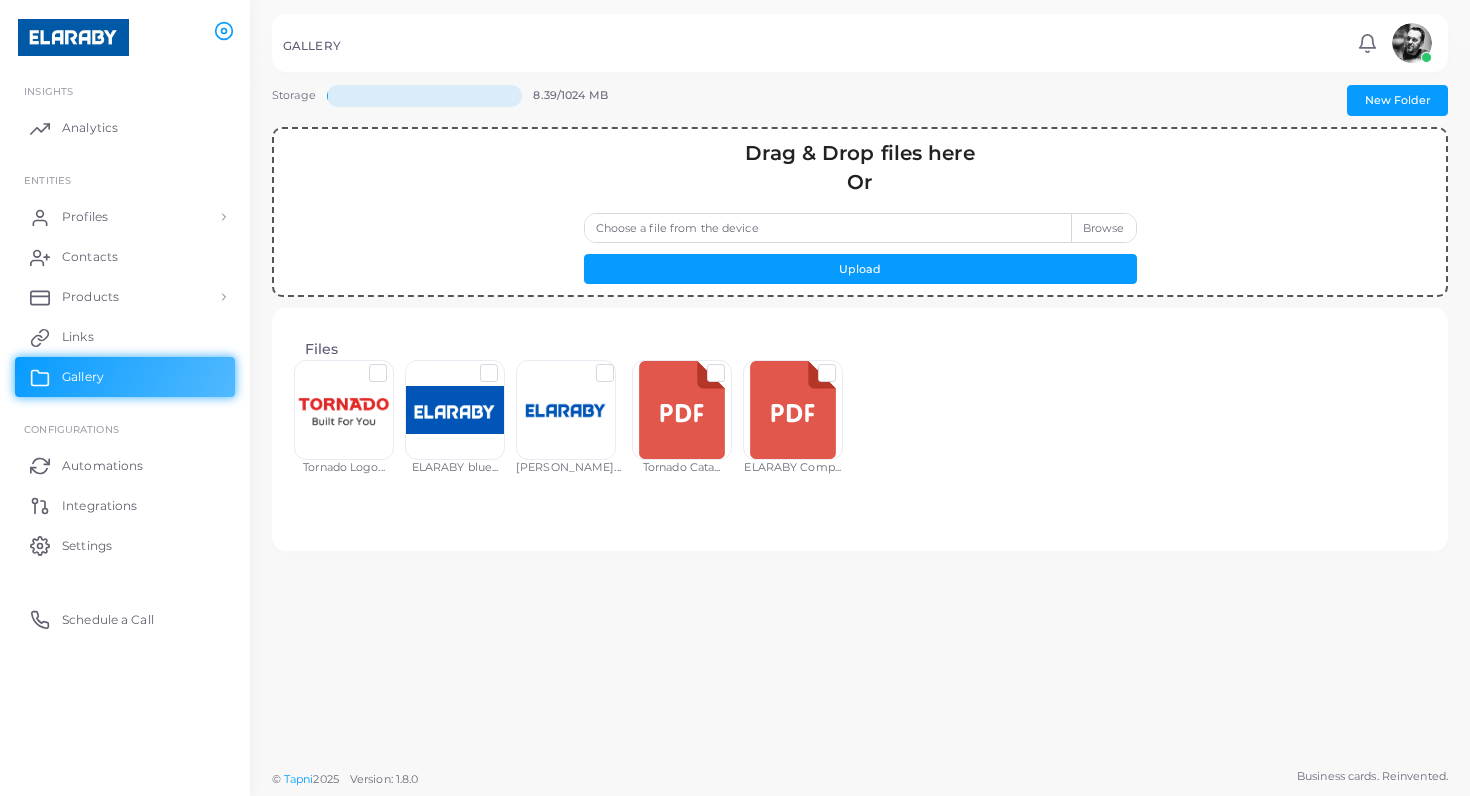 type on "**********" 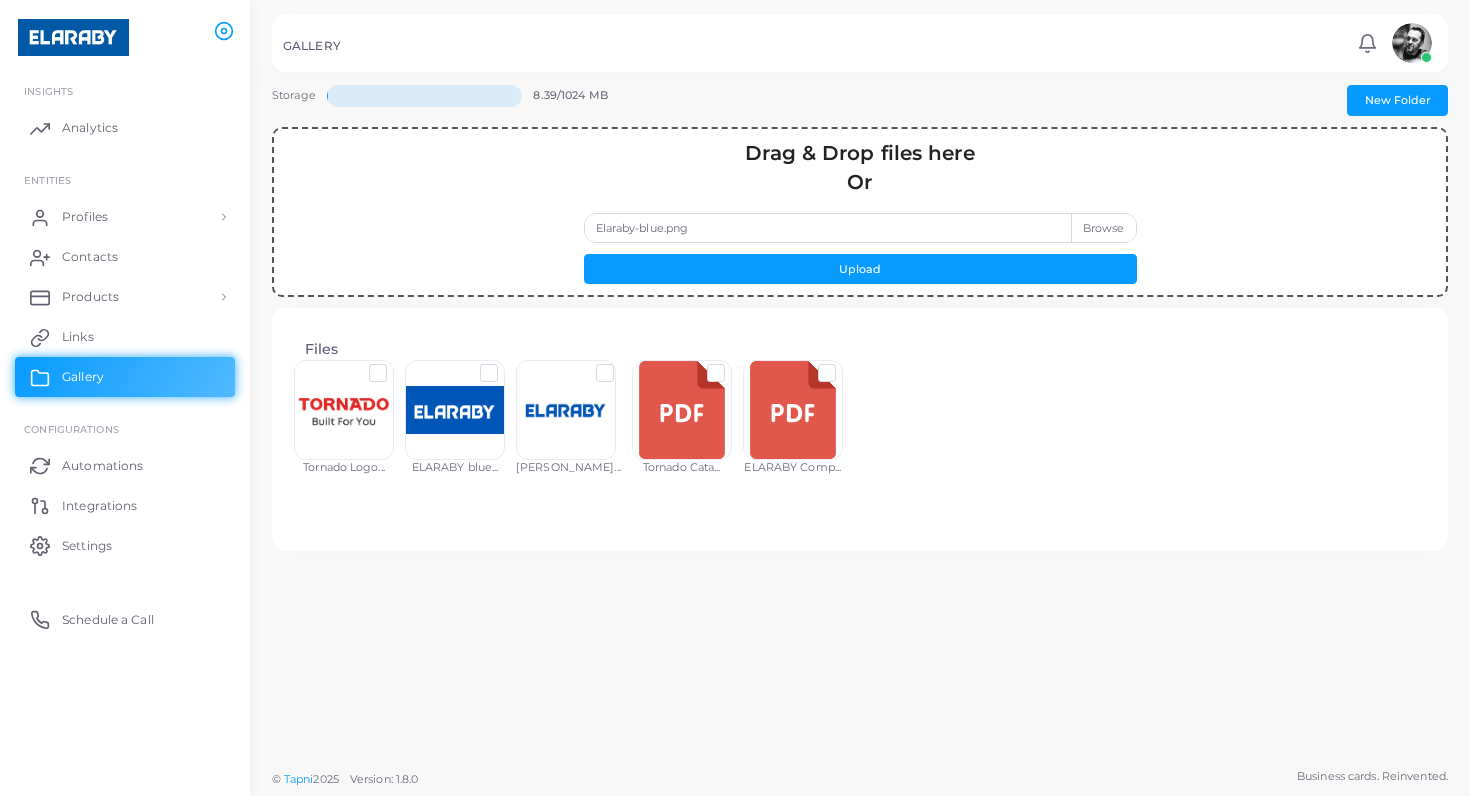 click on "Elaraby-blue.png" at bounding box center [860, 228] 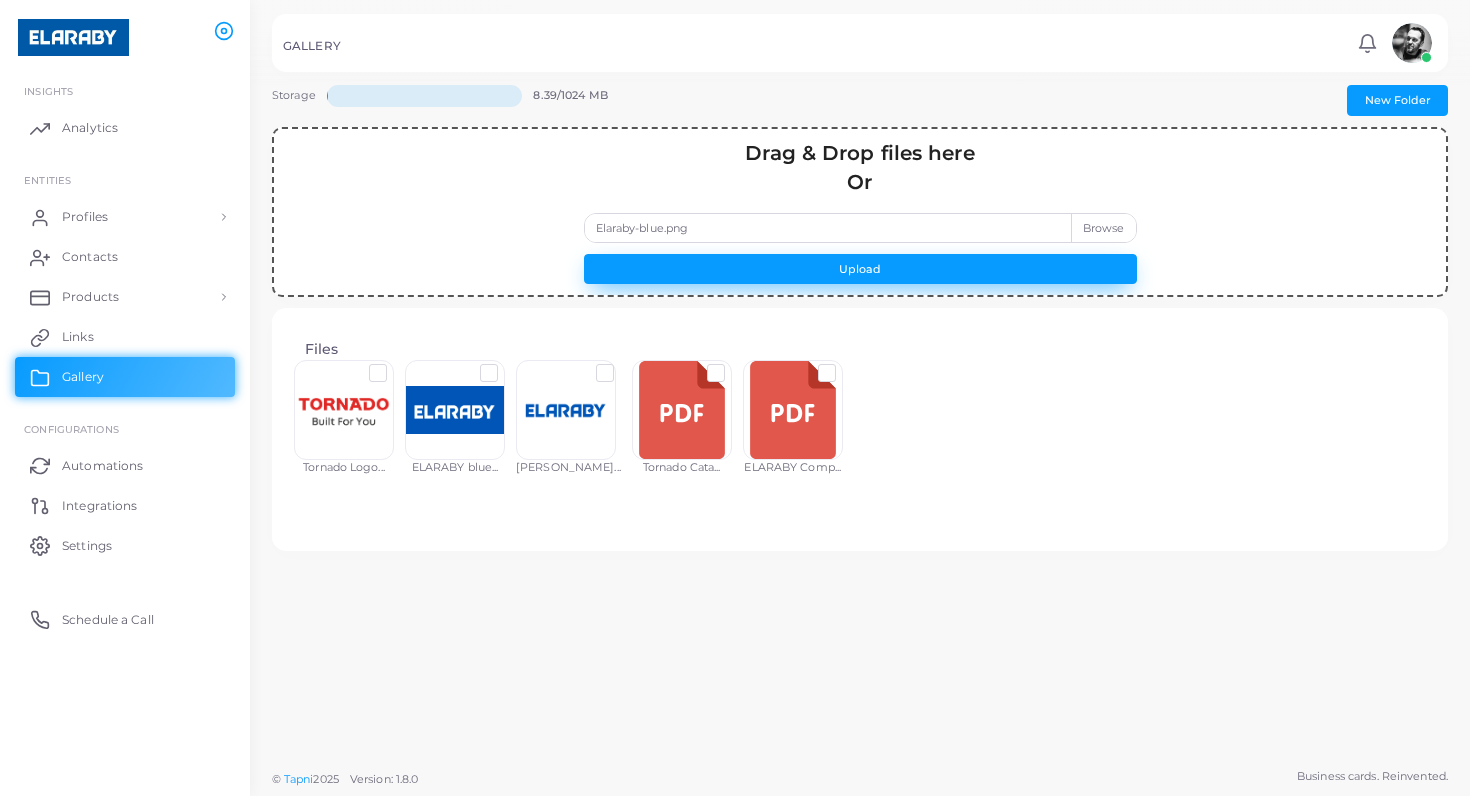 click on "Upload" at bounding box center (860, 269) 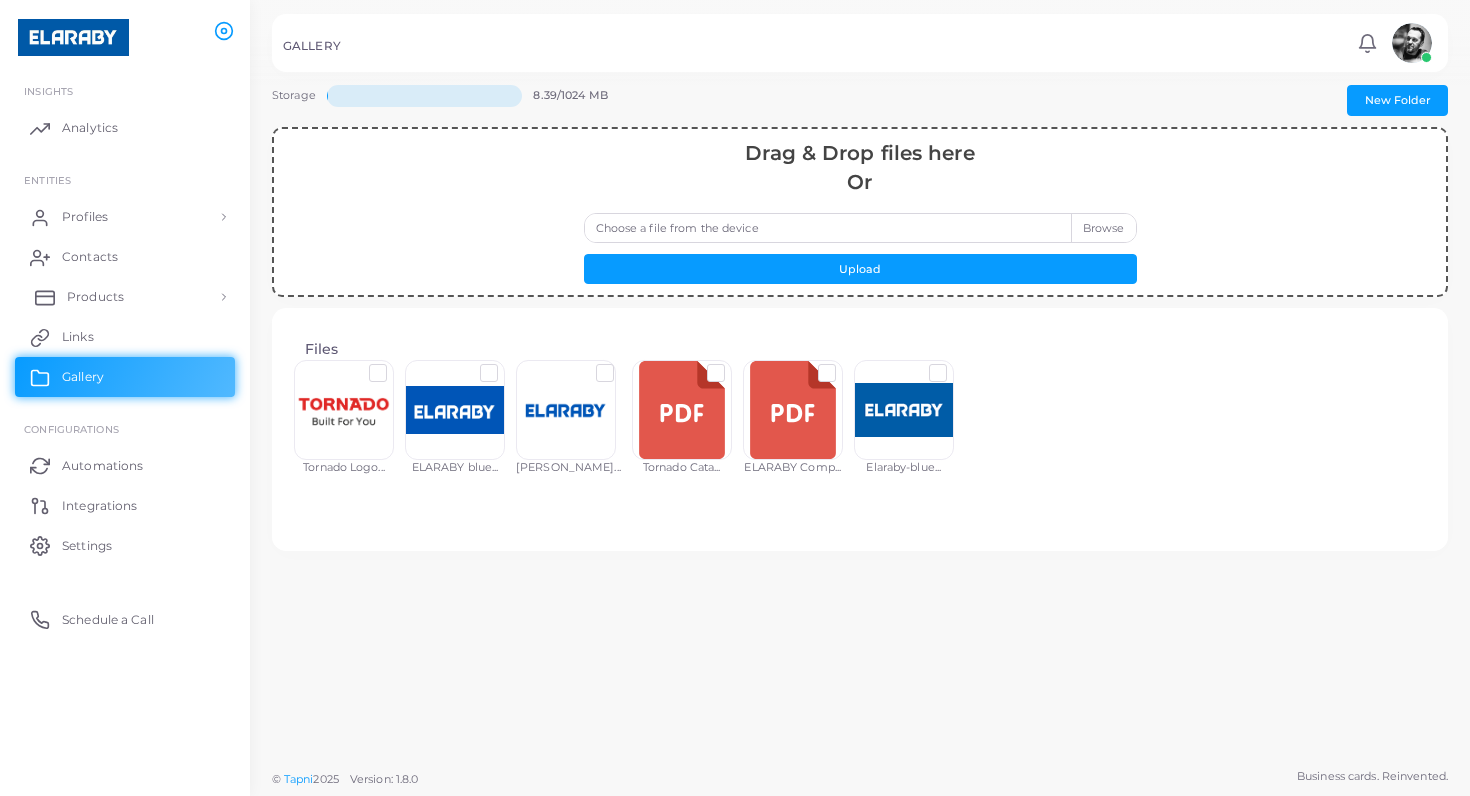 click on "Products" at bounding box center (125, 297) 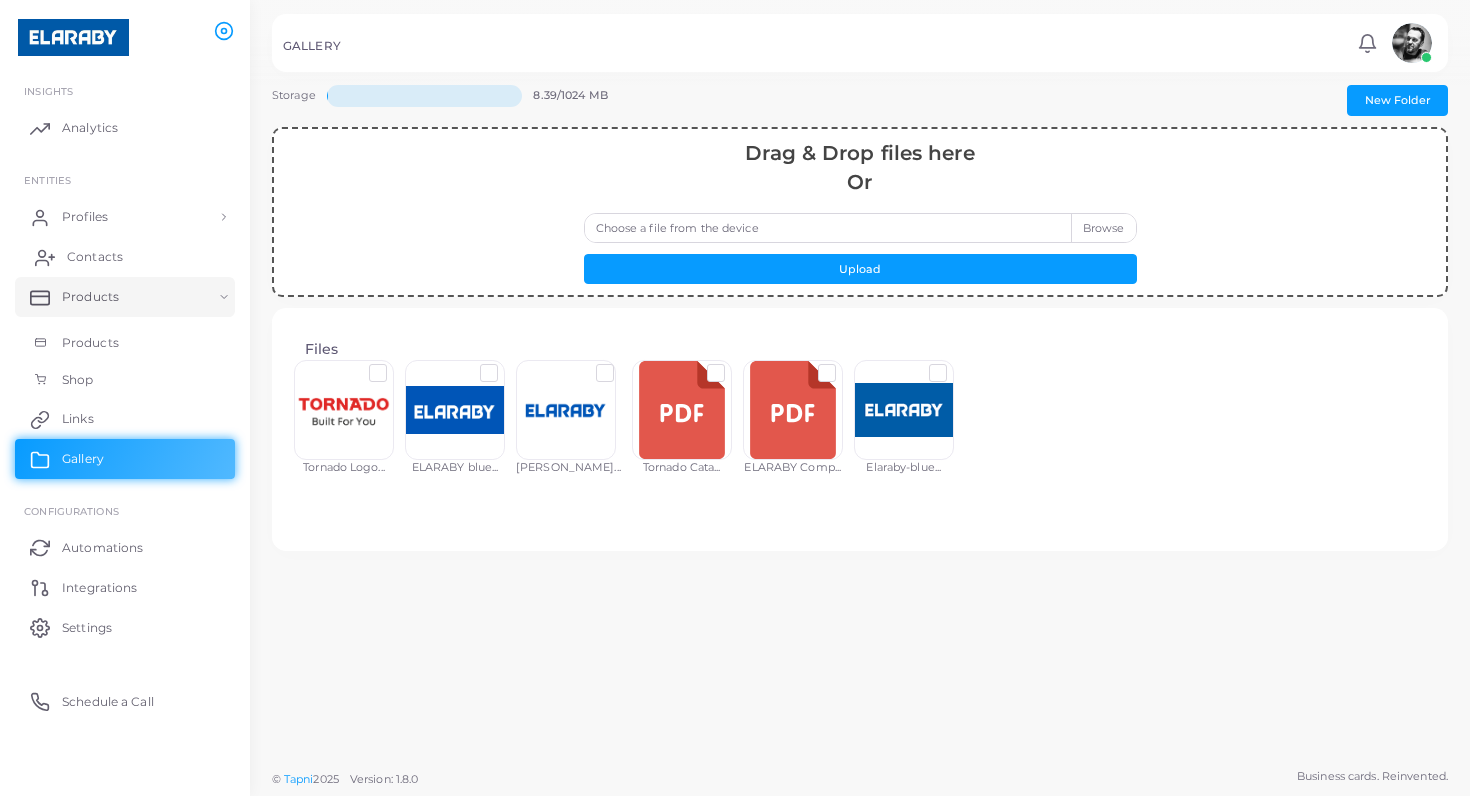 click on "Contacts" at bounding box center [125, 257] 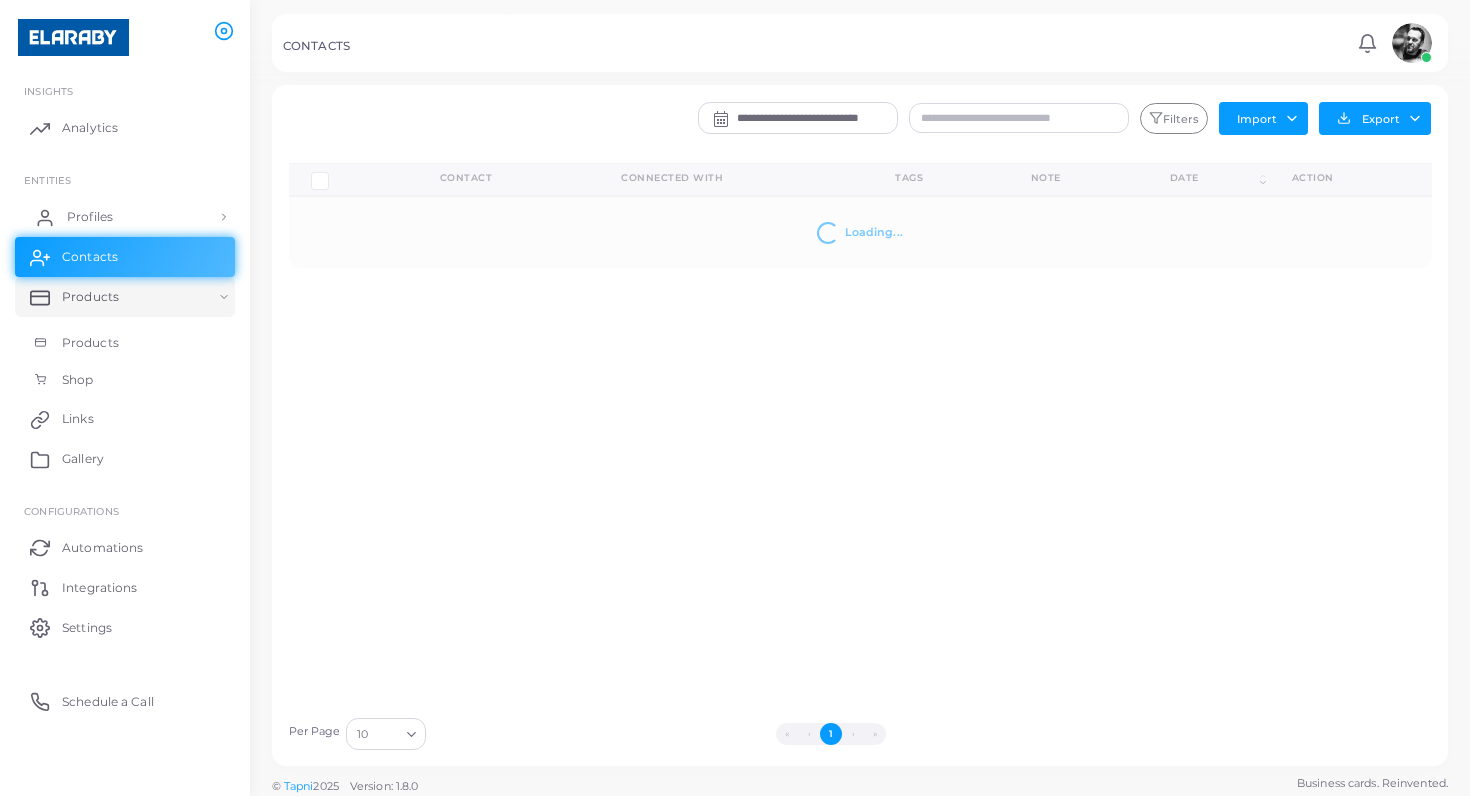 click on "Profiles" at bounding box center (125, 217) 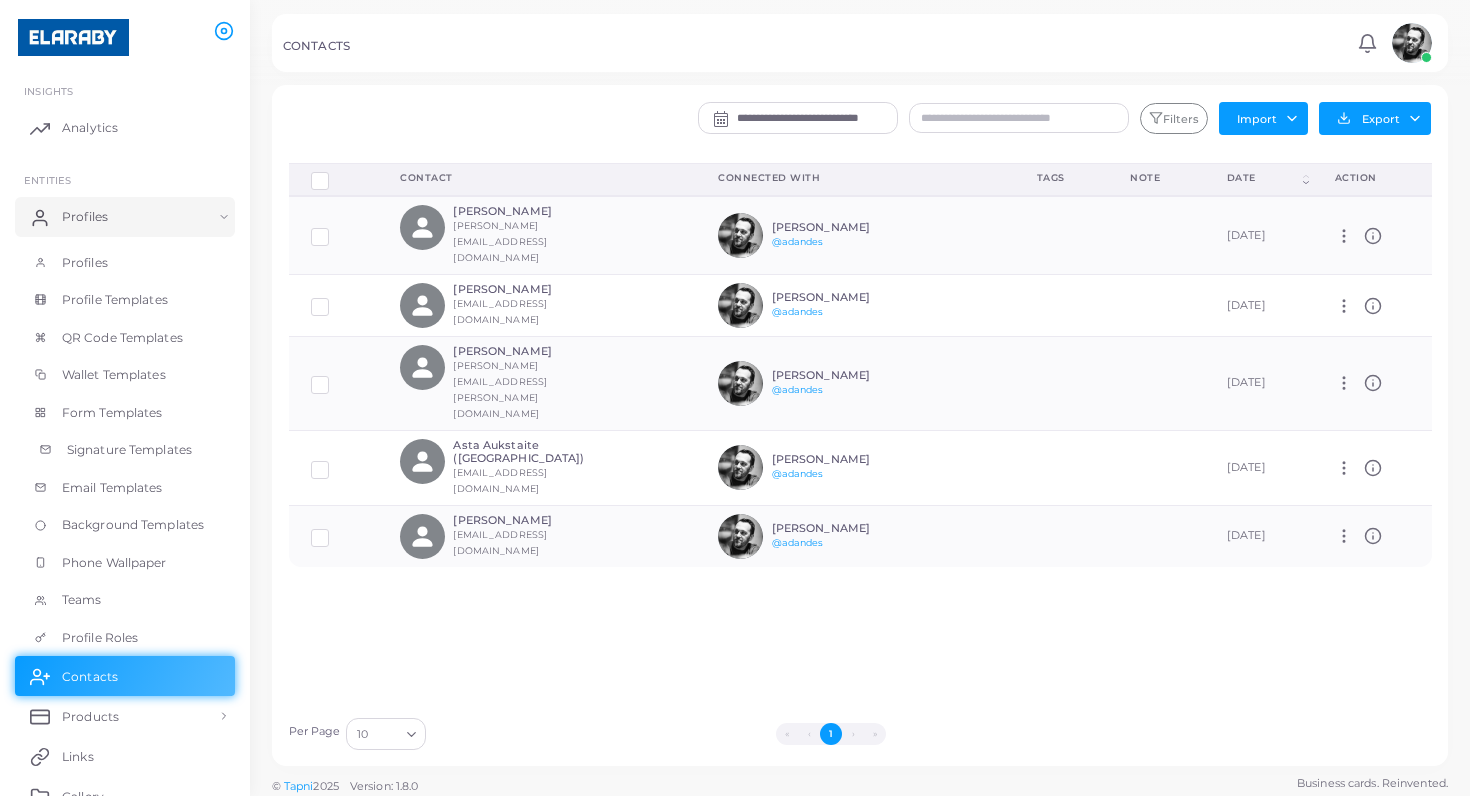 click on "Signature Templates" at bounding box center (129, 450) 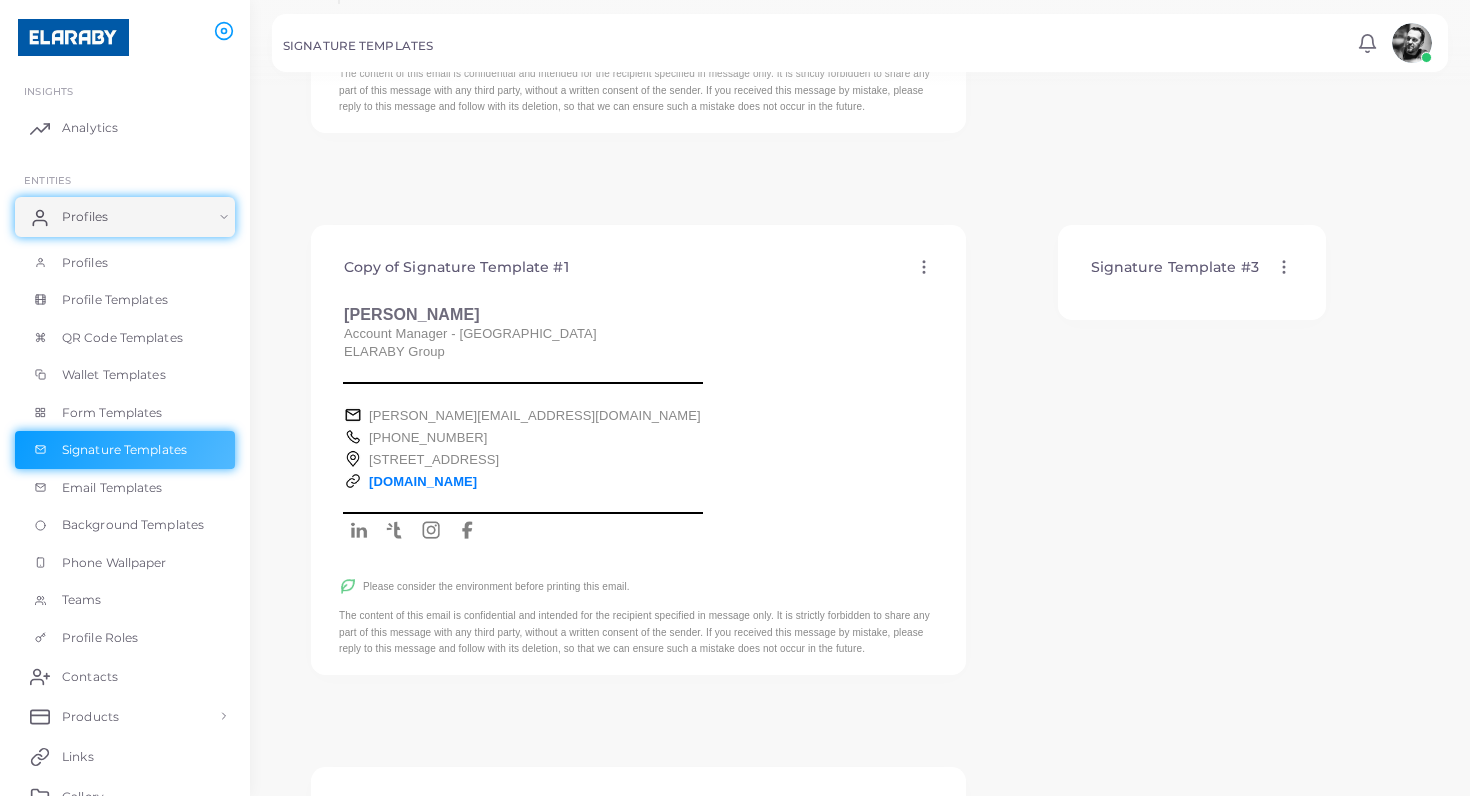 scroll, scrollTop: 536, scrollLeft: 0, axis: vertical 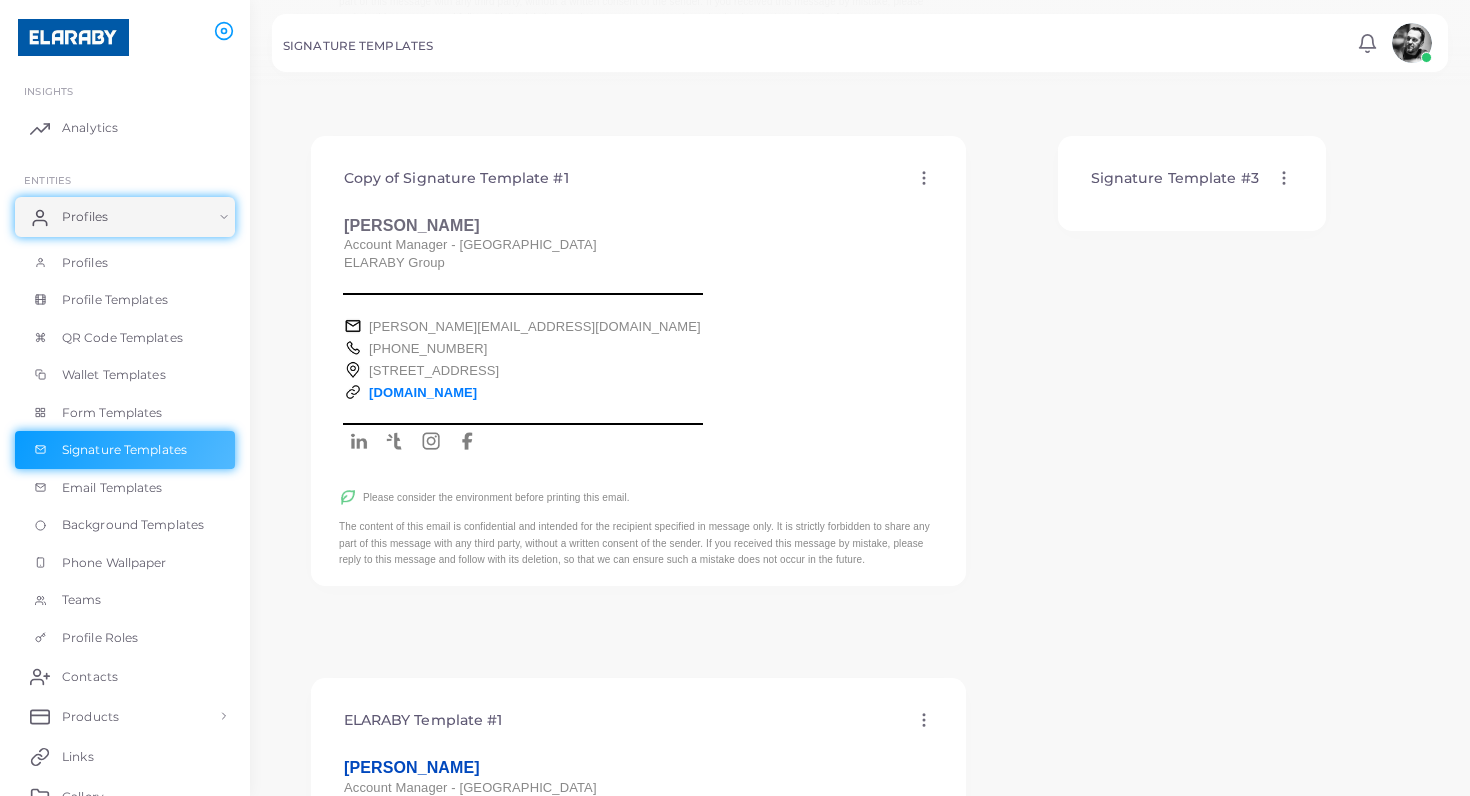 click 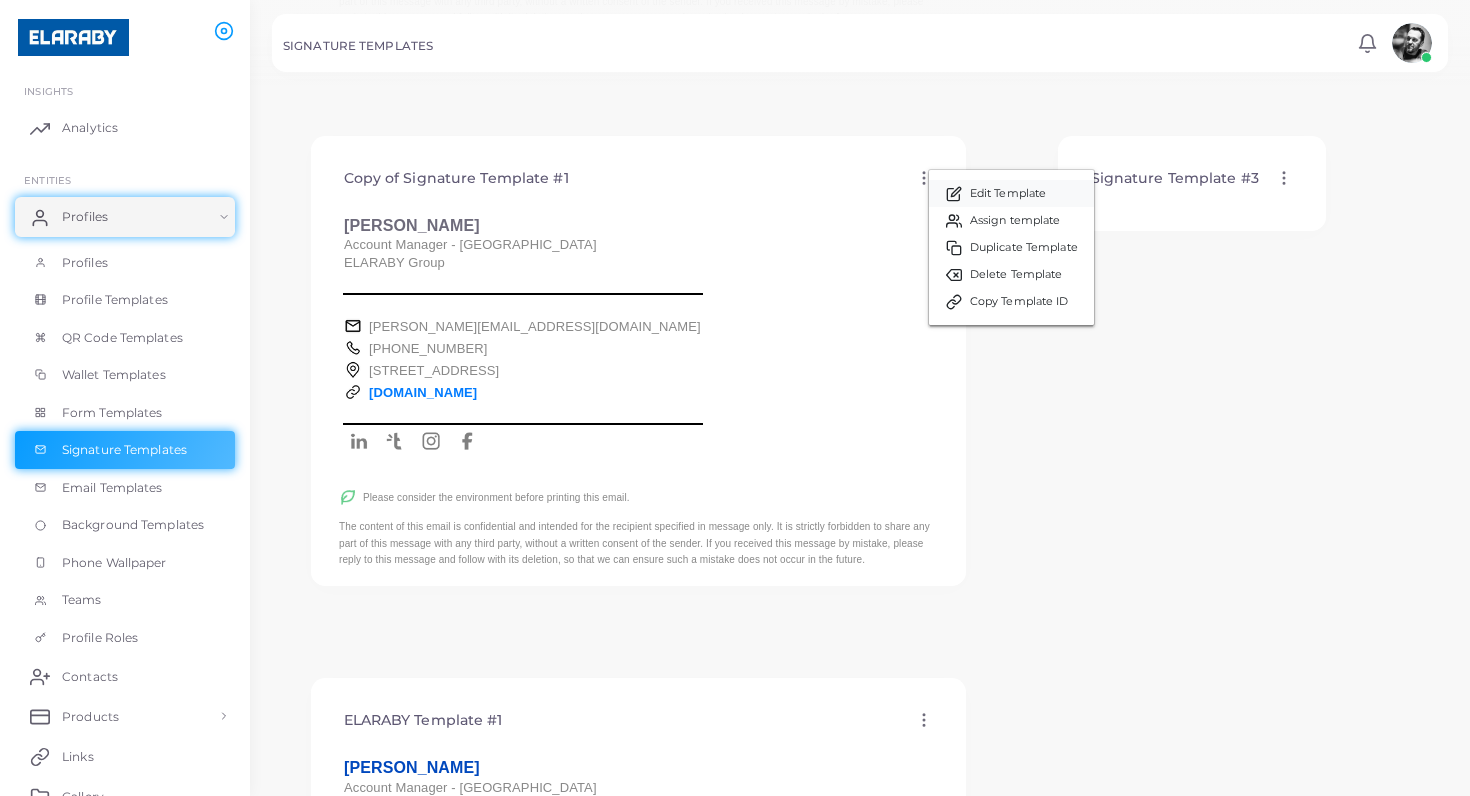 click on "Edit Template" at bounding box center (1008, 194) 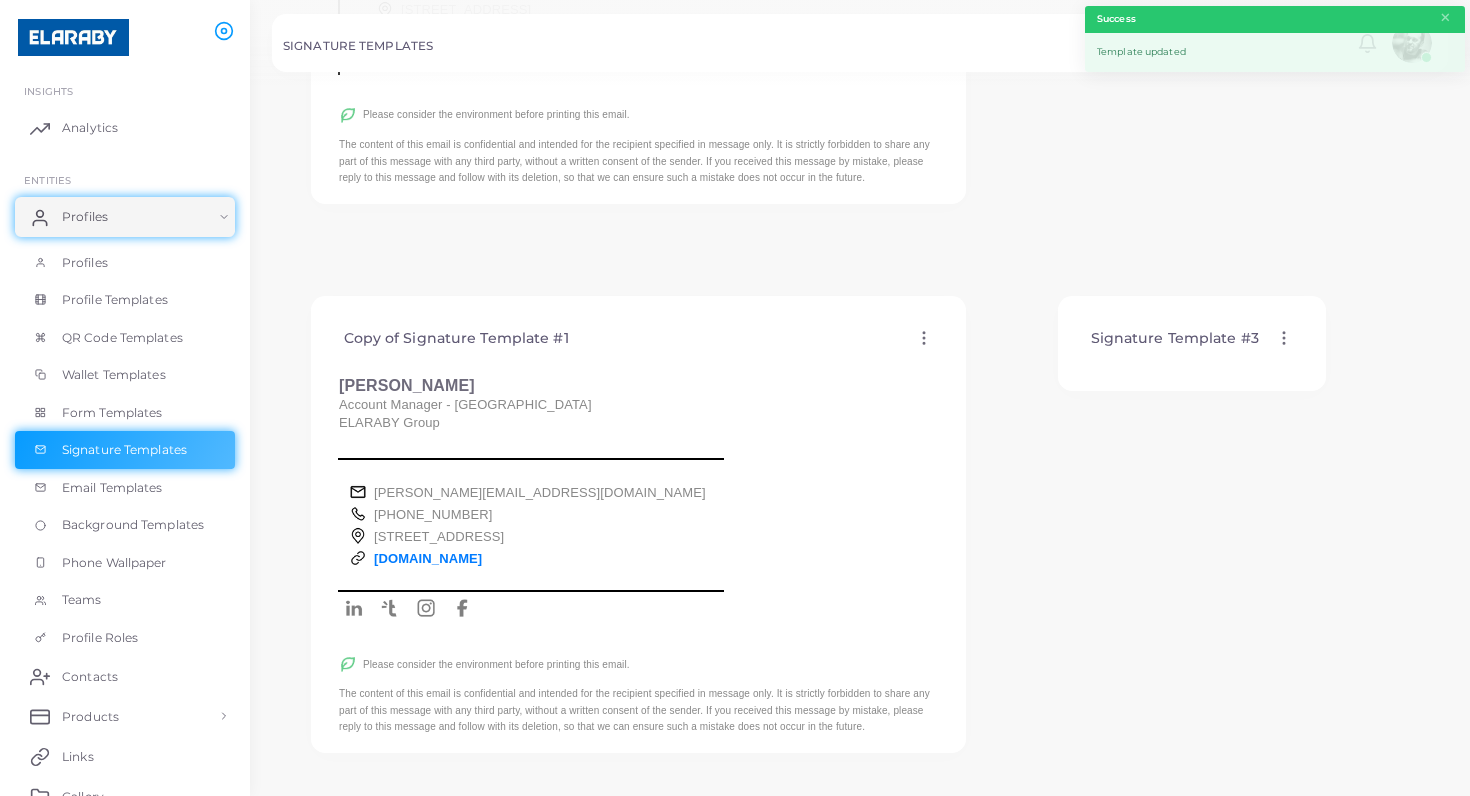 scroll, scrollTop: 387, scrollLeft: 0, axis: vertical 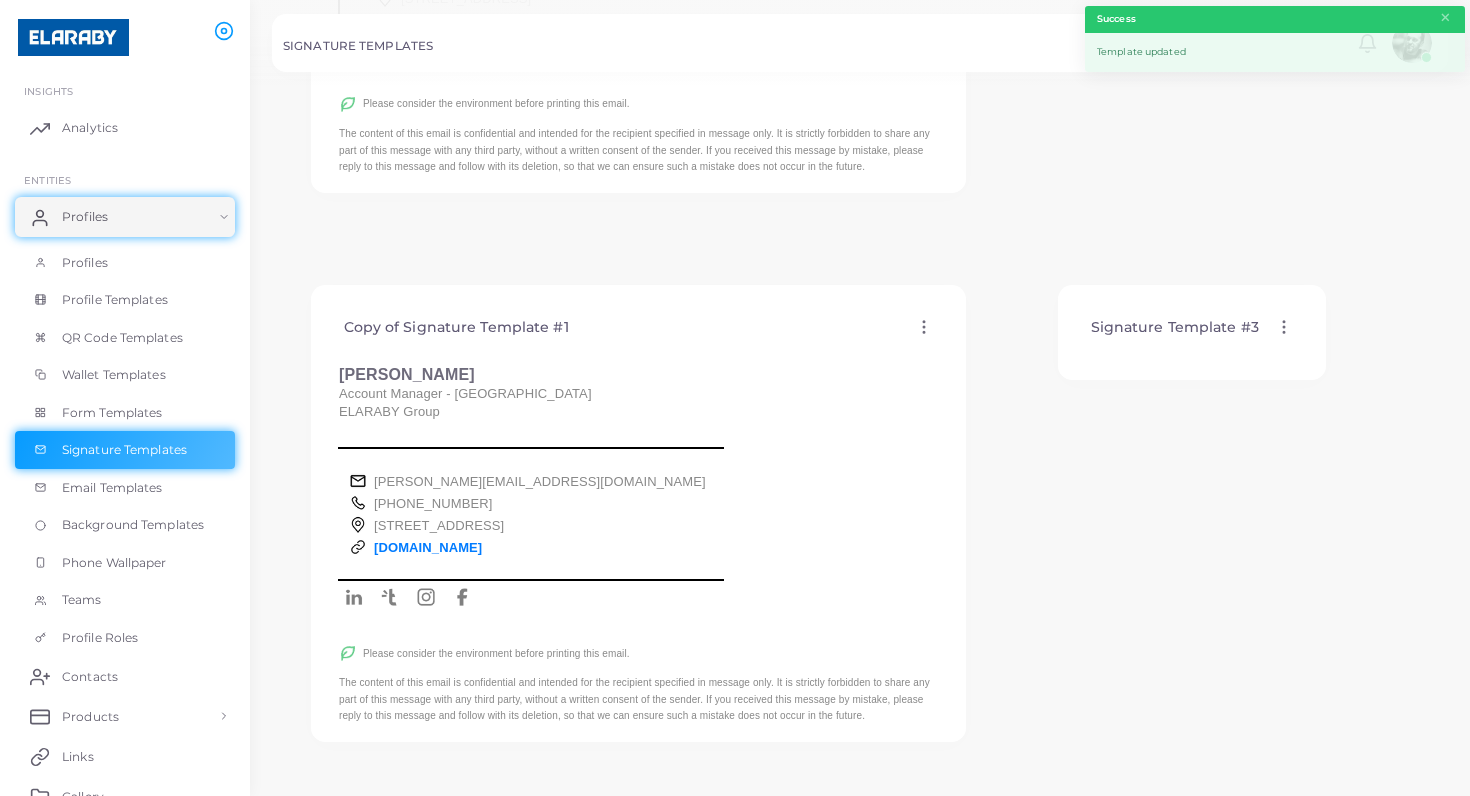 click 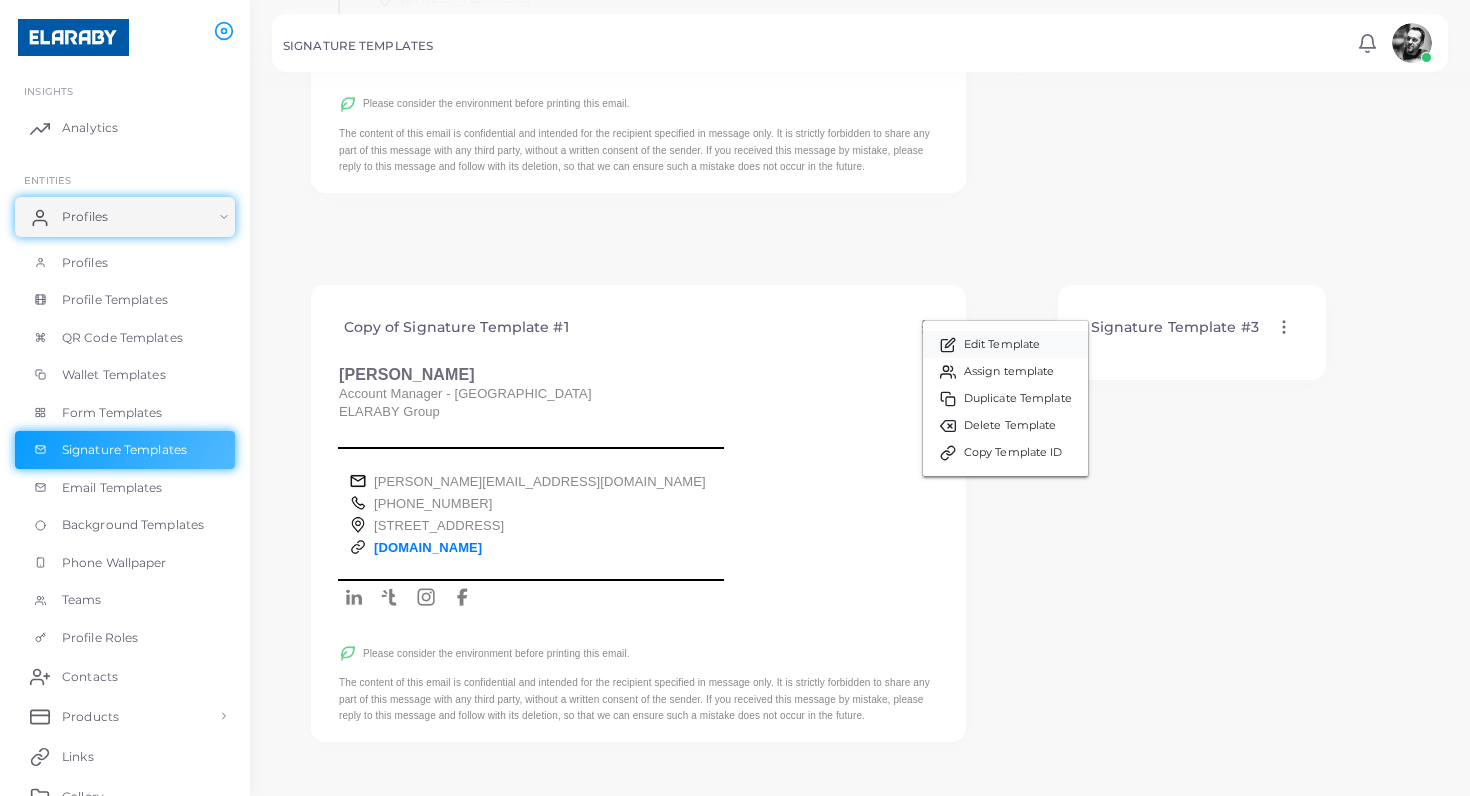 click on "Edit Template" at bounding box center (1002, 345) 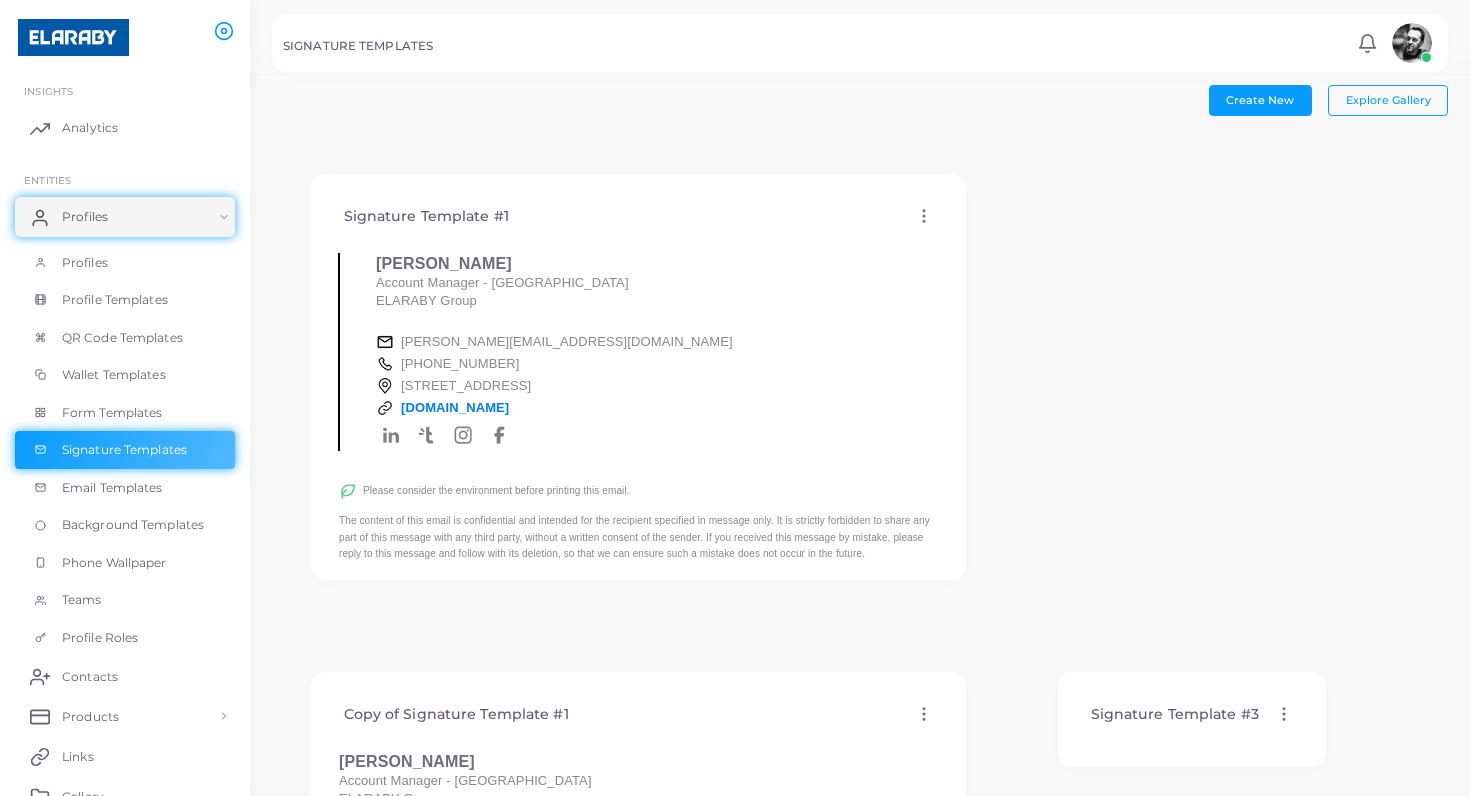 scroll, scrollTop: 0, scrollLeft: 0, axis: both 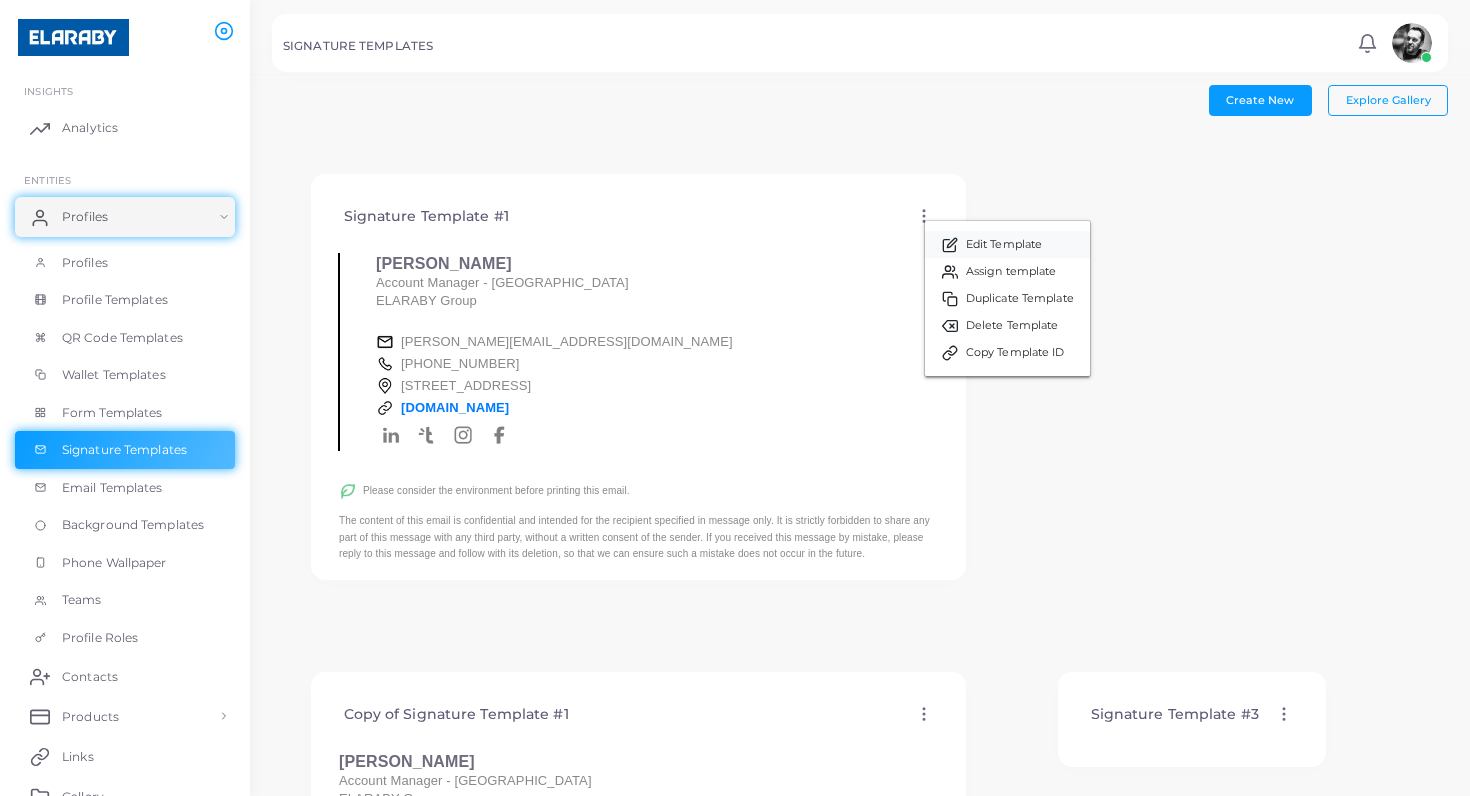click on "Edit Template" at bounding box center (1004, 245) 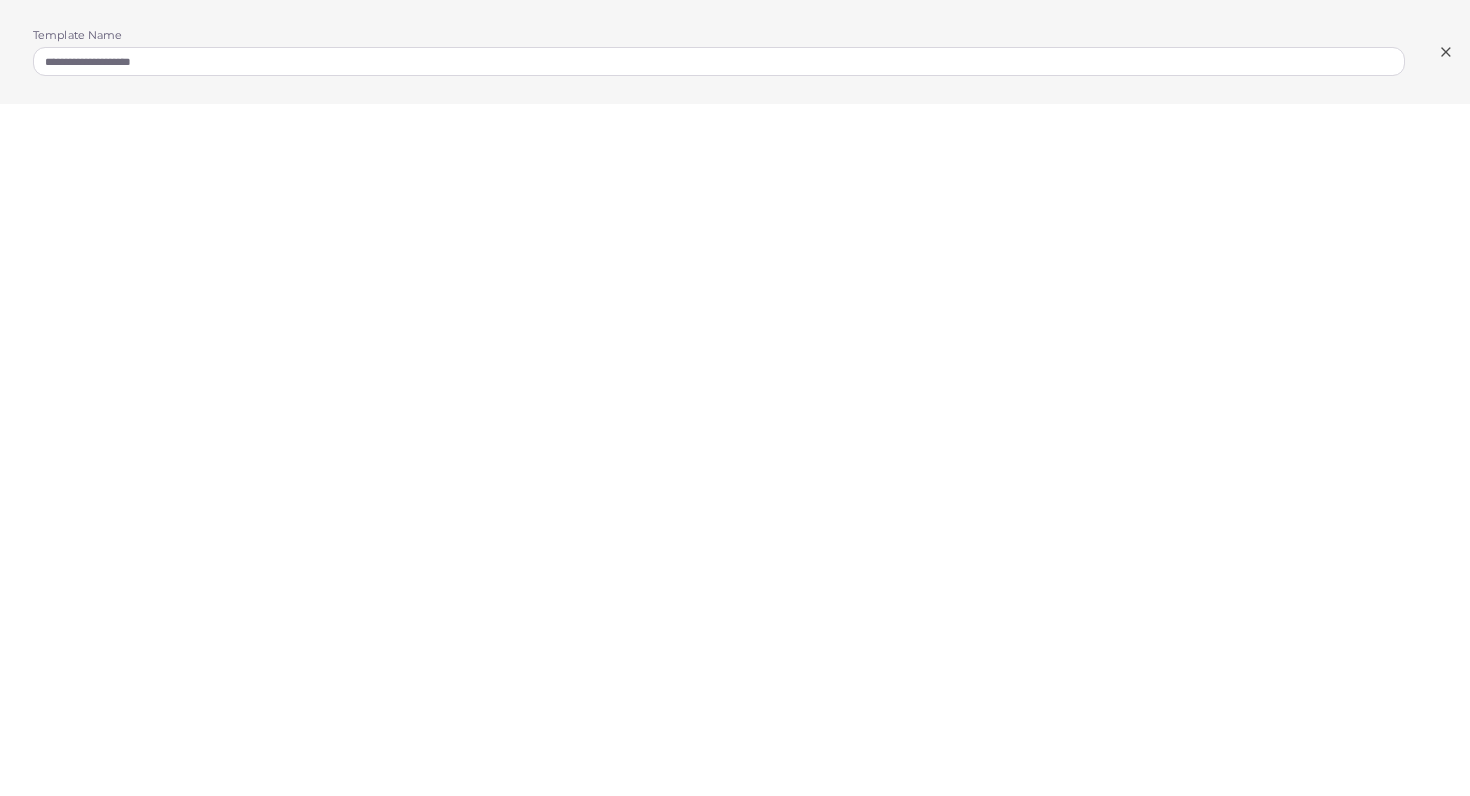 click 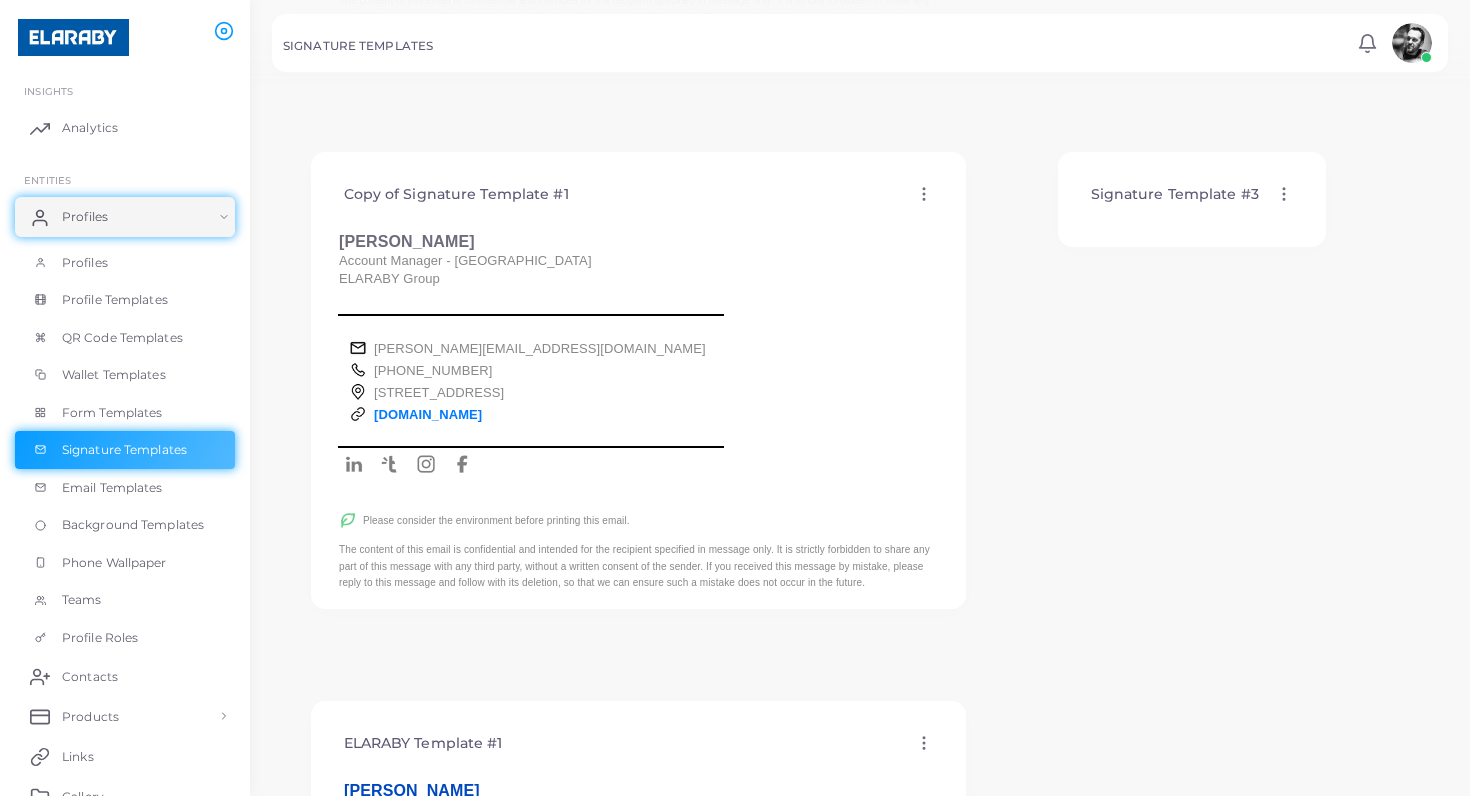 scroll, scrollTop: 516, scrollLeft: 0, axis: vertical 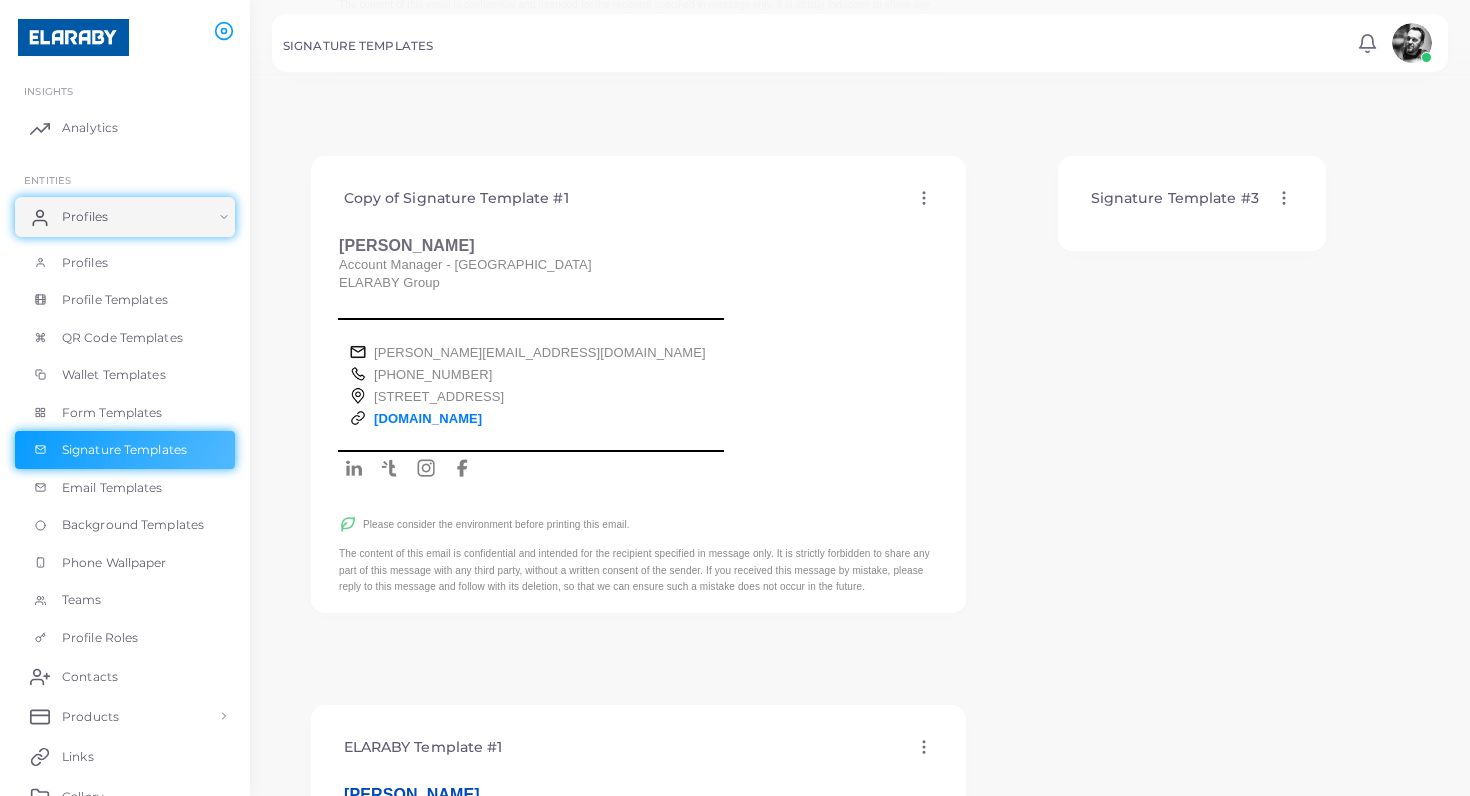 click 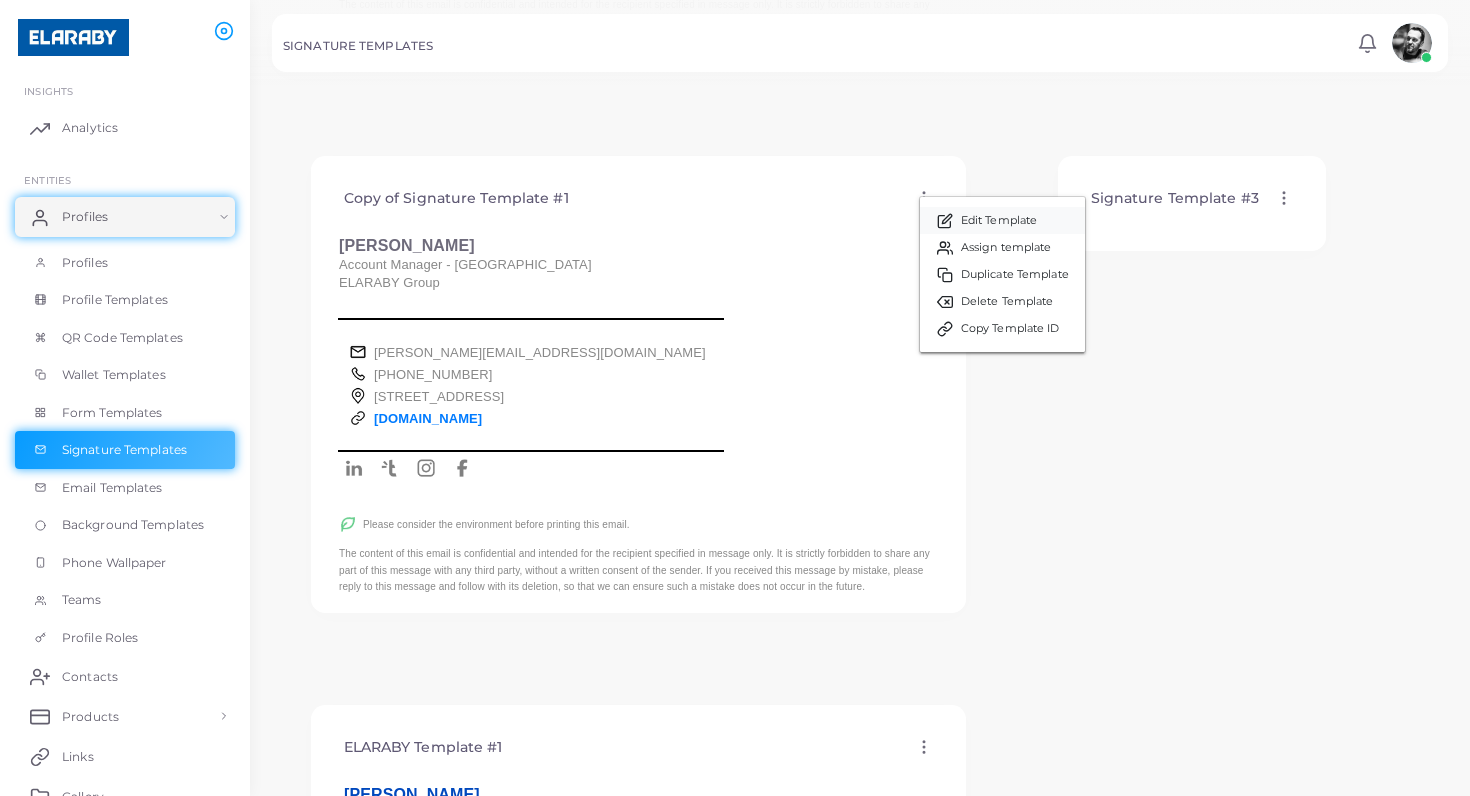 click on "Edit Template" at bounding box center [999, 221] 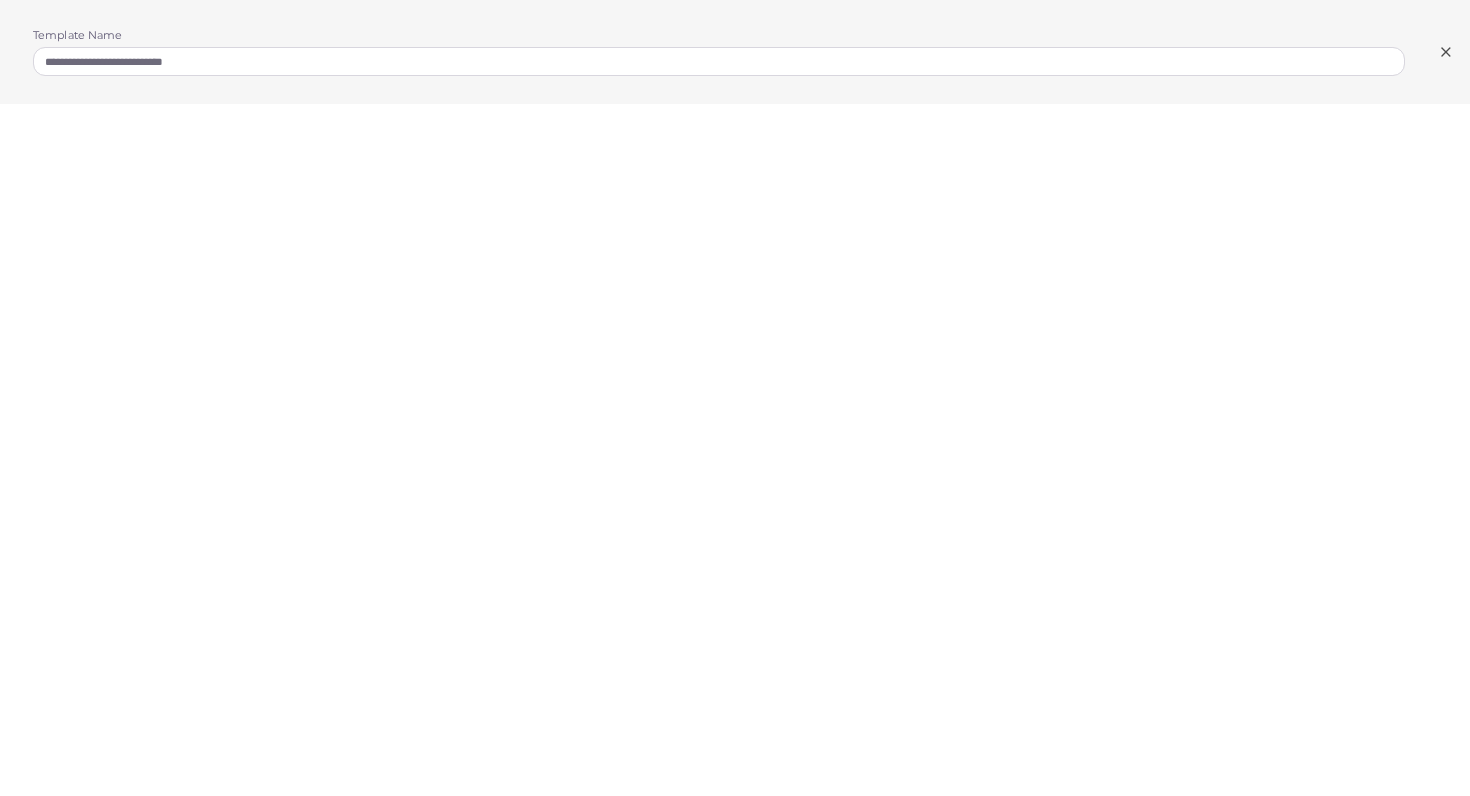 click 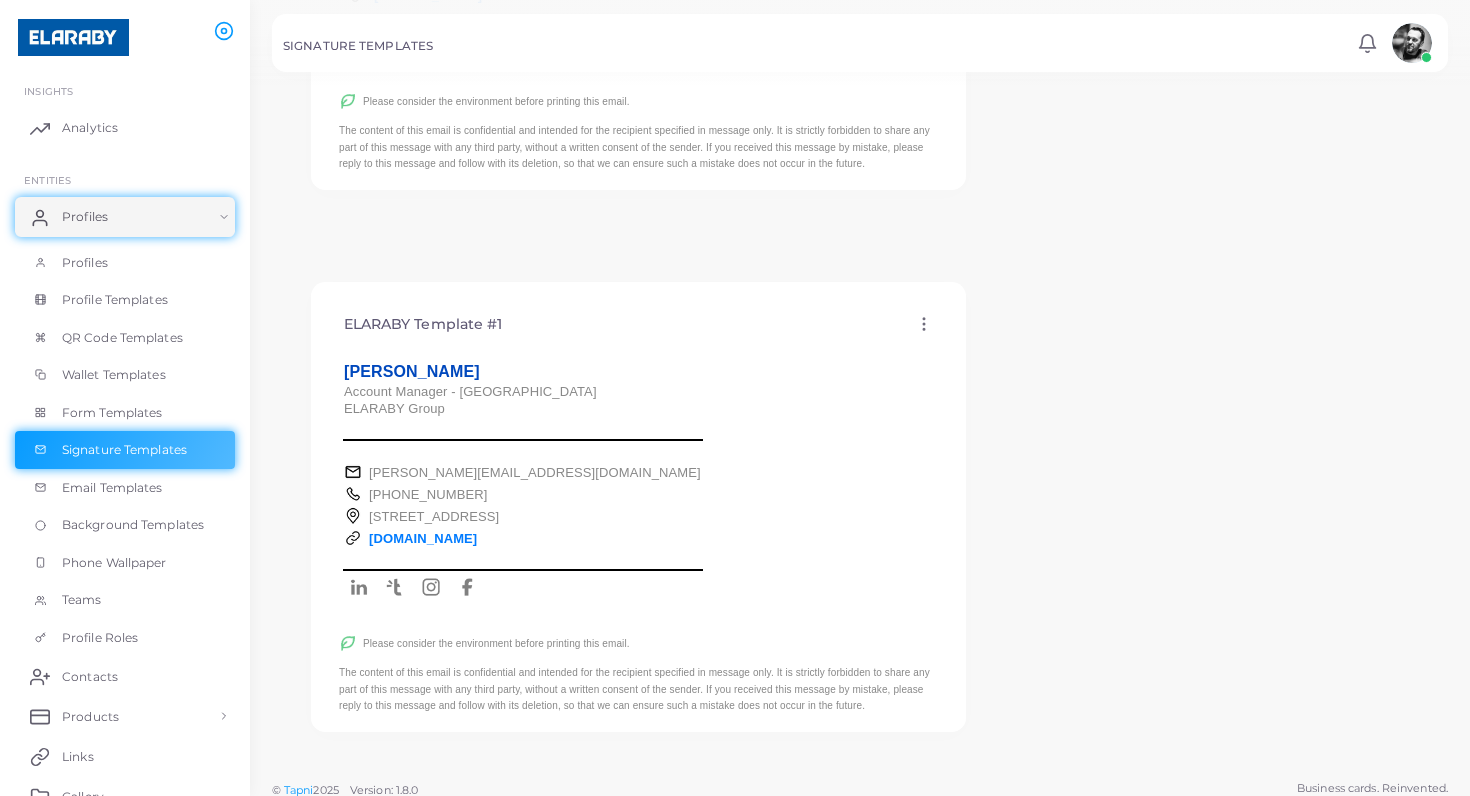 scroll, scrollTop: 938, scrollLeft: 0, axis: vertical 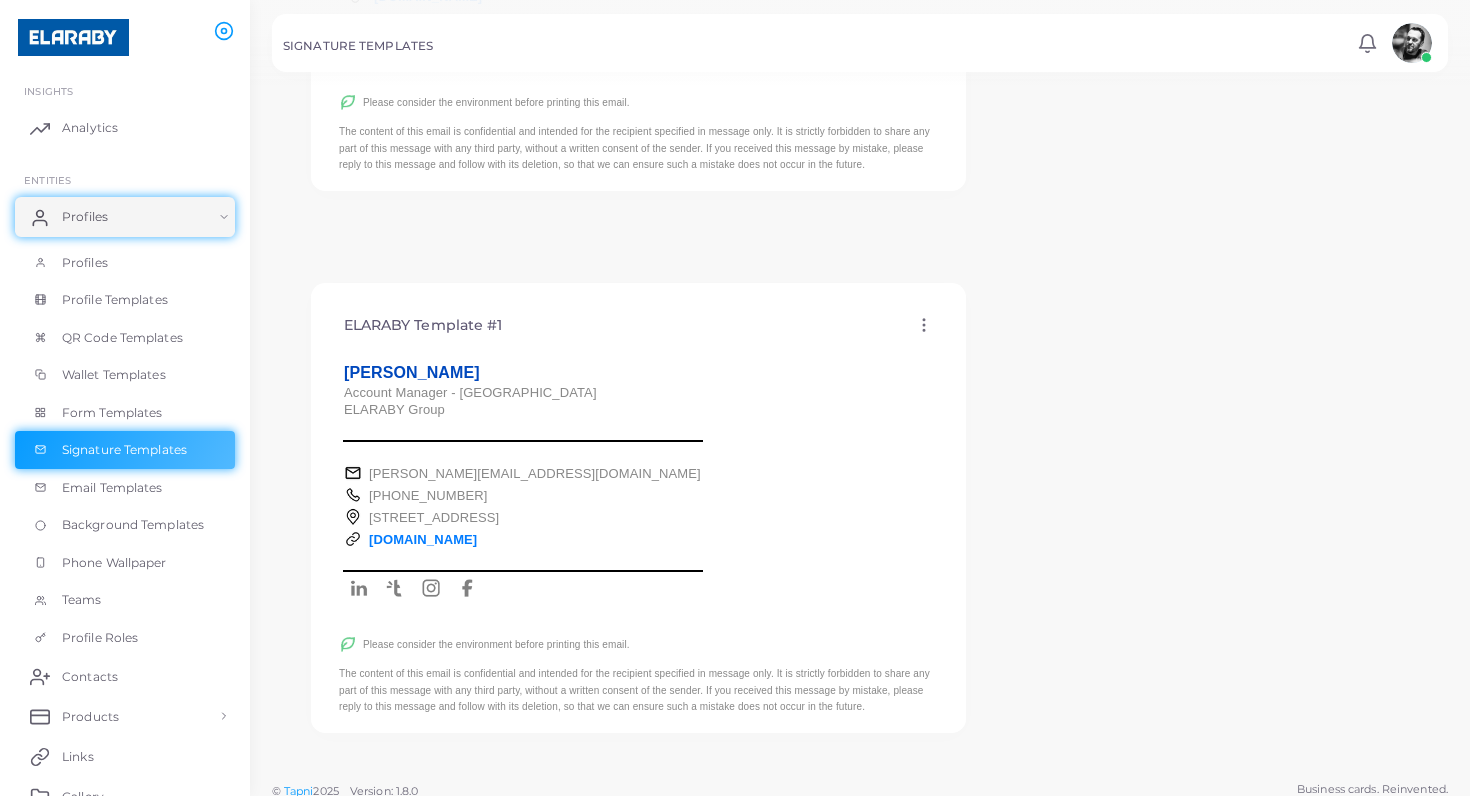click 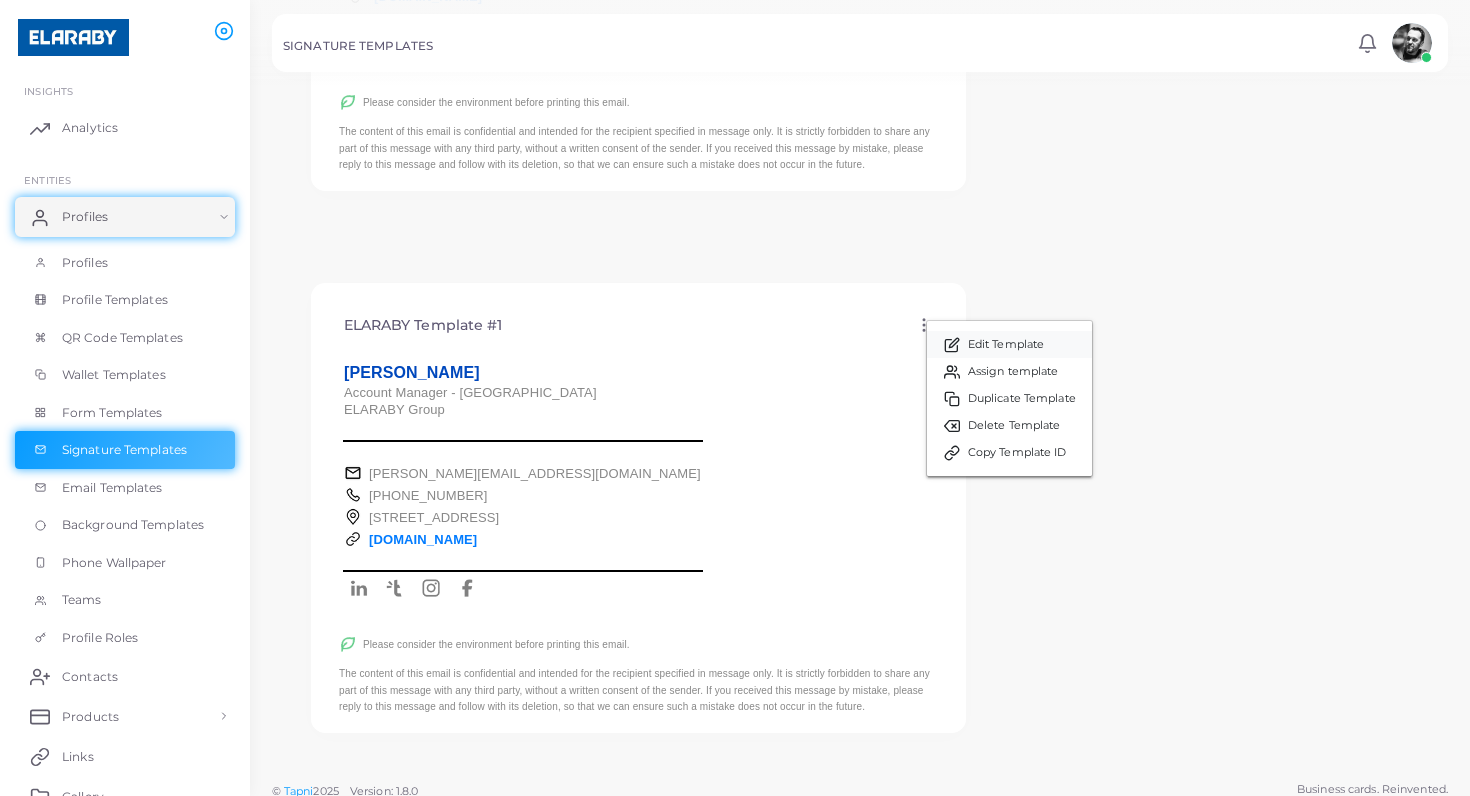 click on "Edit Template" at bounding box center [1006, 345] 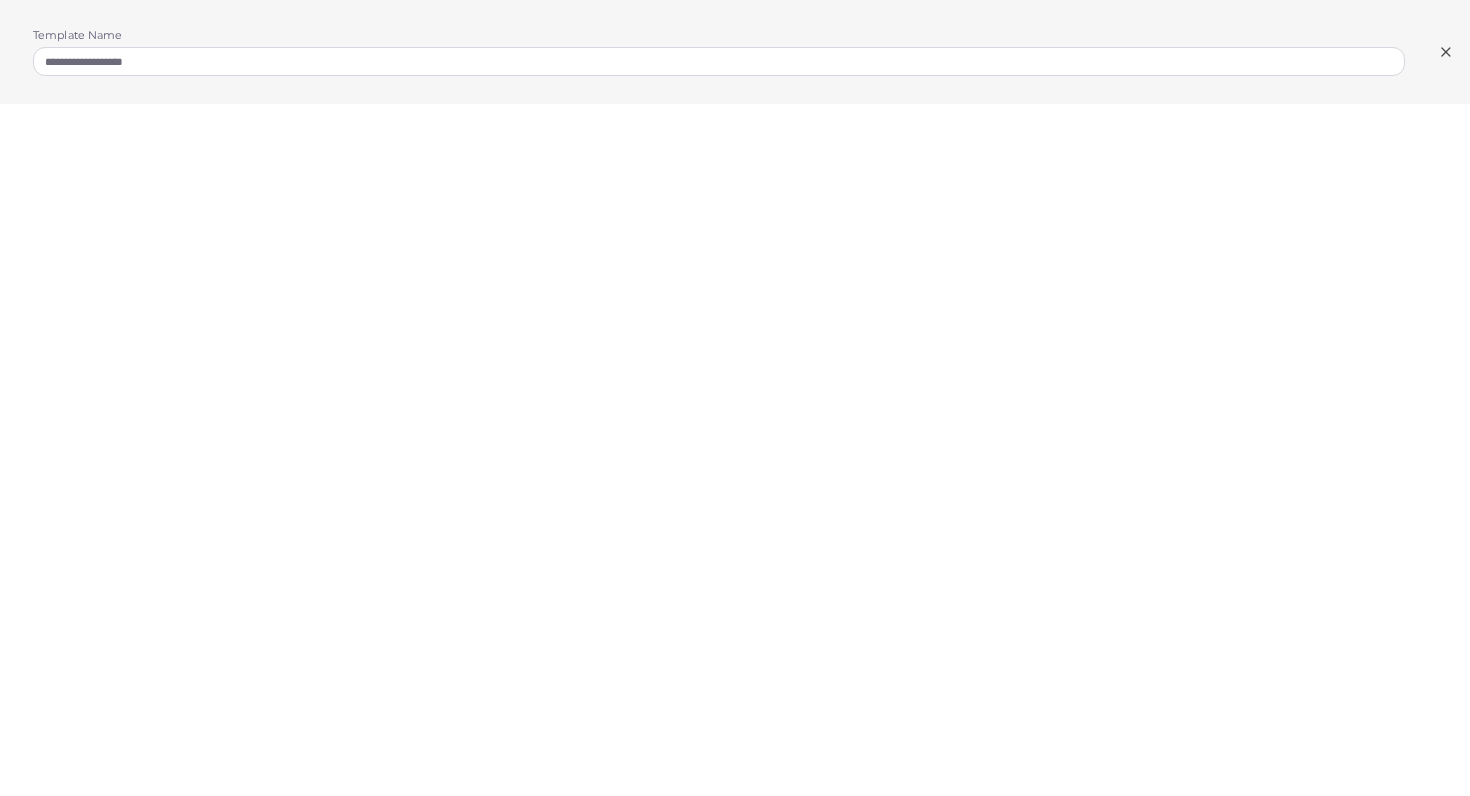 click 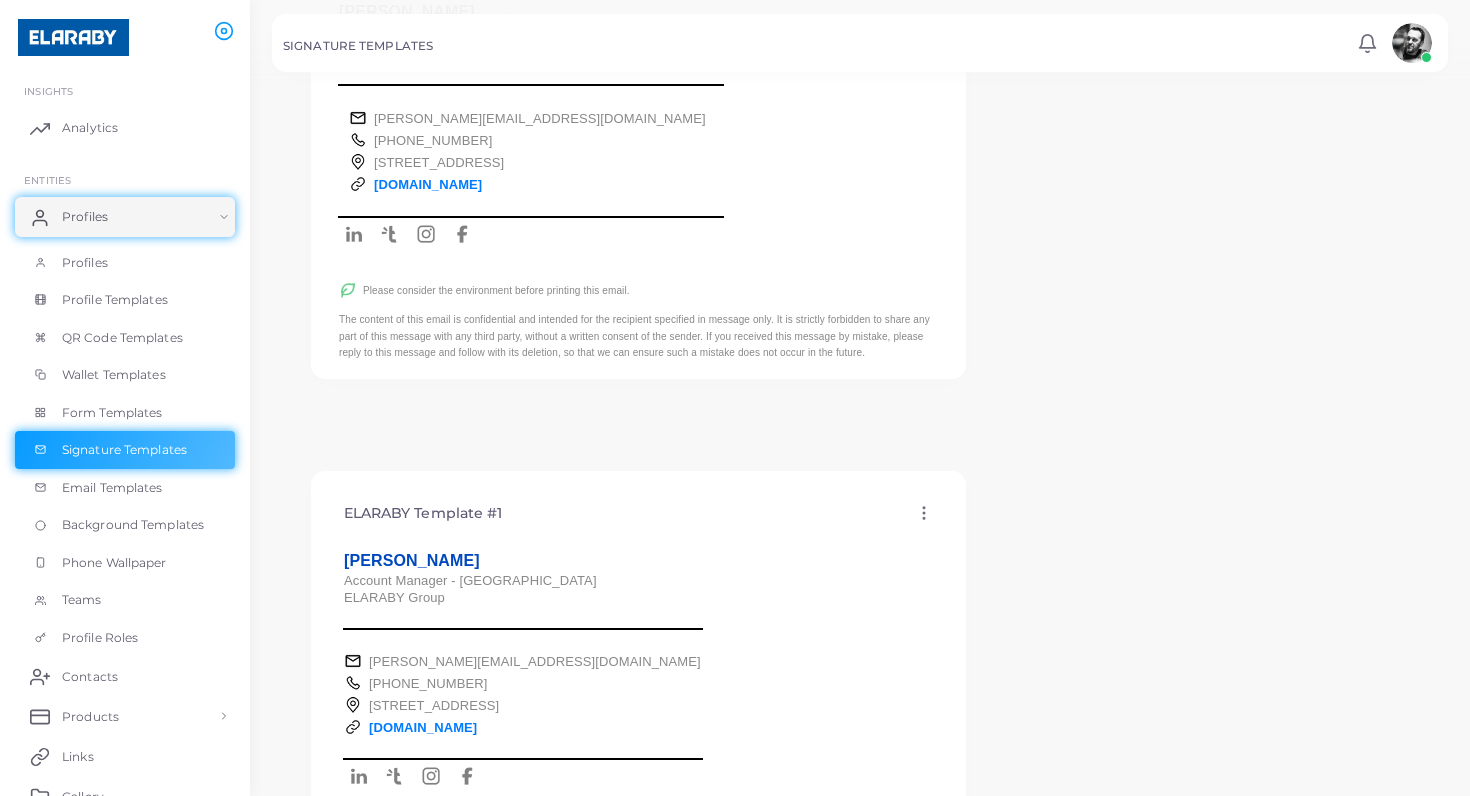 scroll, scrollTop: 752, scrollLeft: 0, axis: vertical 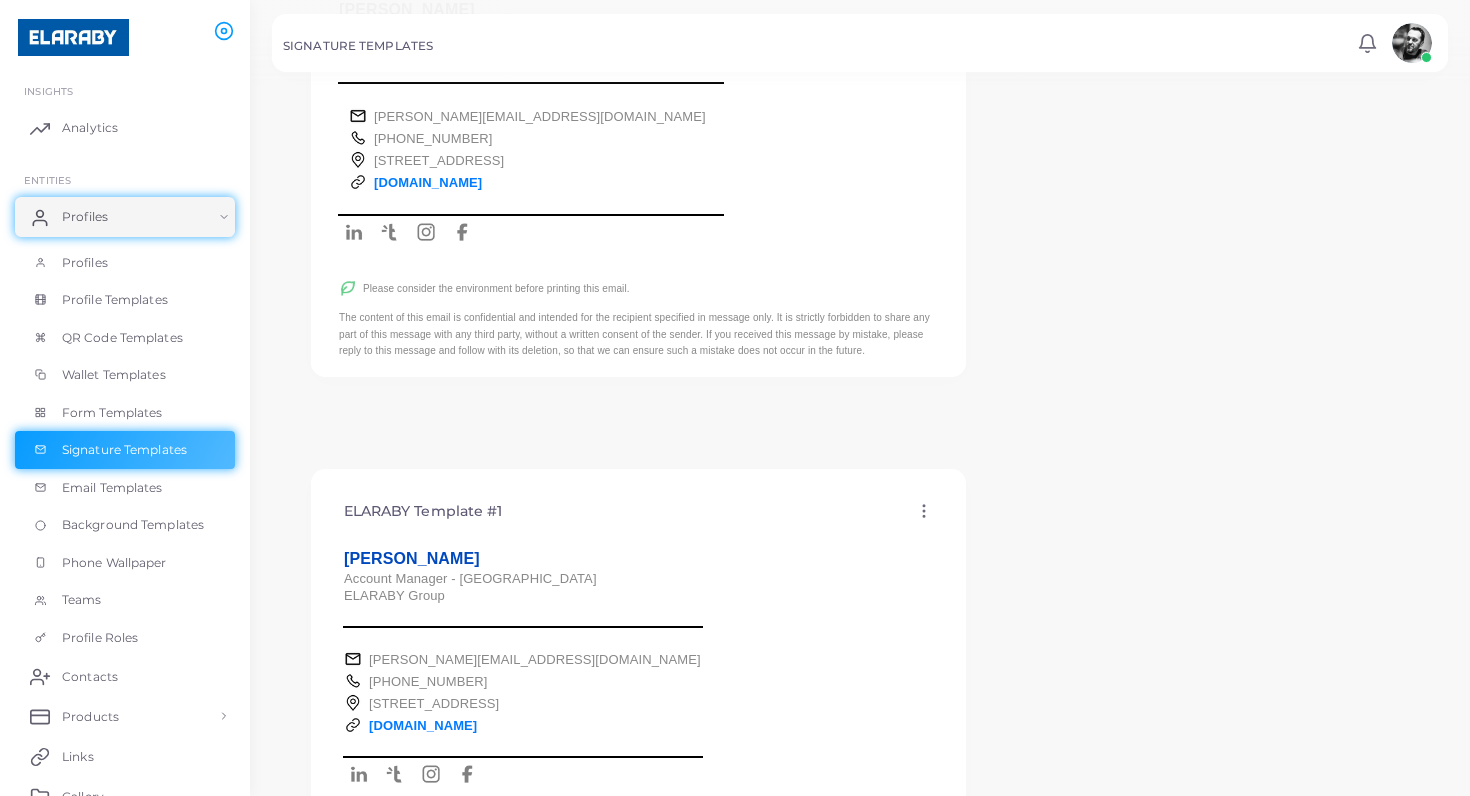 click 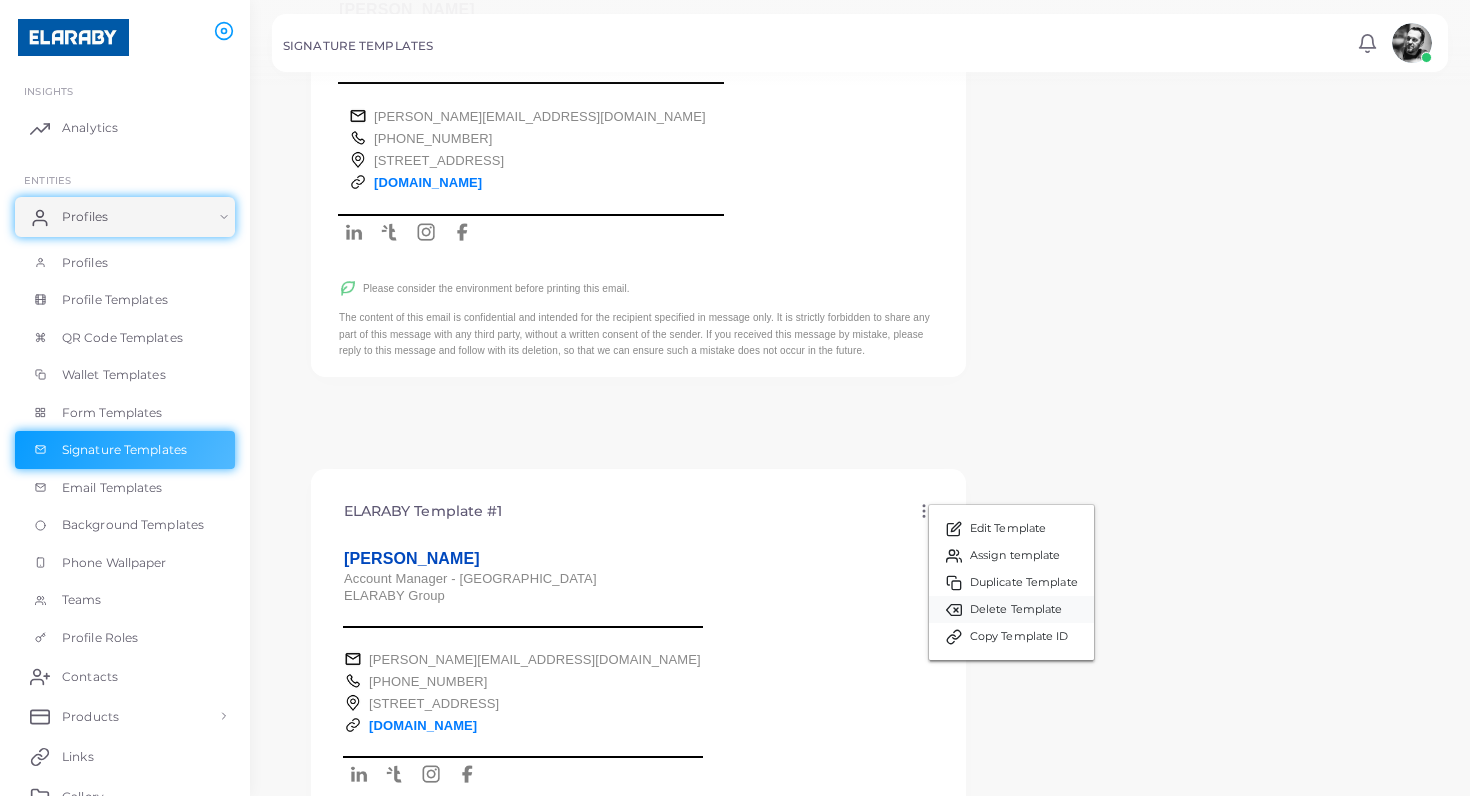 click on "Delete Template" at bounding box center [1016, 610] 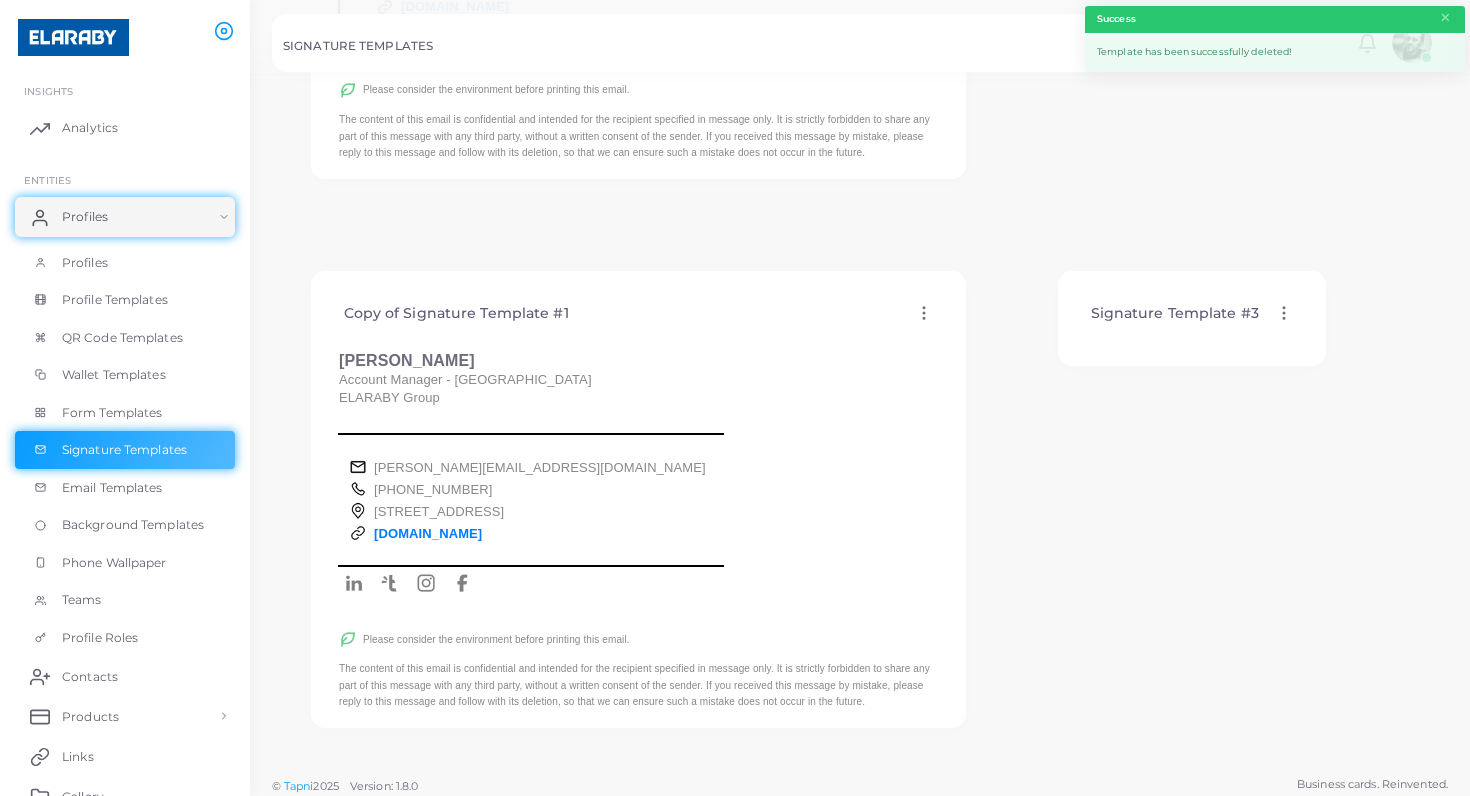 scroll, scrollTop: 400, scrollLeft: 0, axis: vertical 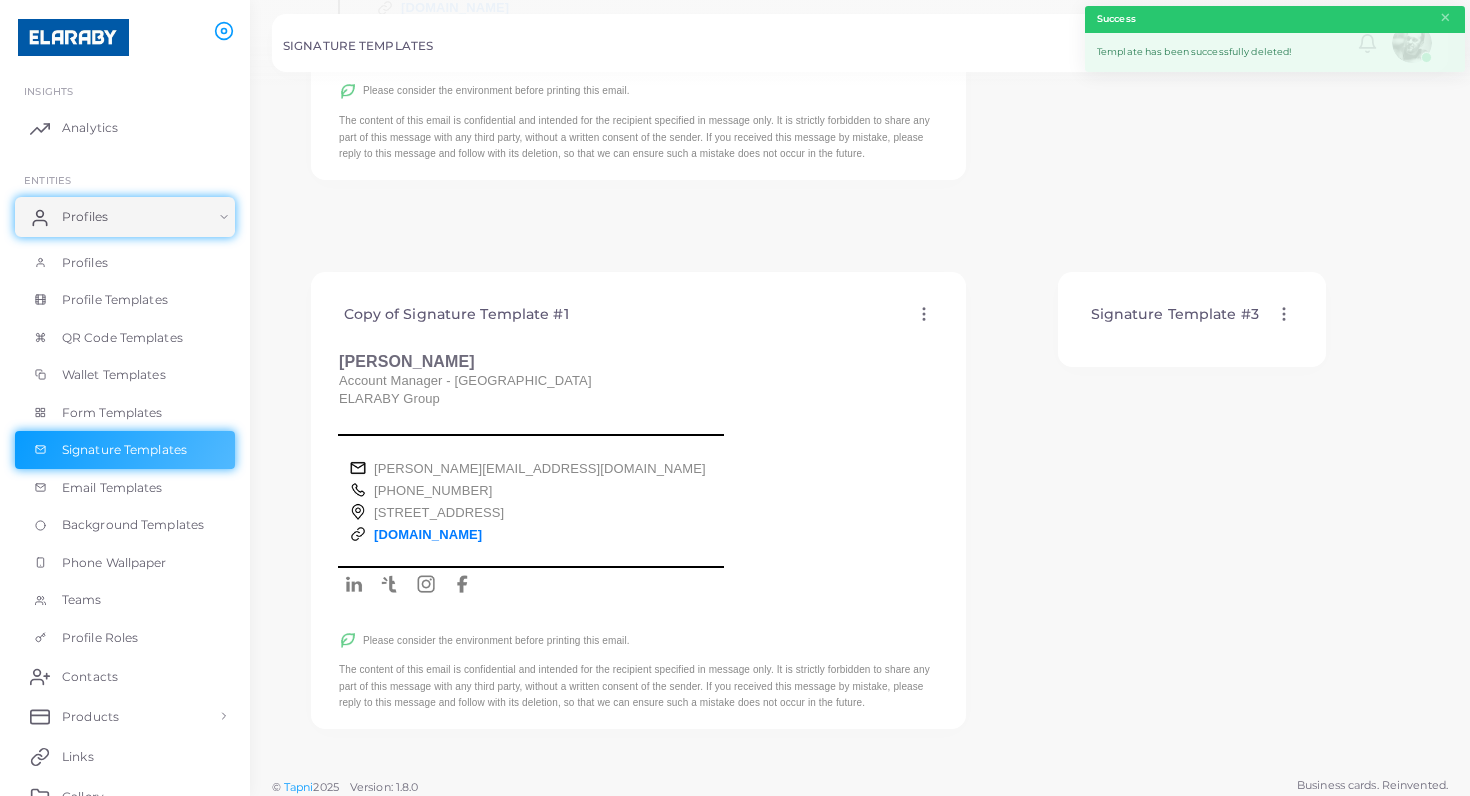 click on "Copy of Signature Template #1  Edit Template Assign template Duplicate Template Delete Template Copy Template ID" at bounding box center (638, 314) 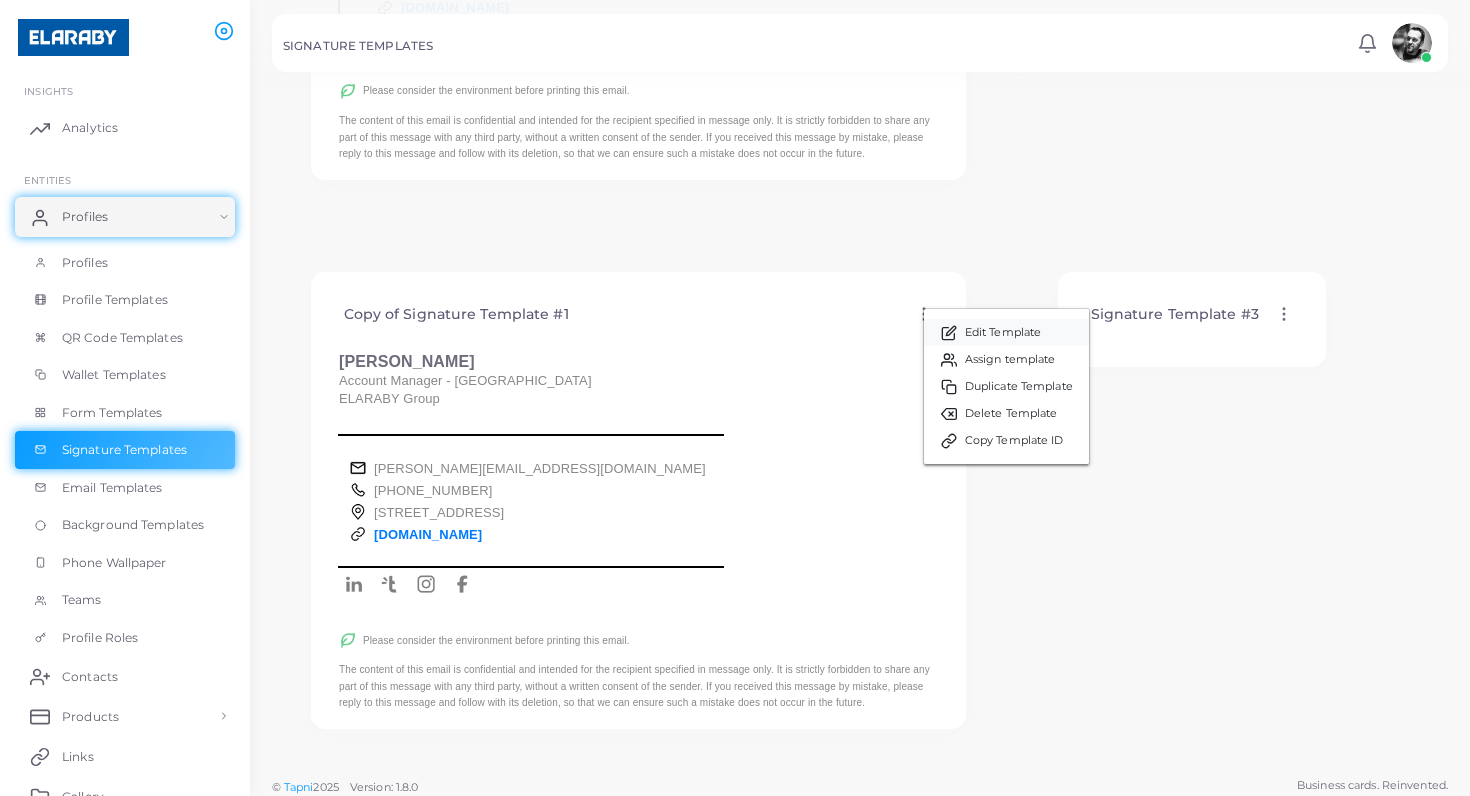 click on "Edit Template" at bounding box center (1003, 333) 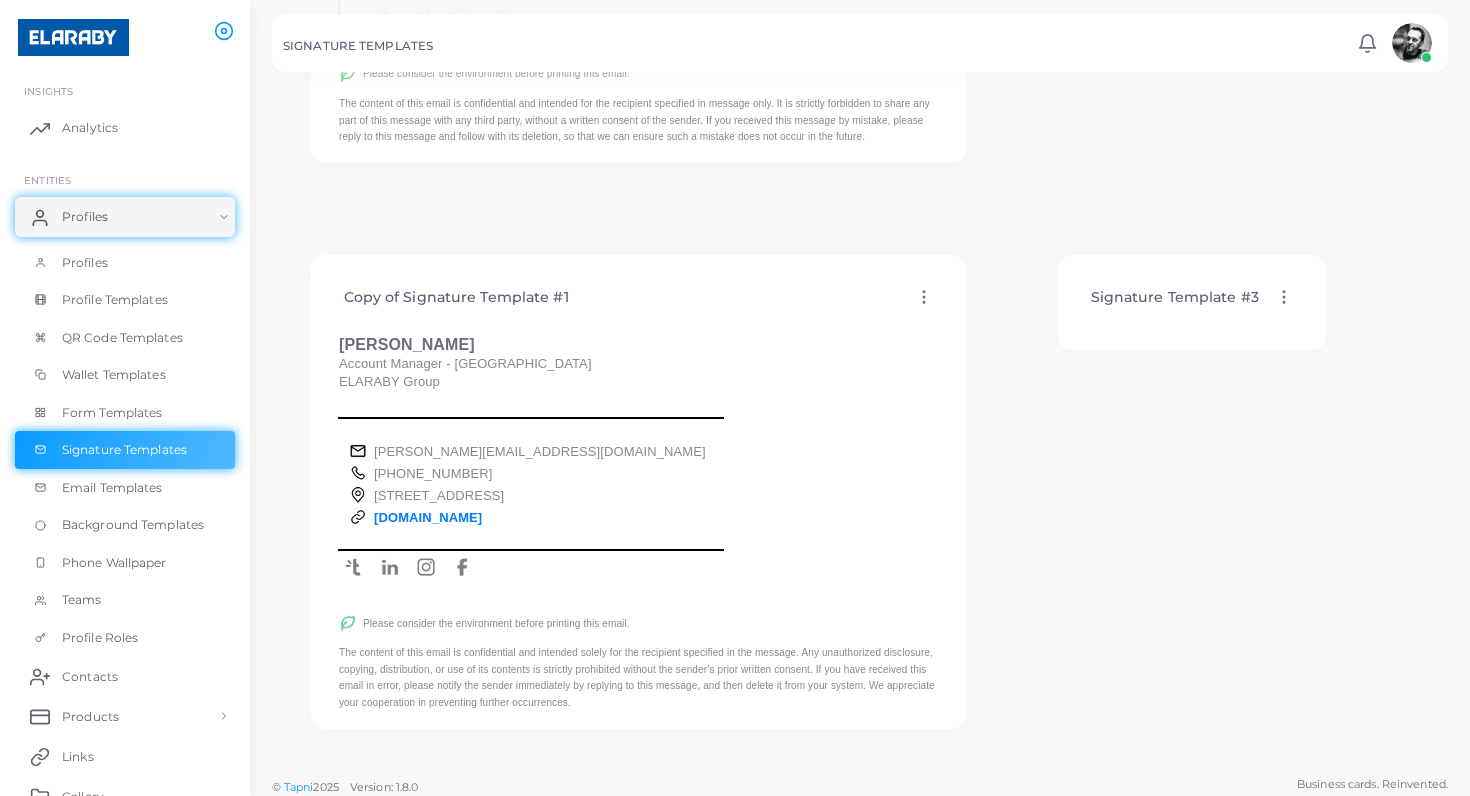 scroll, scrollTop: 416, scrollLeft: 0, axis: vertical 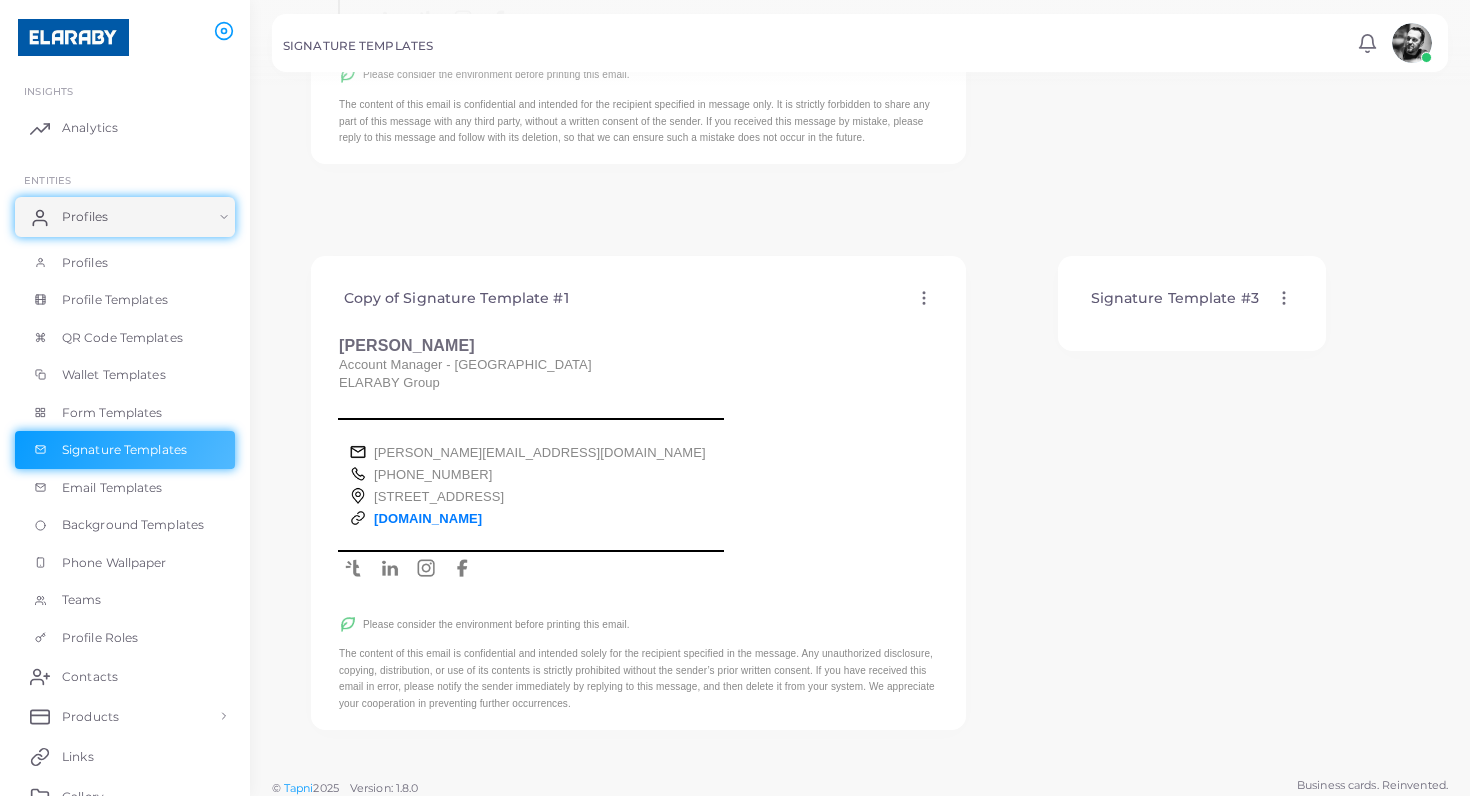 click 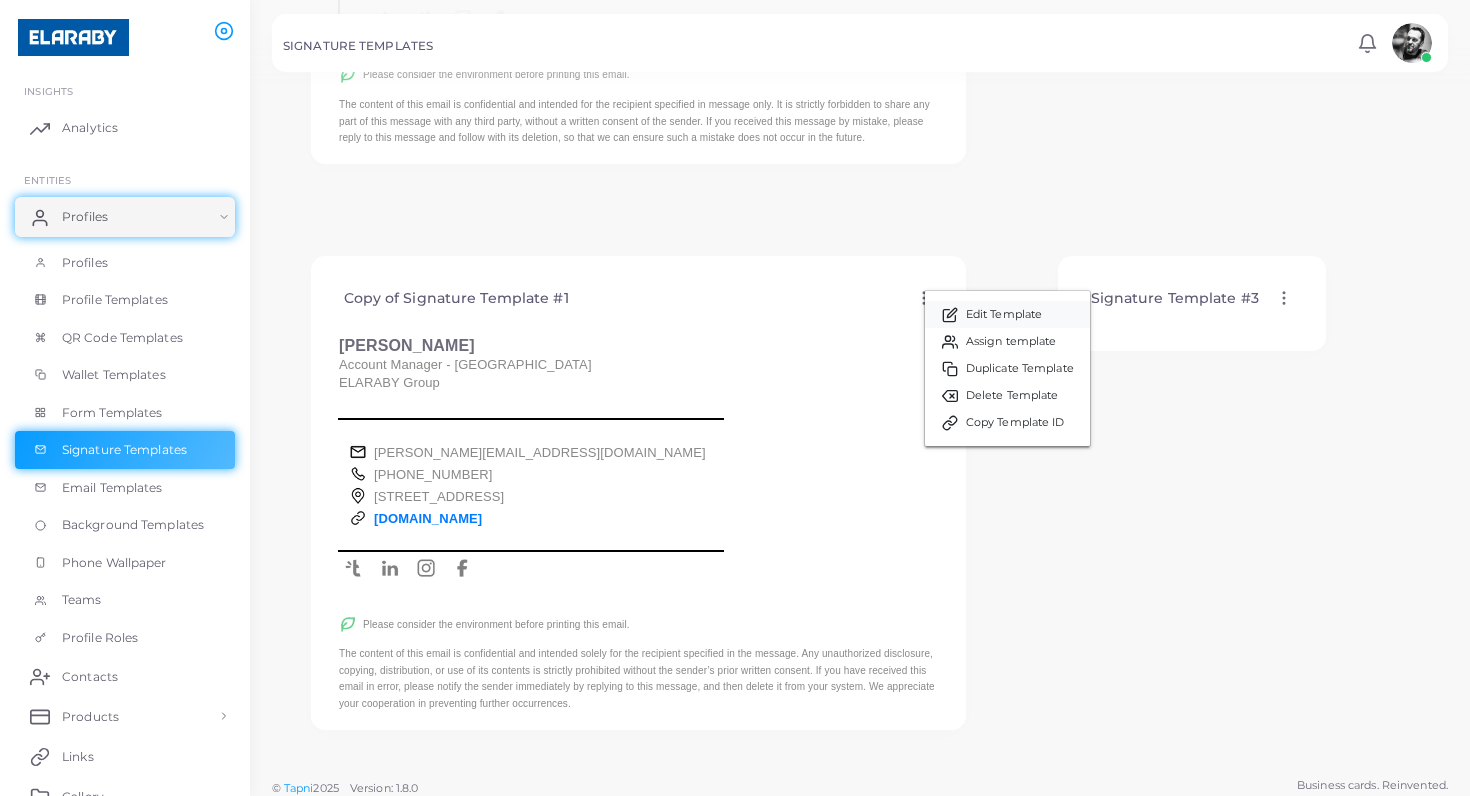 click on "Edit Template" at bounding box center [1004, 315] 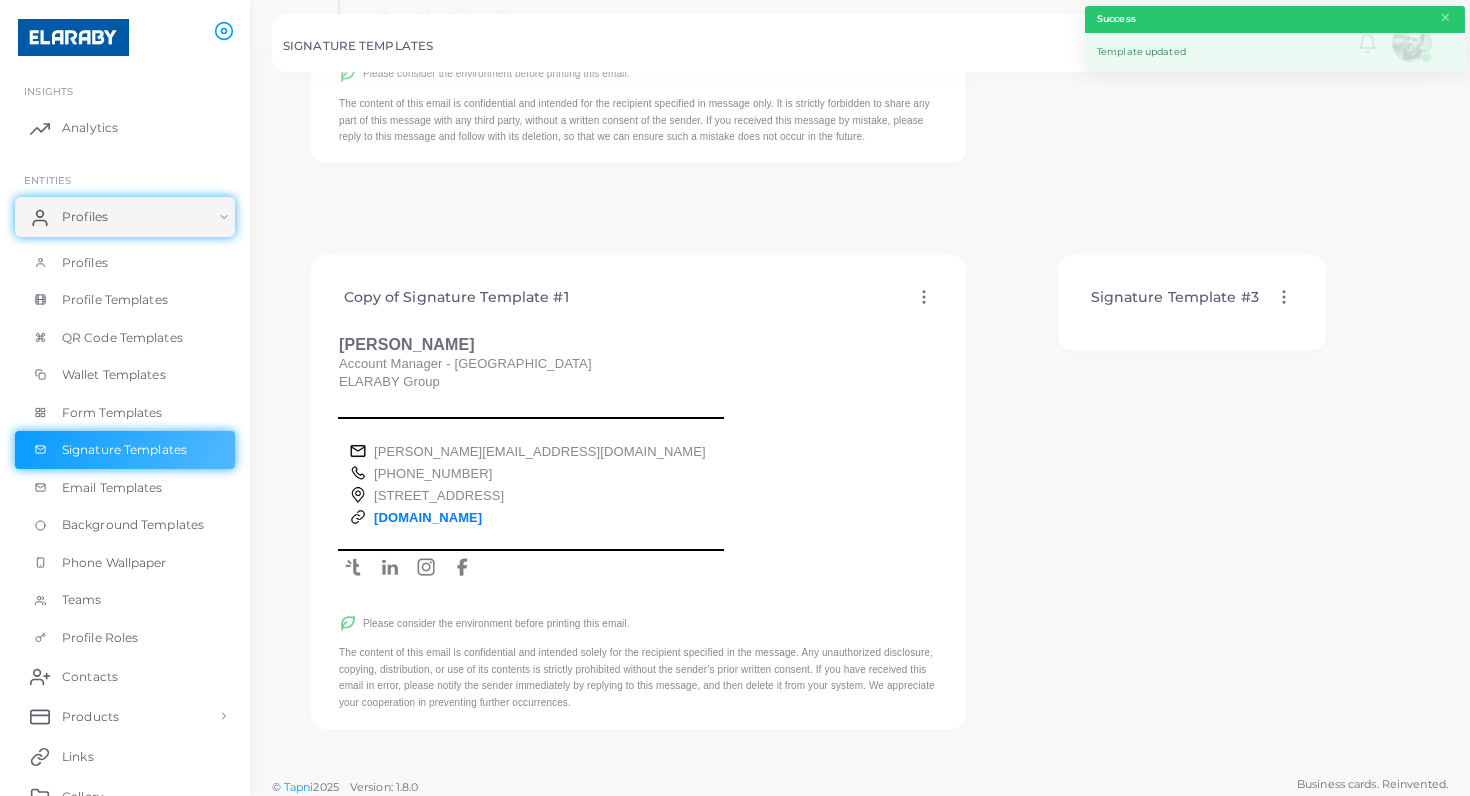 scroll, scrollTop: 416, scrollLeft: 0, axis: vertical 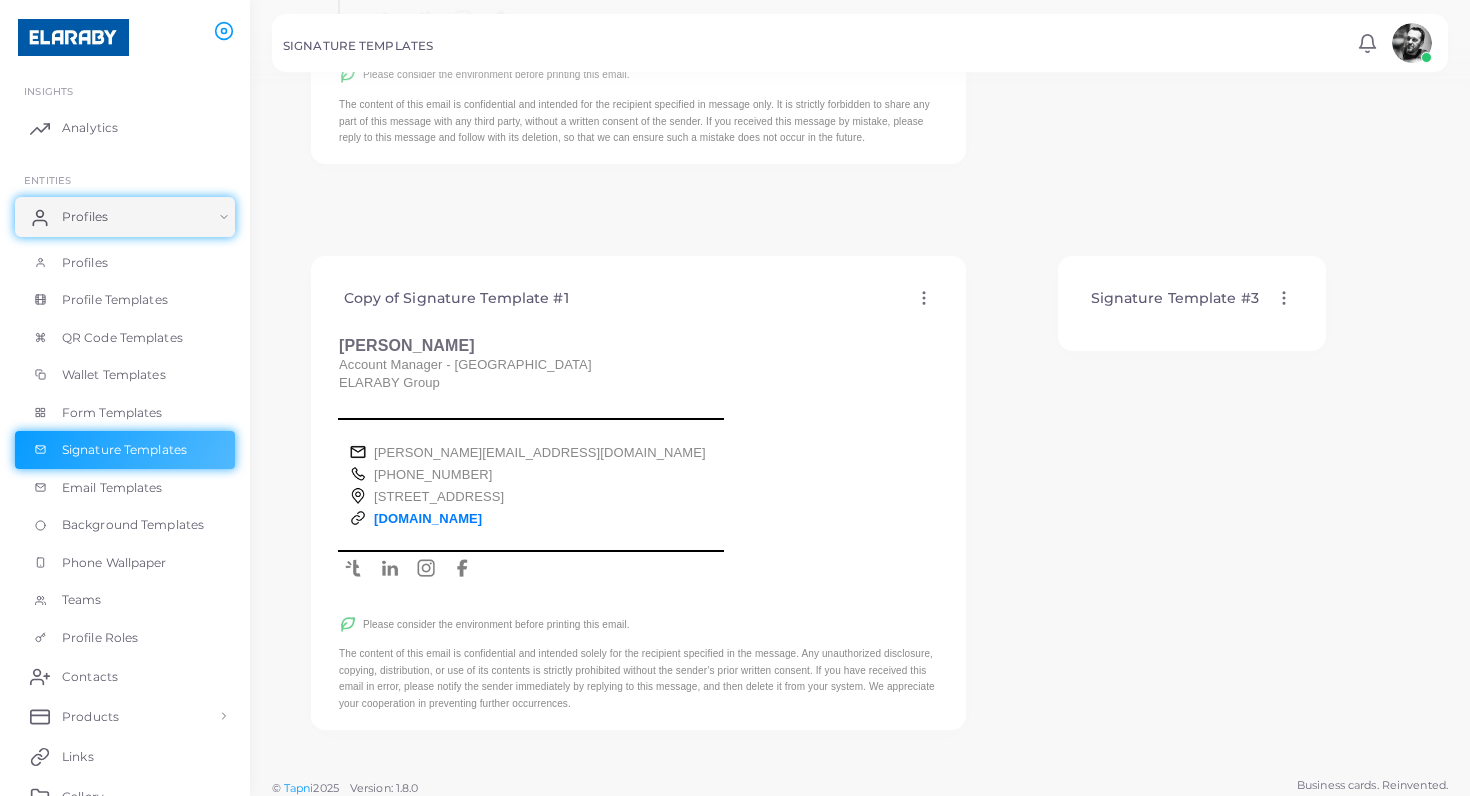 click 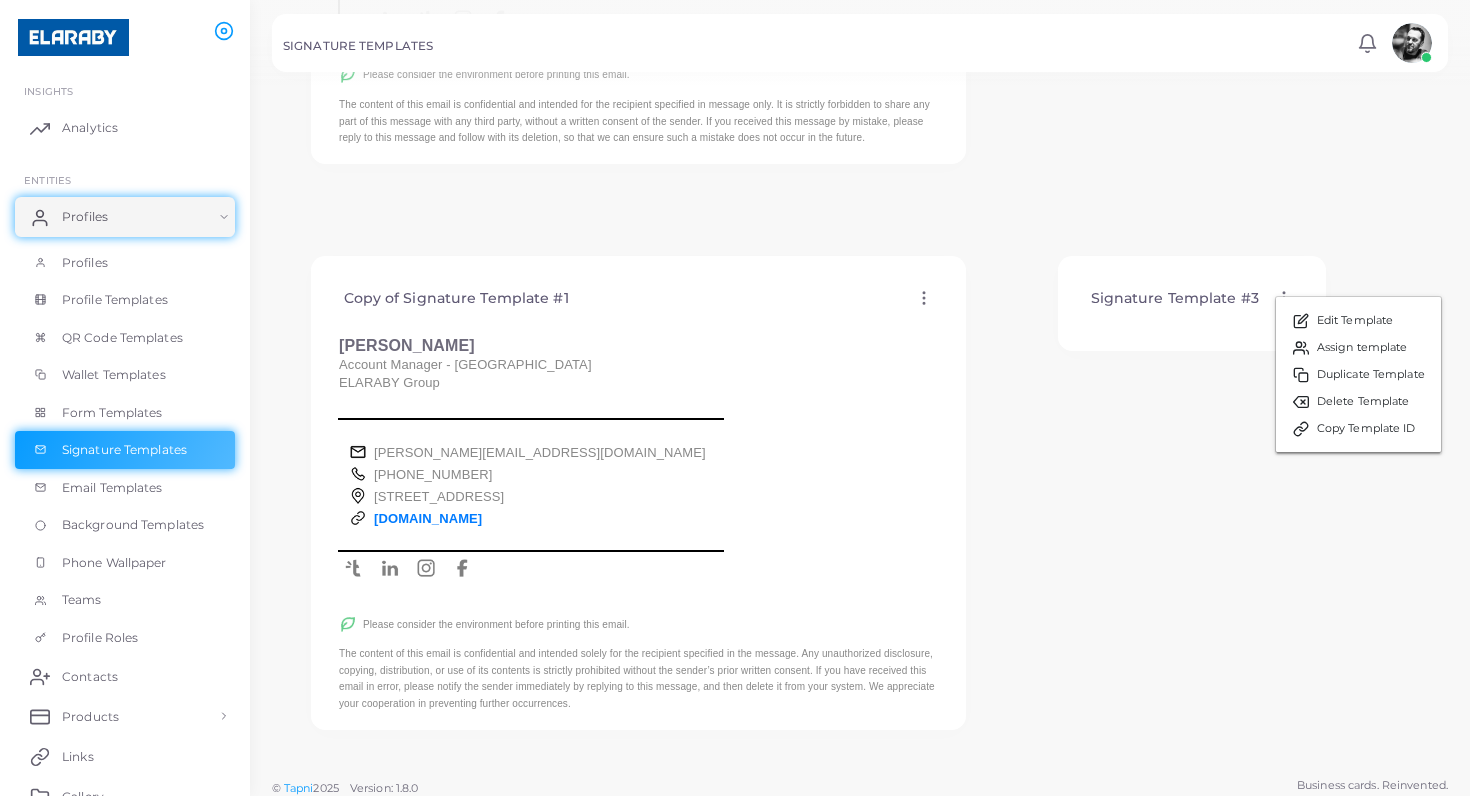 click on "Copy of Signature Template #1  Edit Template Assign template Duplicate Template Delete Template Copy Template ID  [PERSON_NAME]   Account Manager - [GEOGRAPHIC_DATA]   ELARABY Group  [EMAIL_ADDRESS][DOMAIN_NAME] [PHONE_NUMBER] [STREET_ADDRESS] [DOMAIN_NAME]  Please consider the environment before printing this email.   The content of this email is confidential and intended solely for the recipient specified in the message. Any unauthorized disclosure, copying, distribution, or use of its contents is strictly prohibited without the sender’s prior written consent. If you have received this email in error, please notify the sender immediately by replying to this message, and then delete it from your system. We appreciate your cooperation in preventing further occurrences." at bounding box center (638, 493) 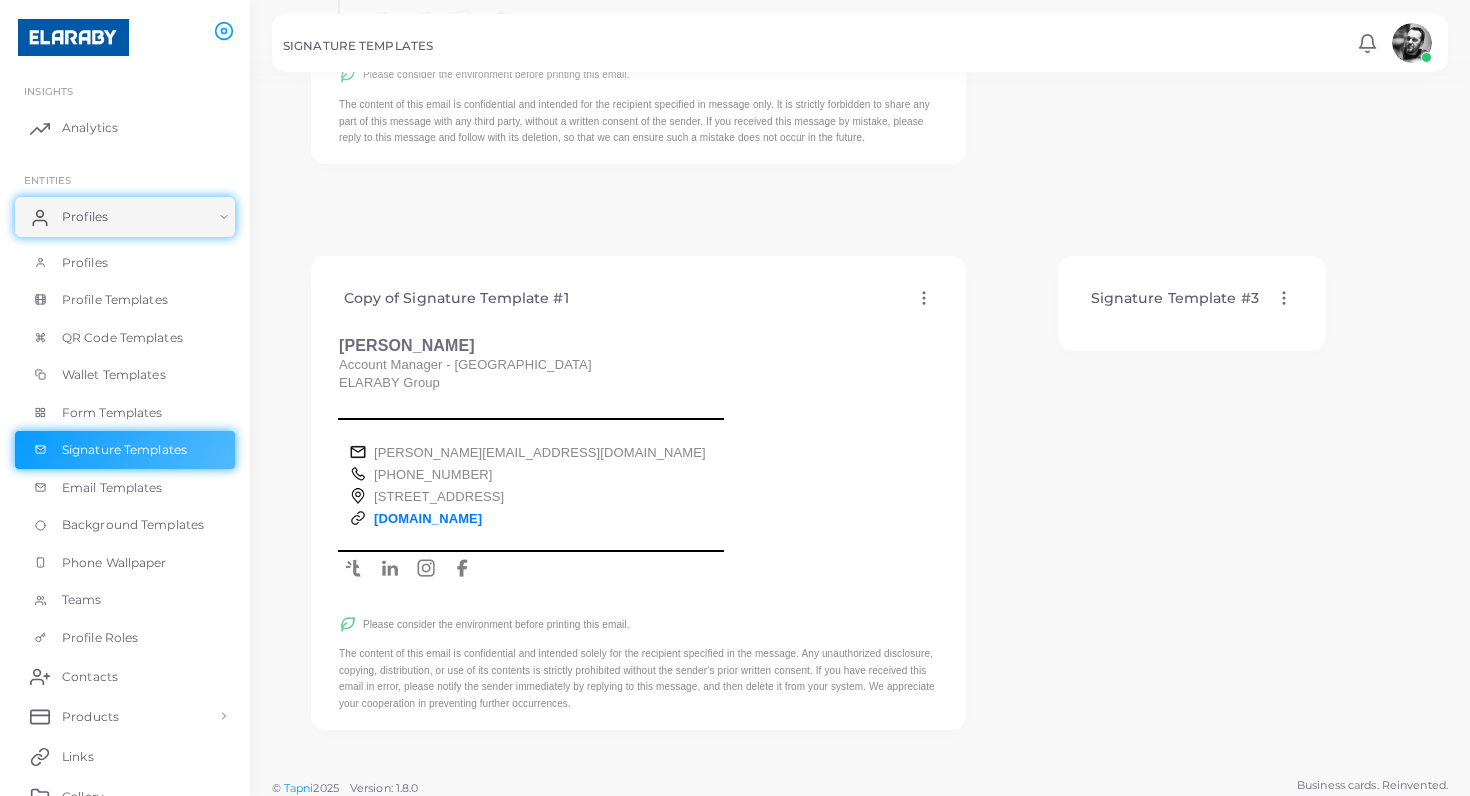 click on "Copy of Signature Template #1  Edit Template Assign template Duplicate Template Delete Template Copy Template ID  [PERSON_NAME]   Account Manager - [GEOGRAPHIC_DATA]   ELARABY Group  [EMAIL_ADDRESS][DOMAIN_NAME] [PHONE_NUMBER] [STREET_ADDRESS] [DOMAIN_NAME]  Please consider the environment before printing this email.   The content of this email is confidential and intended solely for the recipient specified in the message. Any unauthorized disclosure, copying, distribution, or use of its contents is strictly prohibited without the sender’s prior written consent. If you have received this email in error, please notify the sender immediately by replying to this message, and then delete it from your system. We appreciate your cooperation in preventing further occurrences." at bounding box center [638, 493] 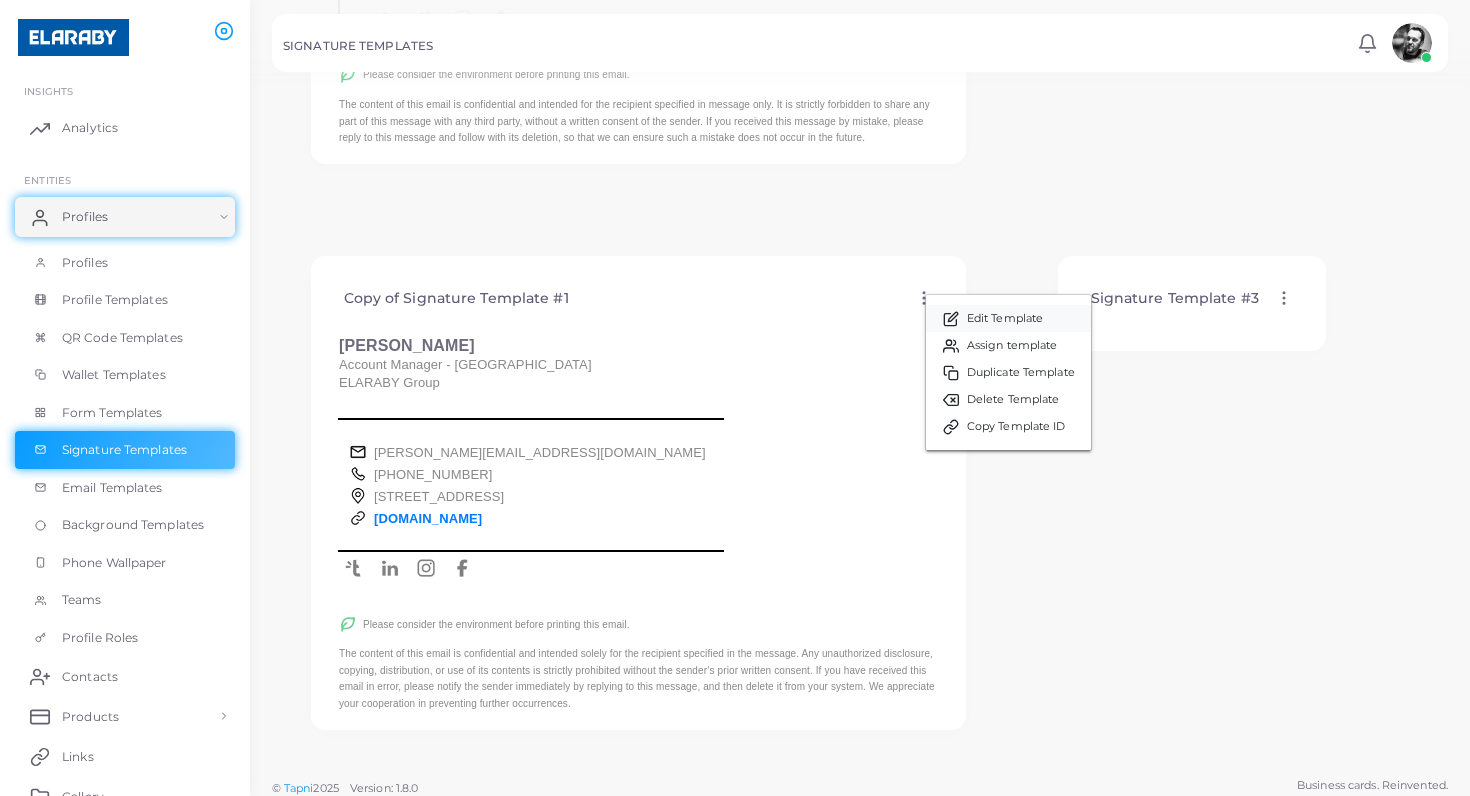 click on "Edit Template" at bounding box center (1005, 319) 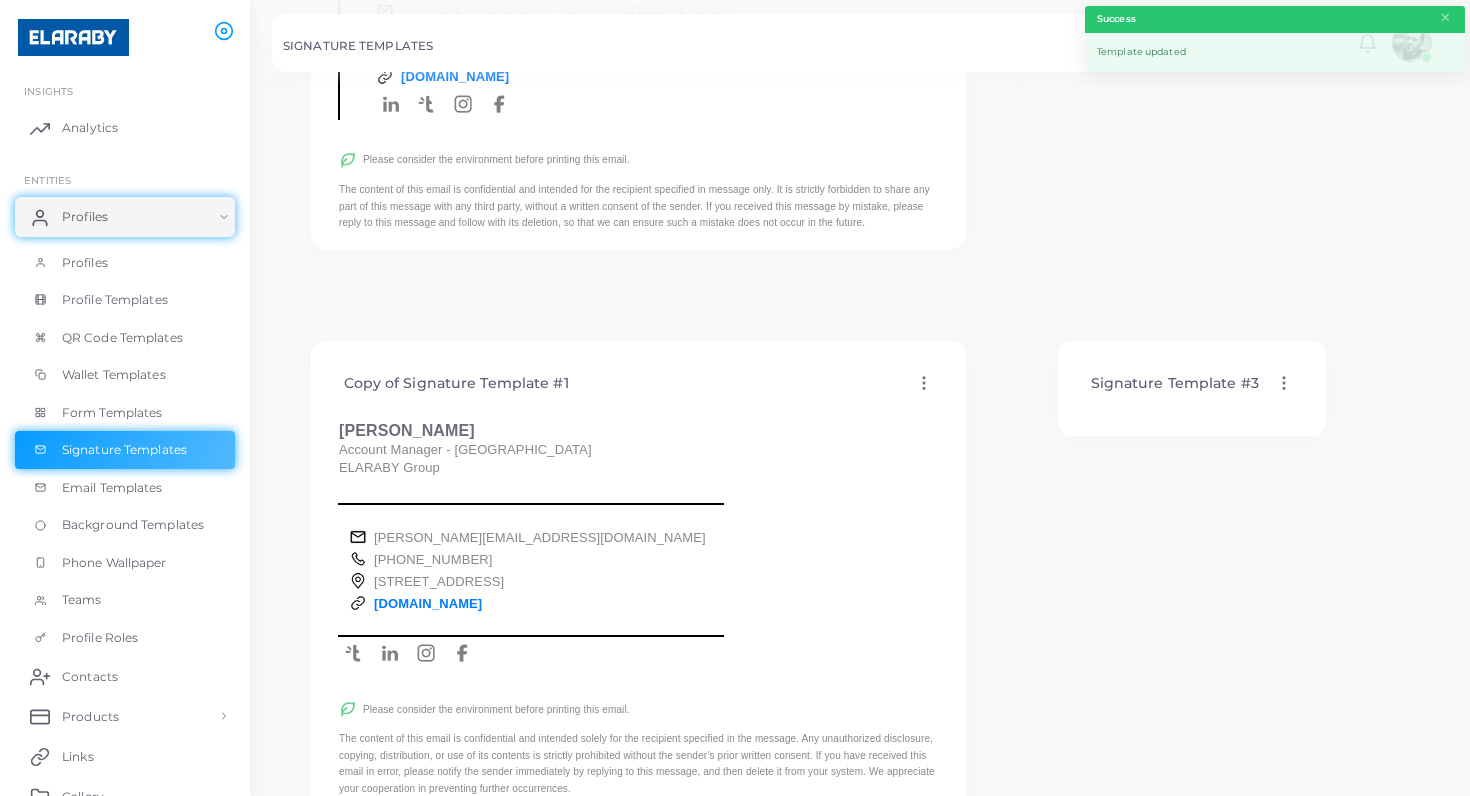 scroll, scrollTop: 340, scrollLeft: 0, axis: vertical 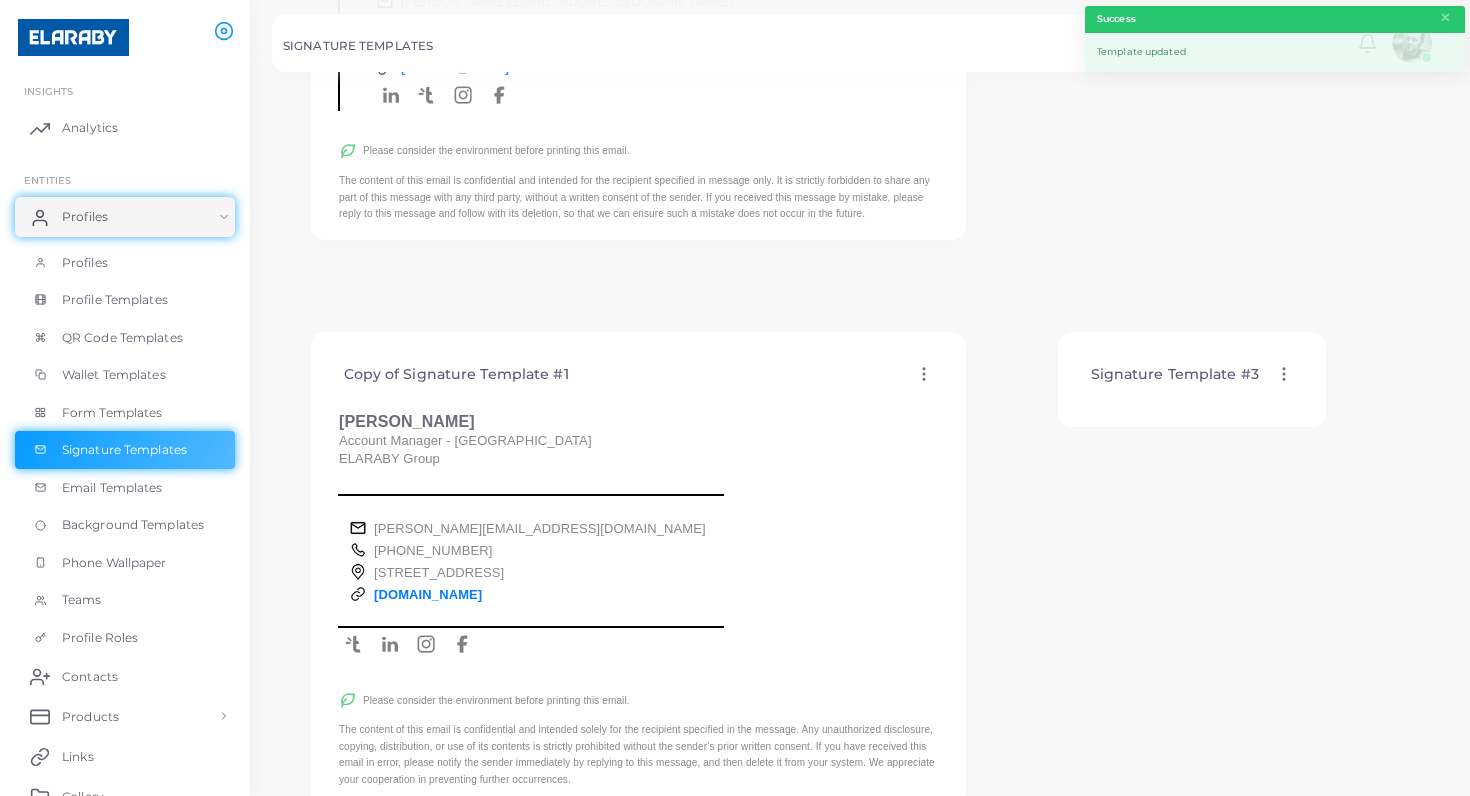 click 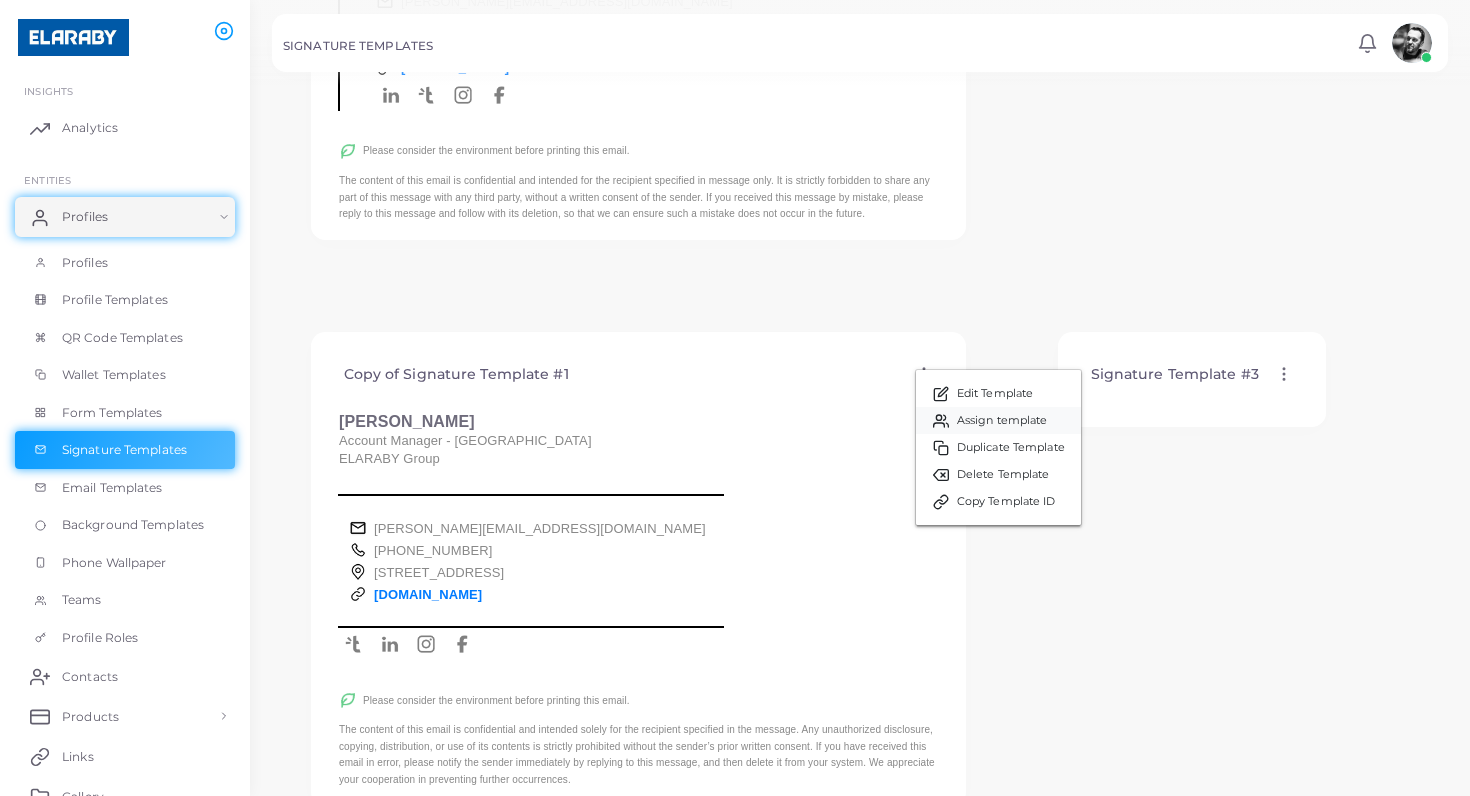 click on "Assign template" at bounding box center [1002, 421] 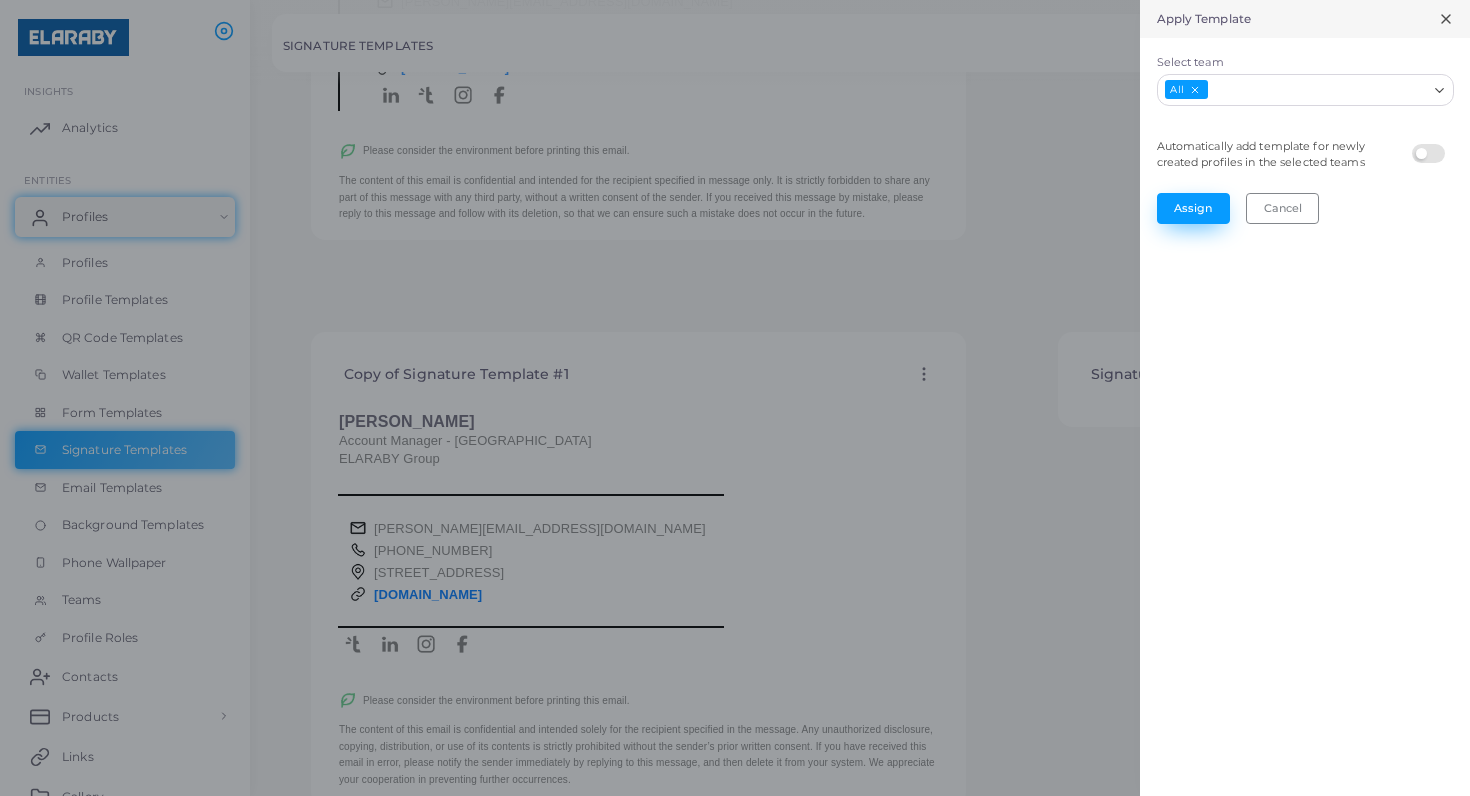 click on "Assign" at bounding box center [1193, 208] 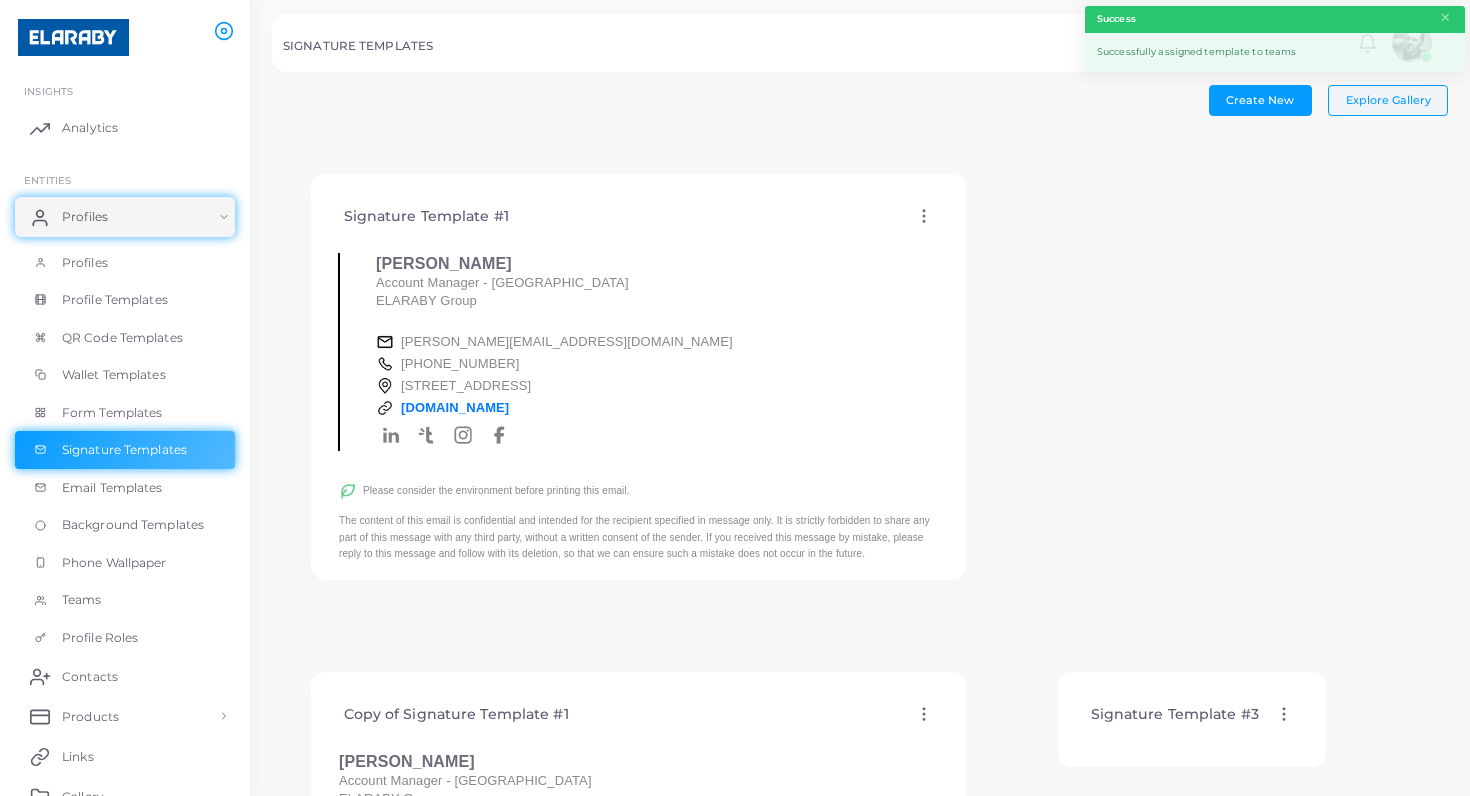 click on "Explore Gallery" at bounding box center [1388, 100] 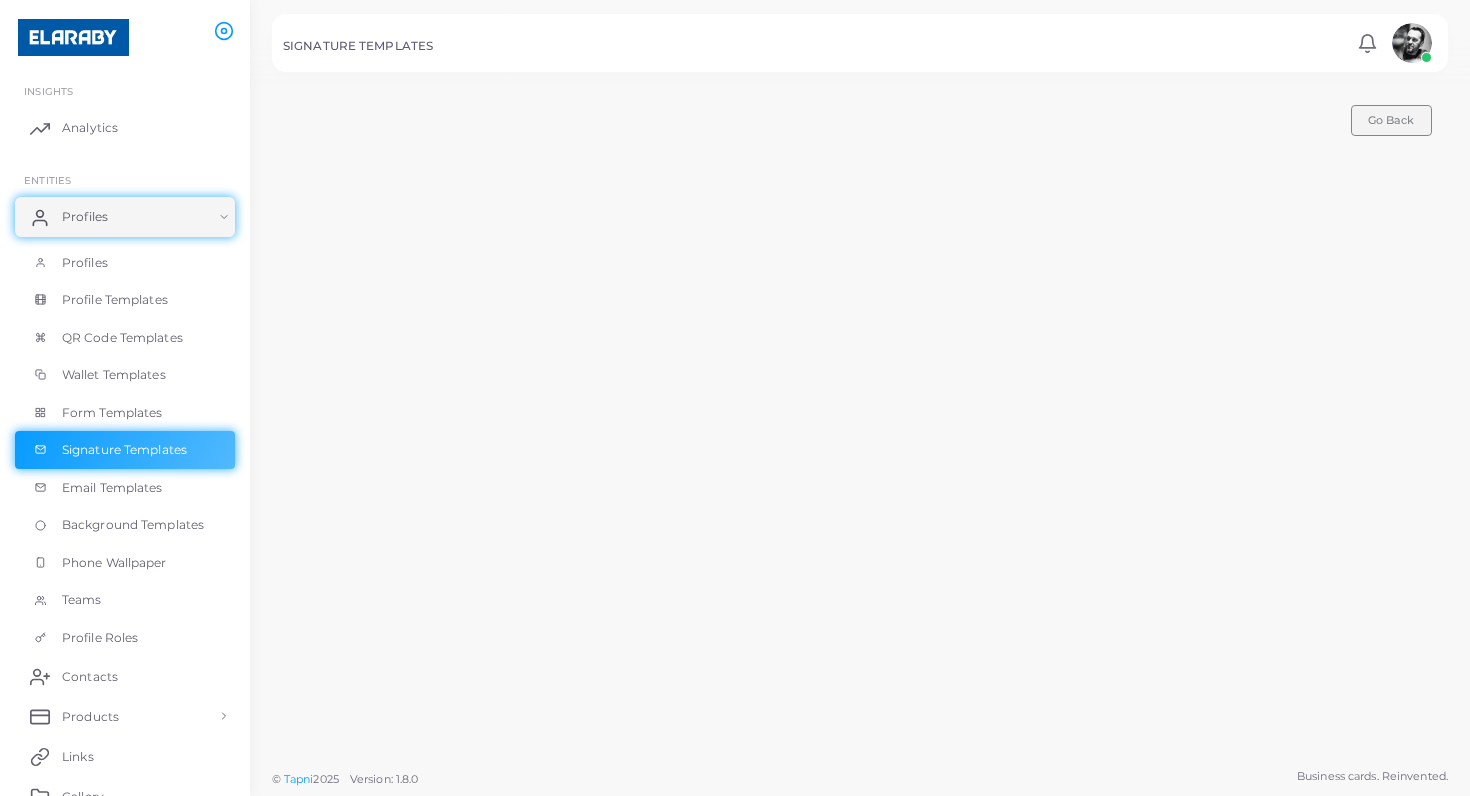 click on "Go Back" at bounding box center [1391, 120] 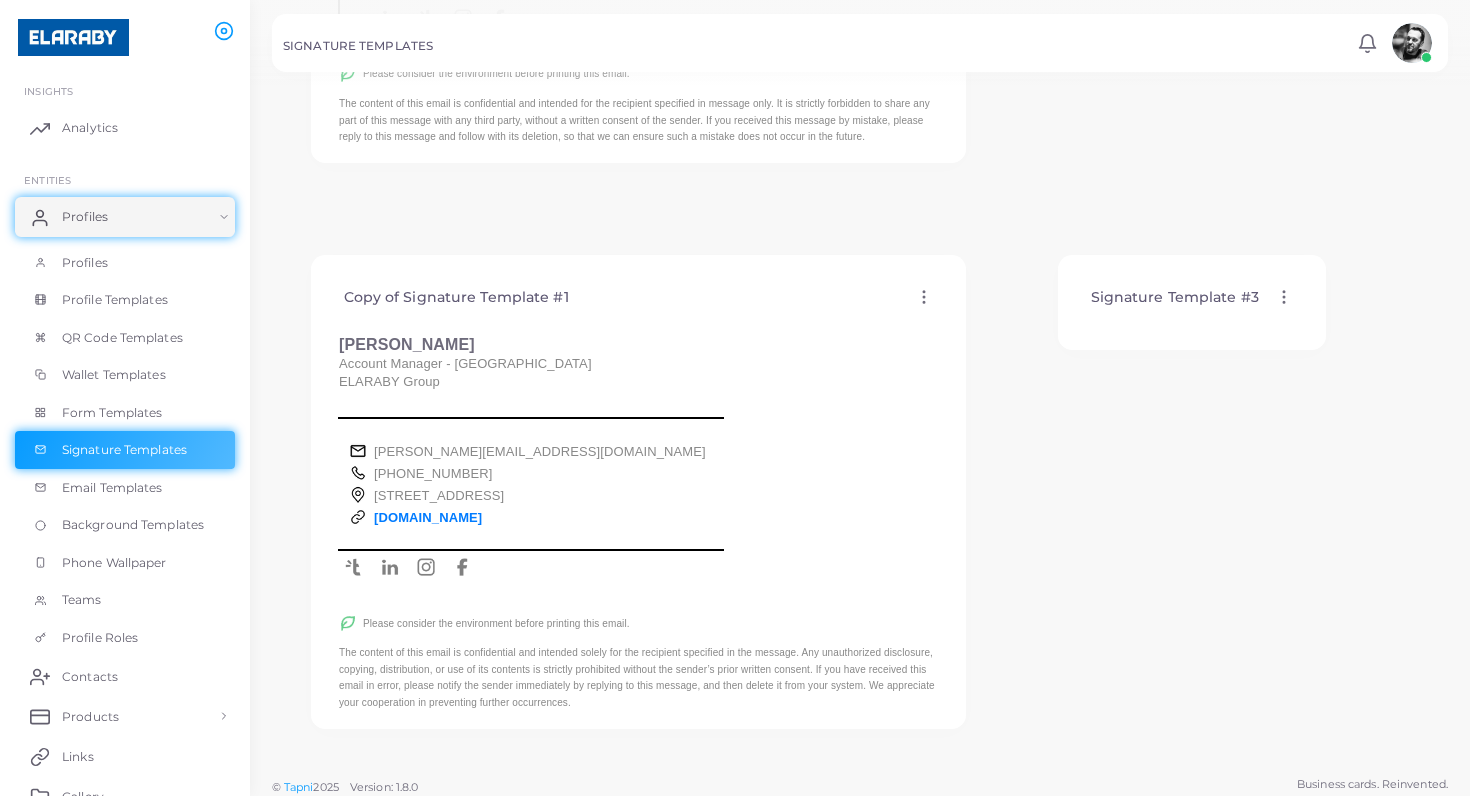 scroll, scrollTop: 416, scrollLeft: 0, axis: vertical 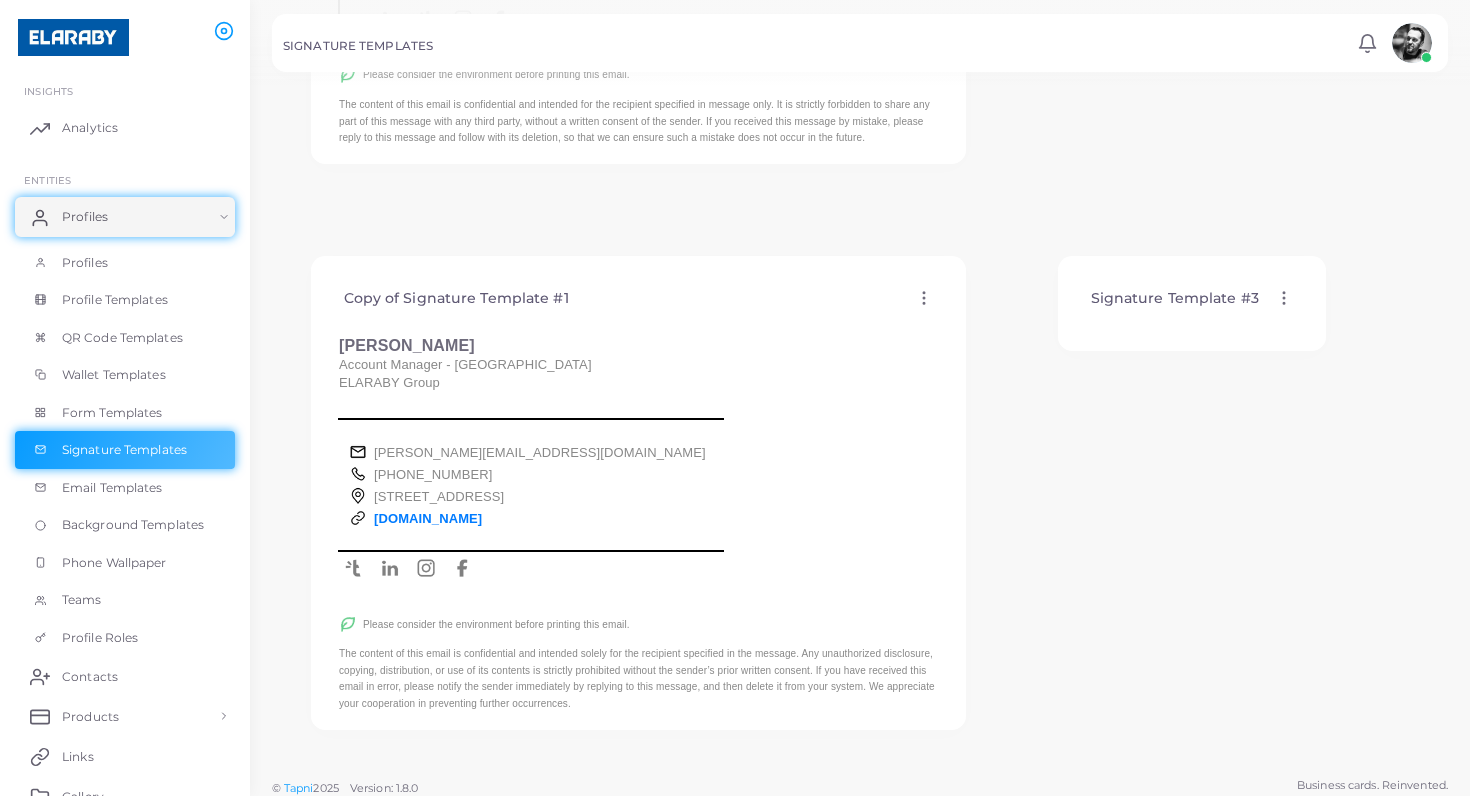 click 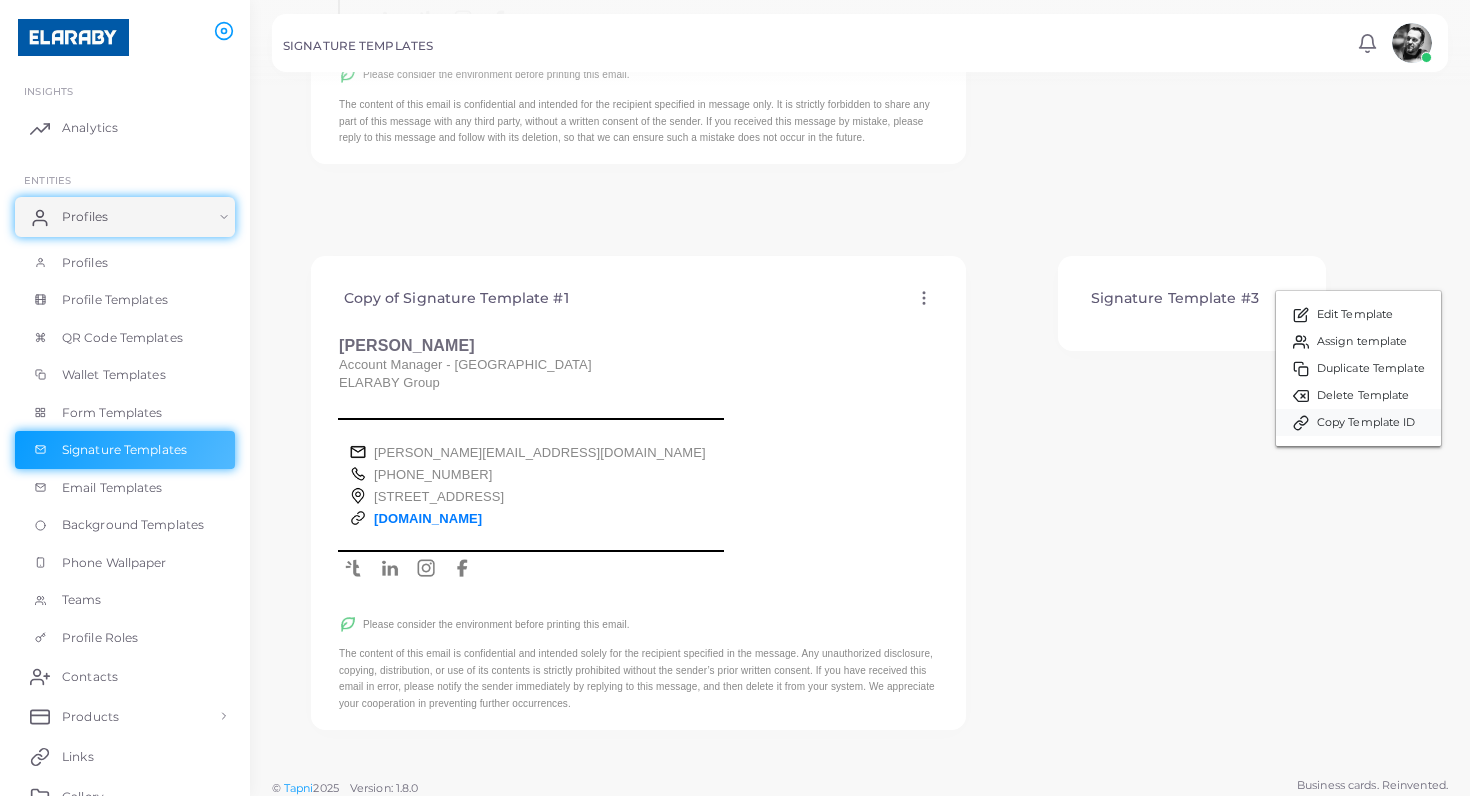 click on "Copy Template ID" at bounding box center (1366, 423) 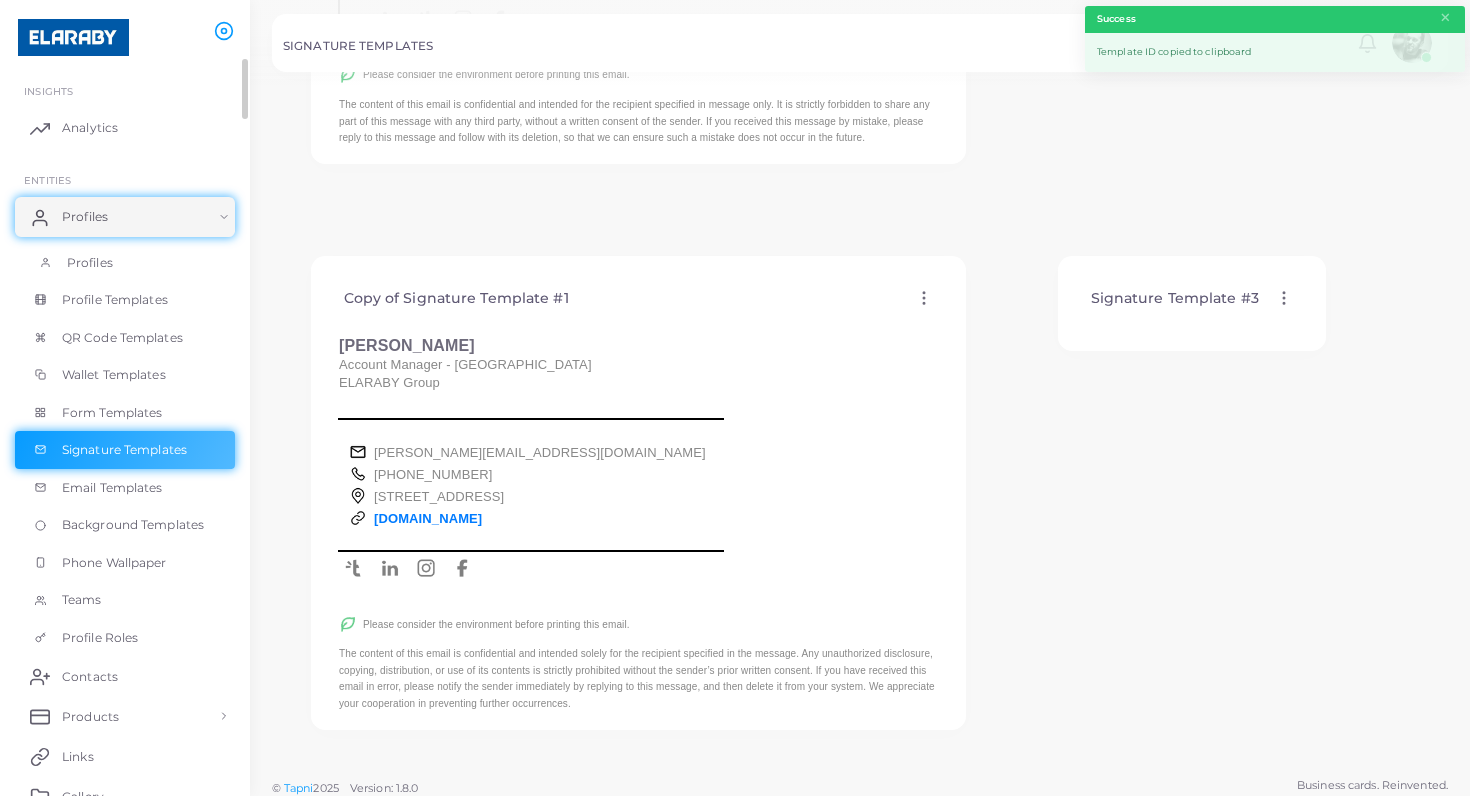 click on "Profiles" at bounding box center [90, 263] 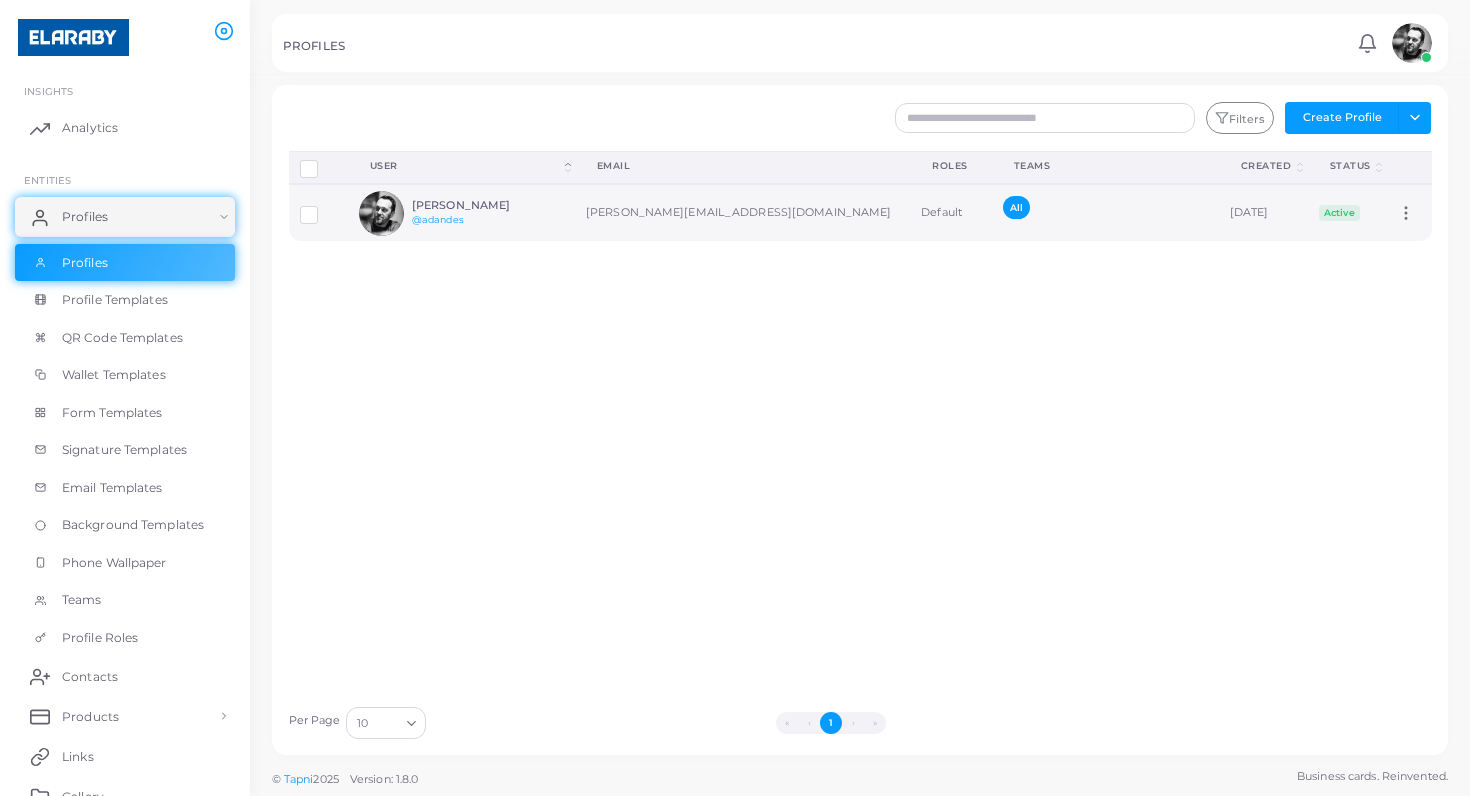 click 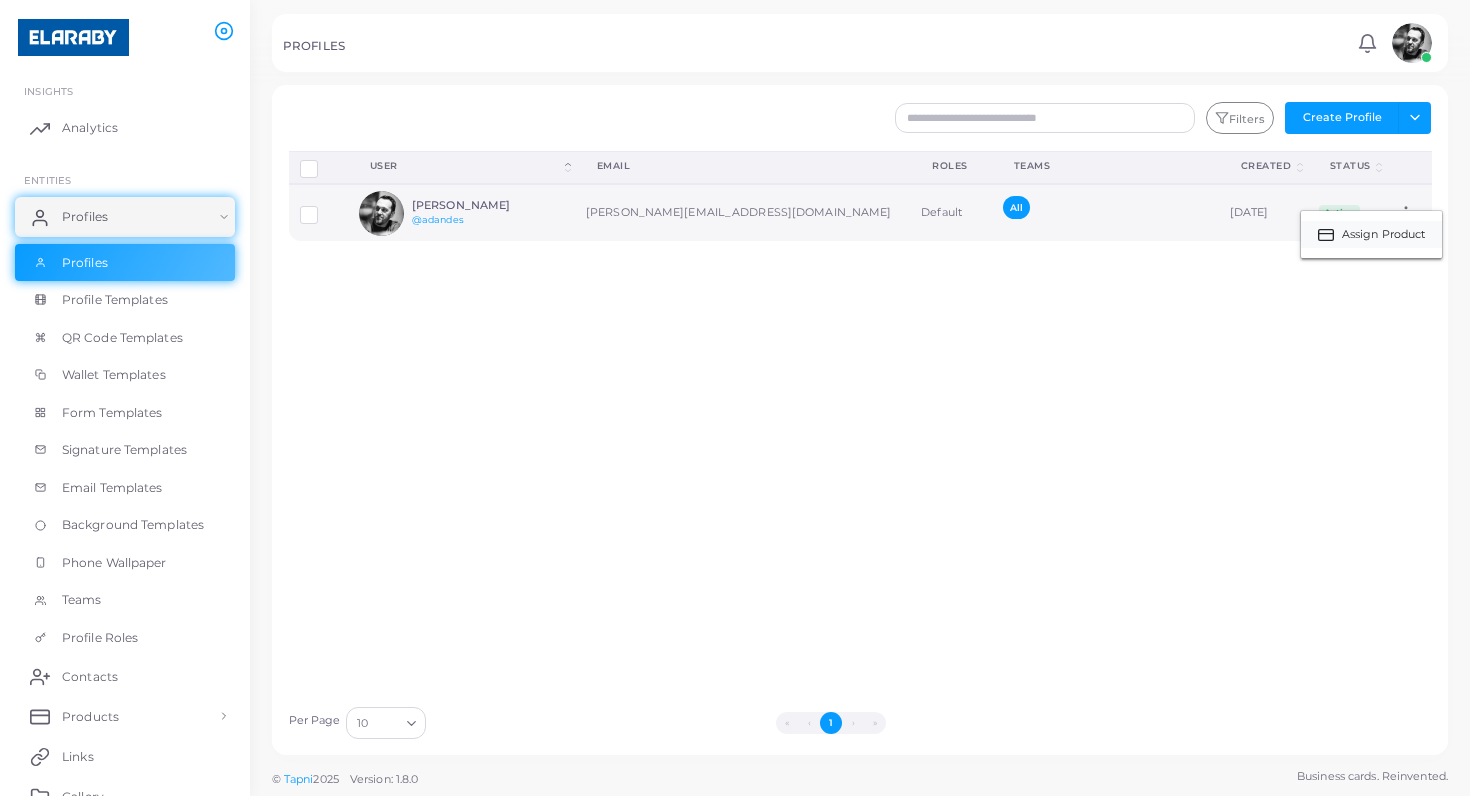 click on "Assign Product" at bounding box center (1384, 235) 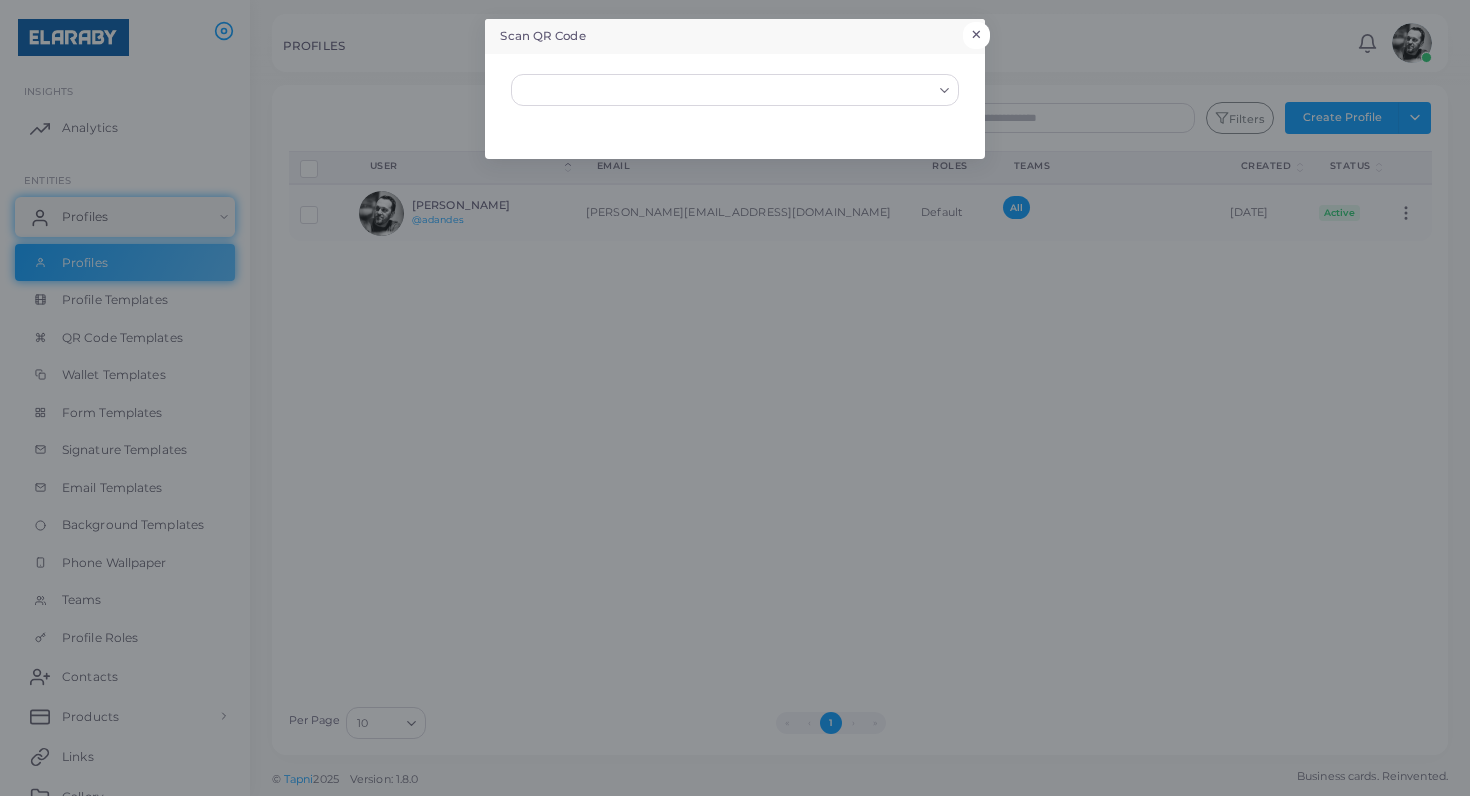 click on "×" at bounding box center (976, 35) 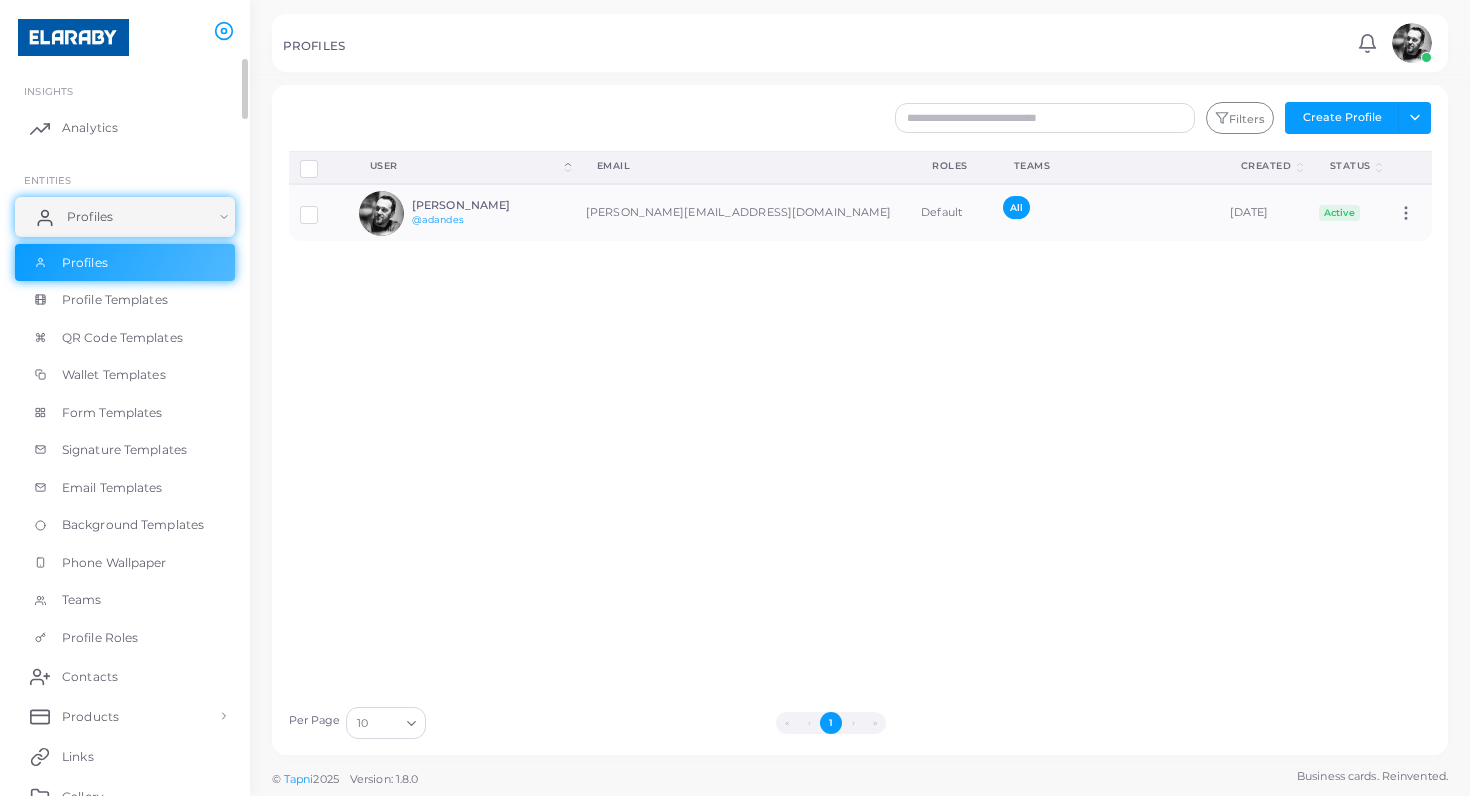 click on "Profiles" at bounding box center (125, 217) 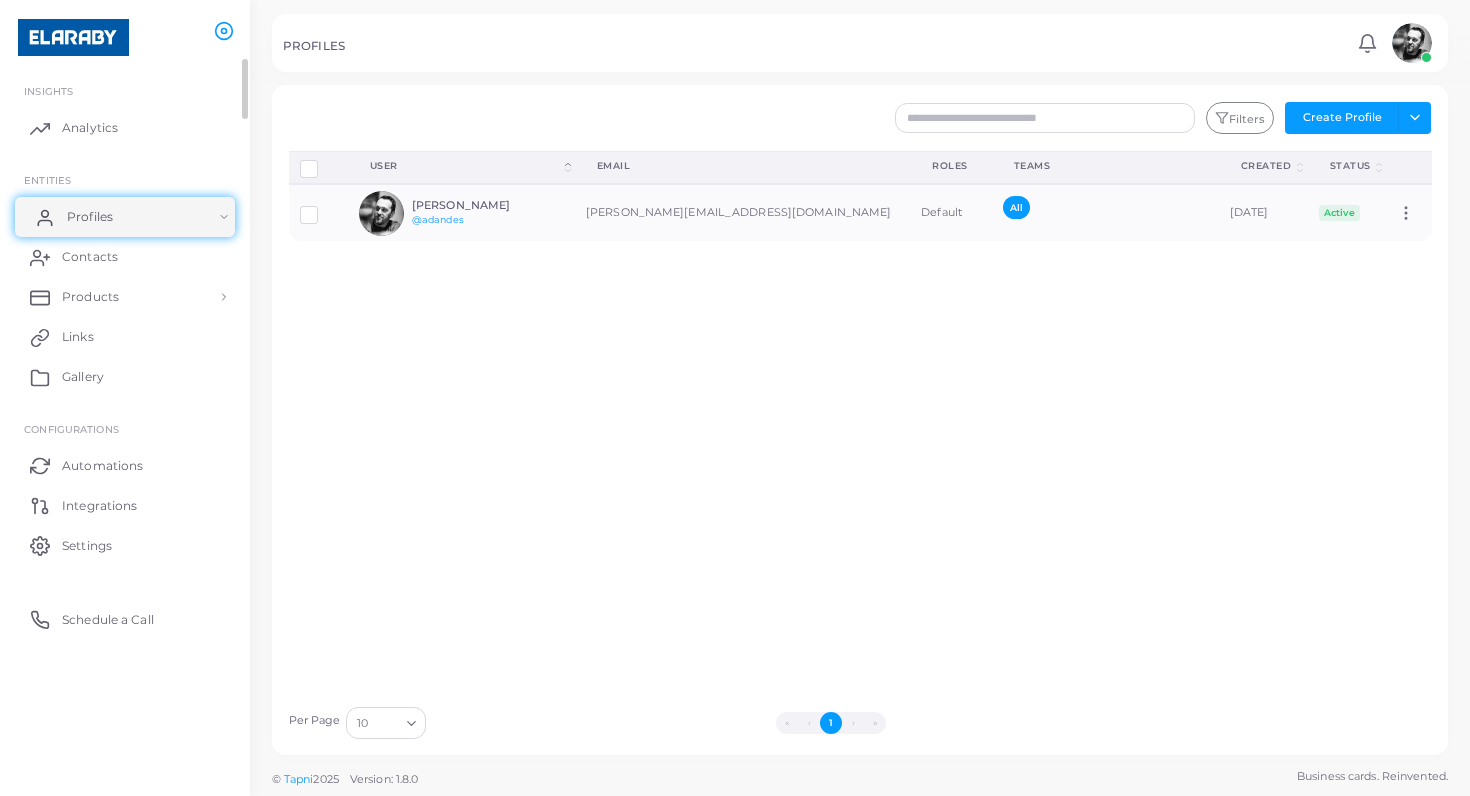 click on "Profiles" at bounding box center [125, 217] 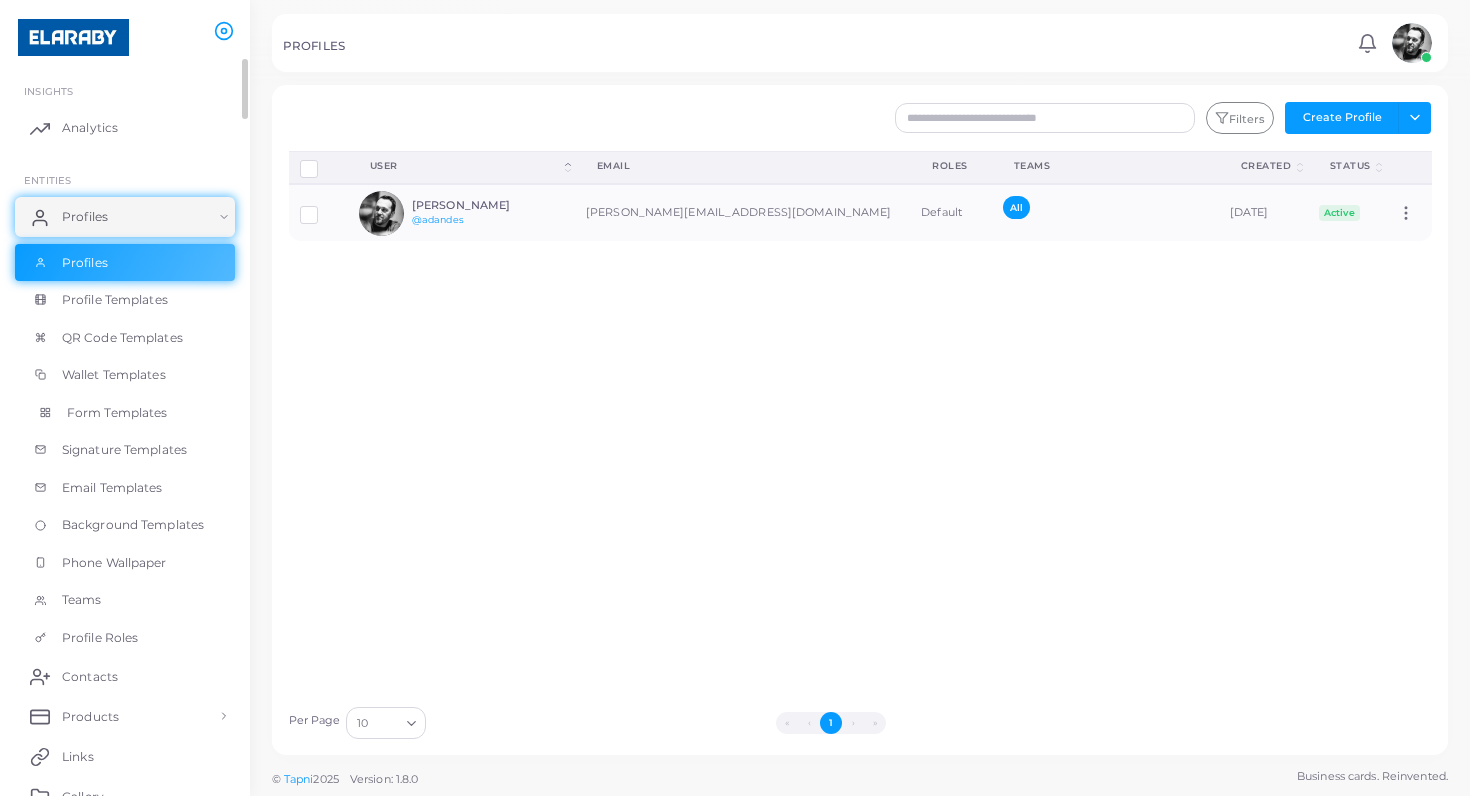 scroll, scrollTop: 28, scrollLeft: 0, axis: vertical 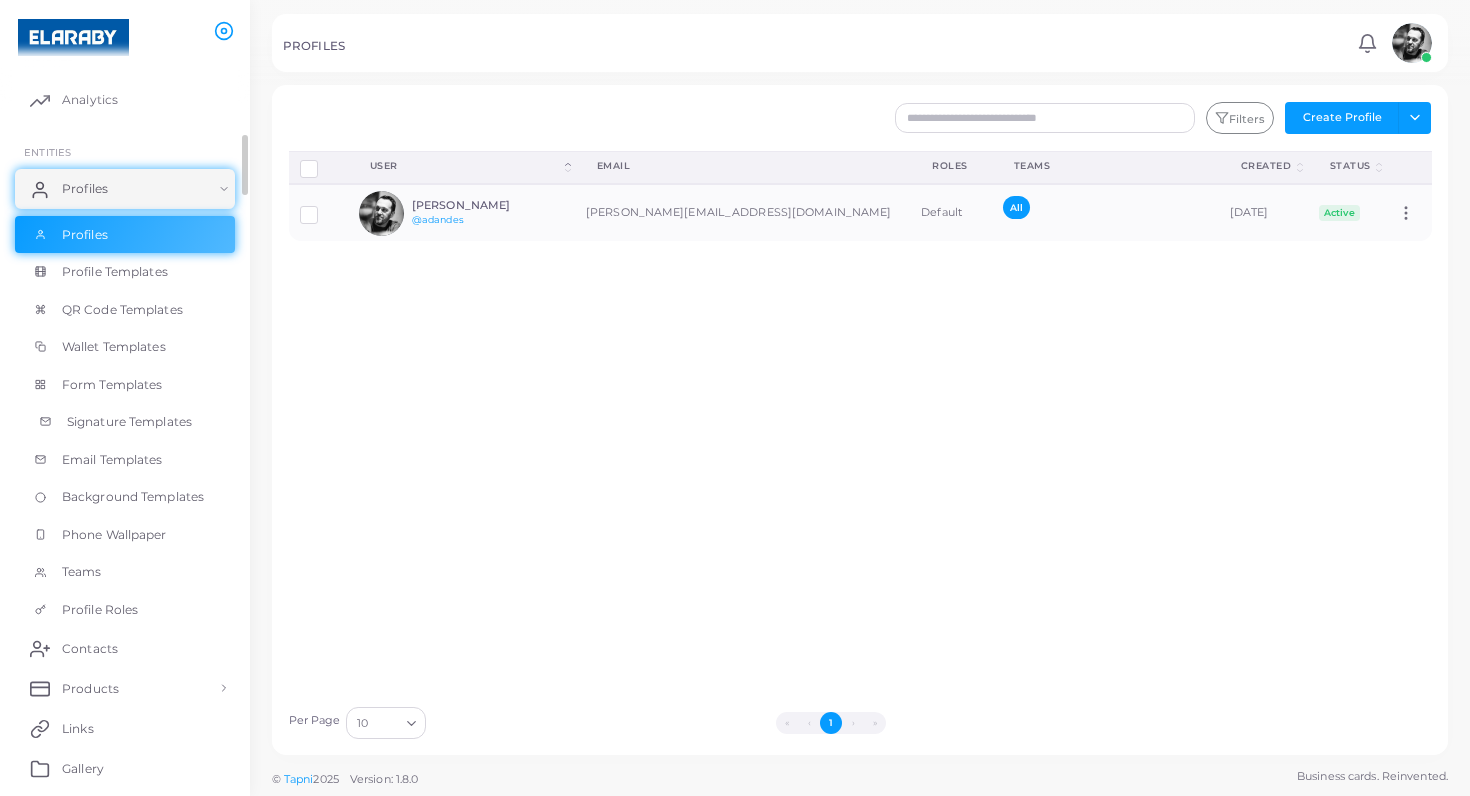 click on "Signature Templates" at bounding box center [129, 422] 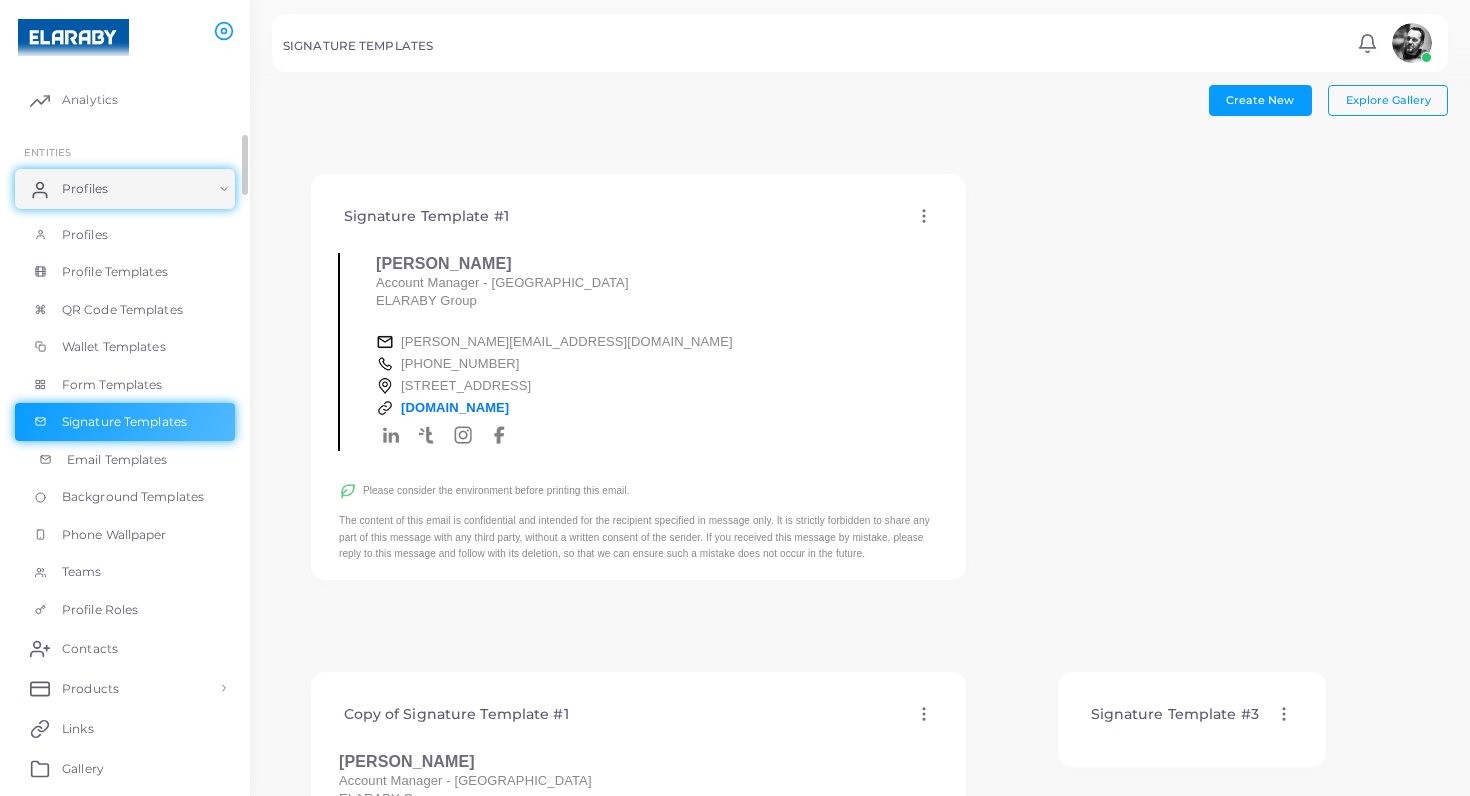 click on "Email Templates" at bounding box center (117, 460) 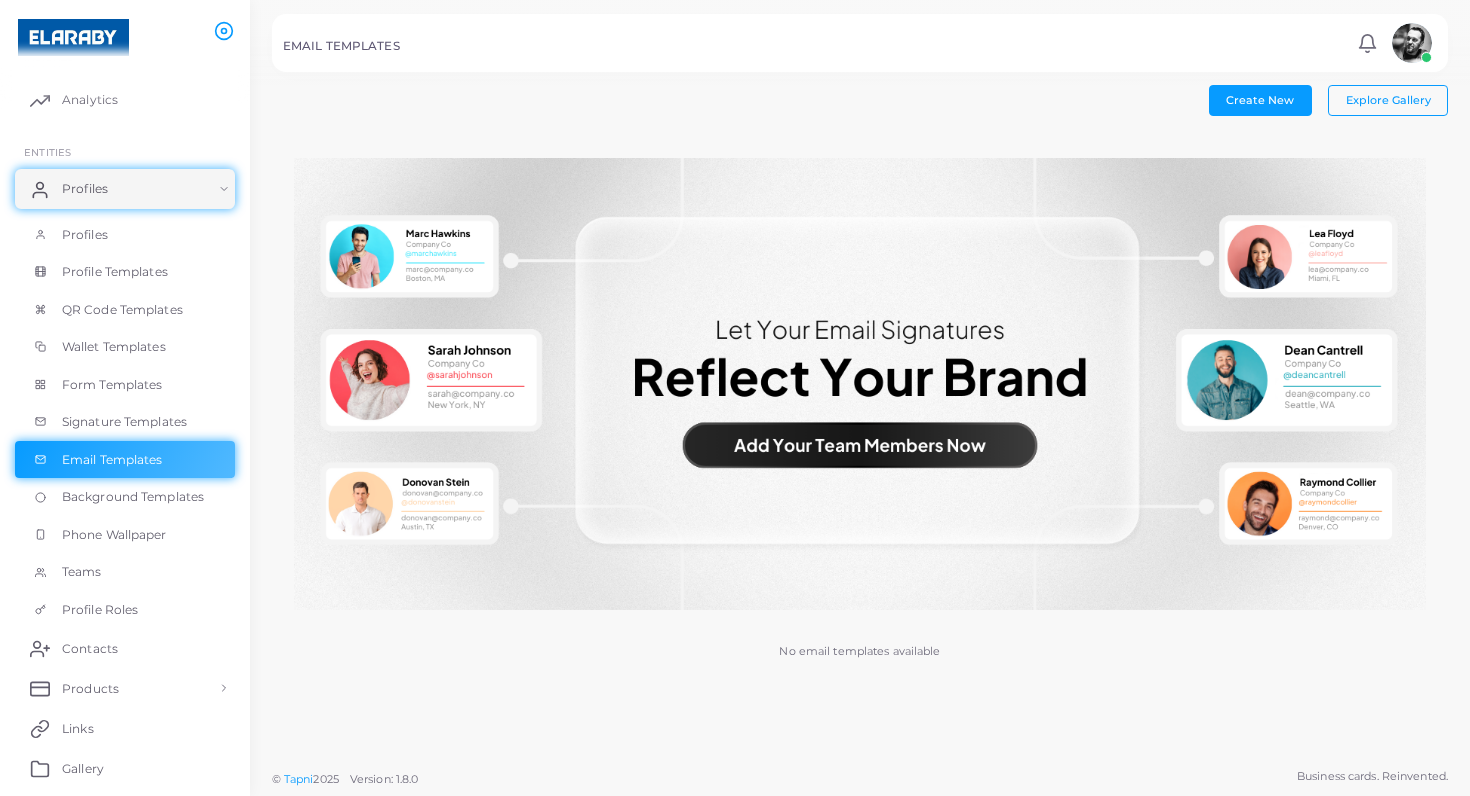 scroll, scrollTop: 0, scrollLeft: 0, axis: both 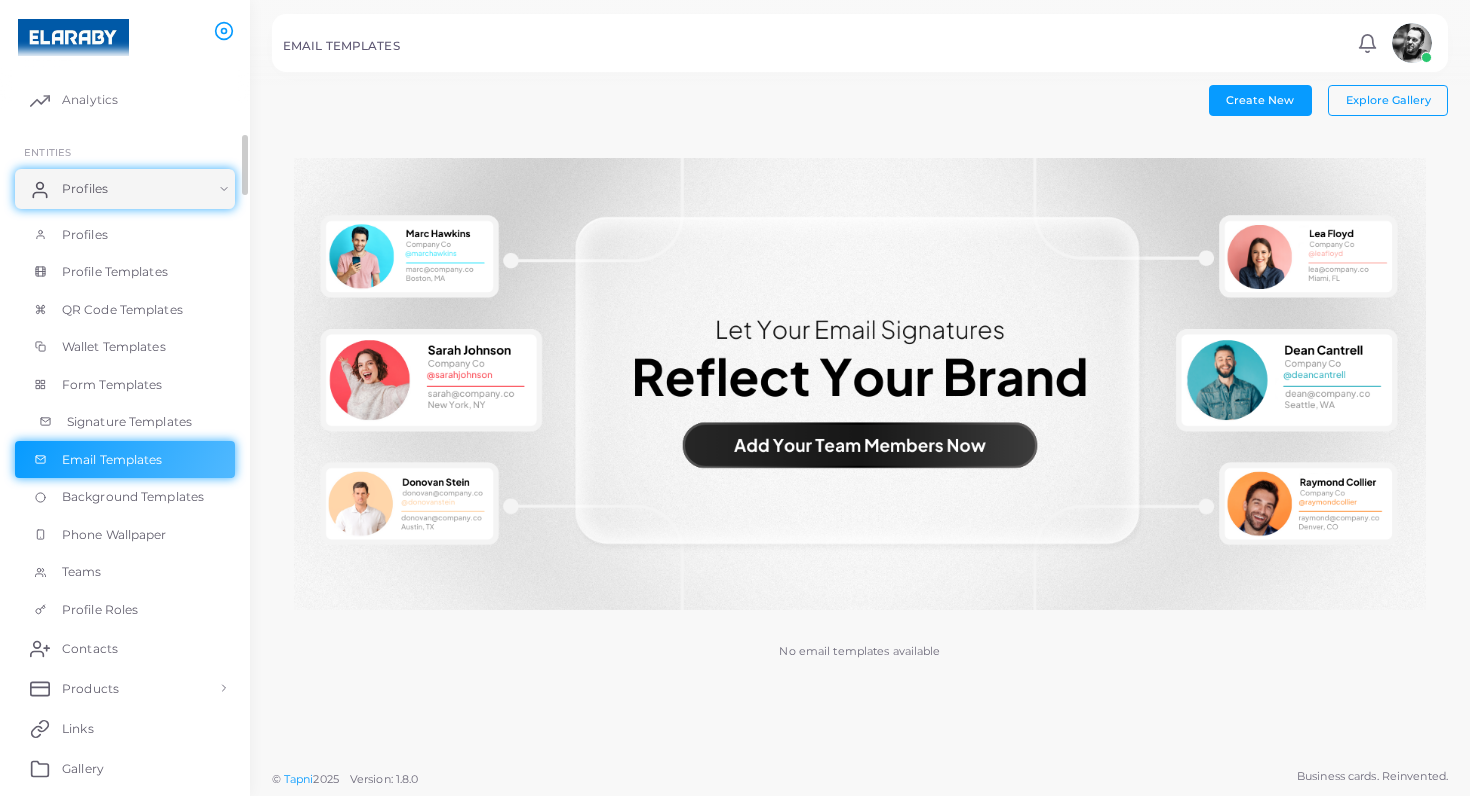 click on "Signature Templates" at bounding box center [129, 422] 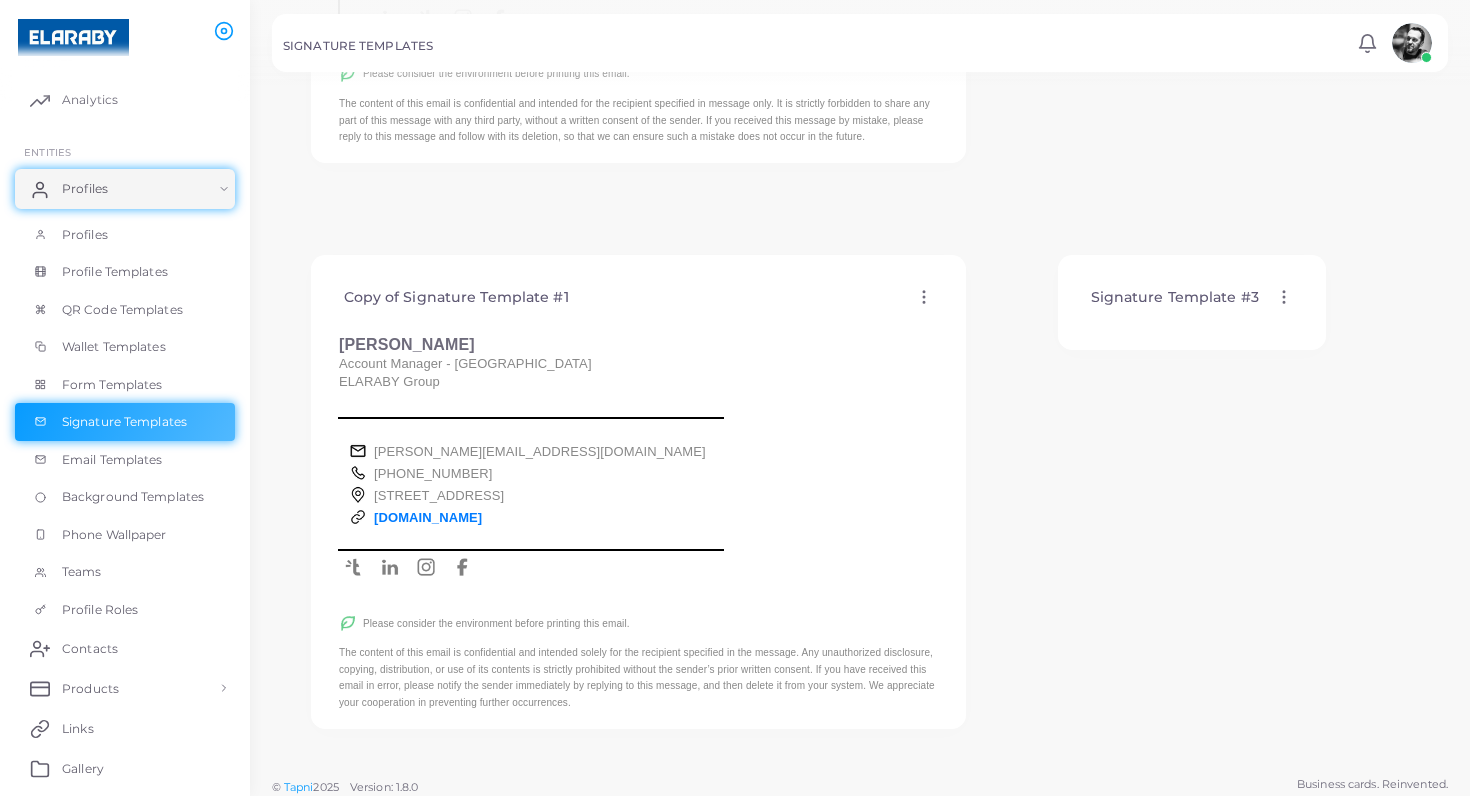 scroll, scrollTop: 416, scrollLeft: 0, axis: vertical 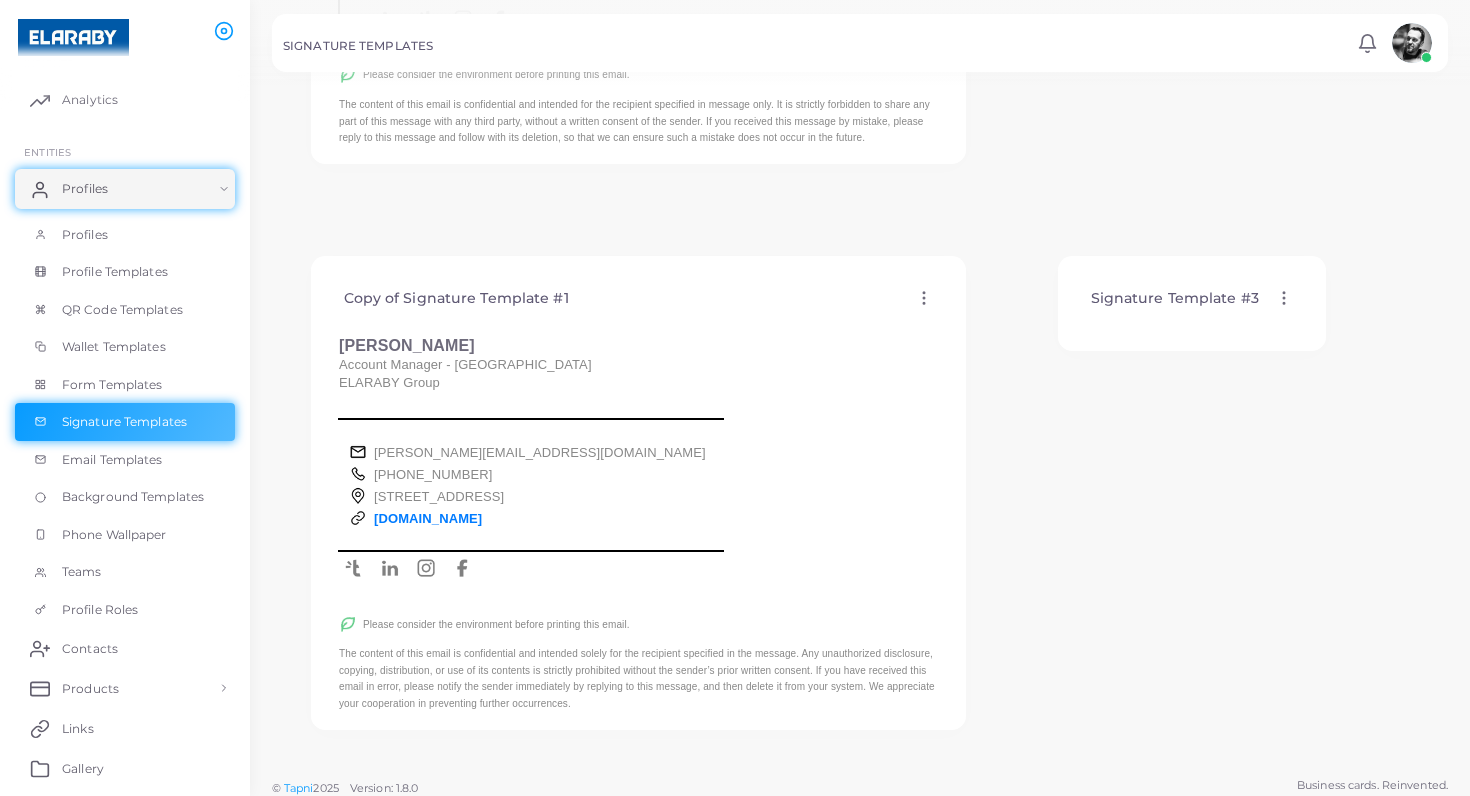 click 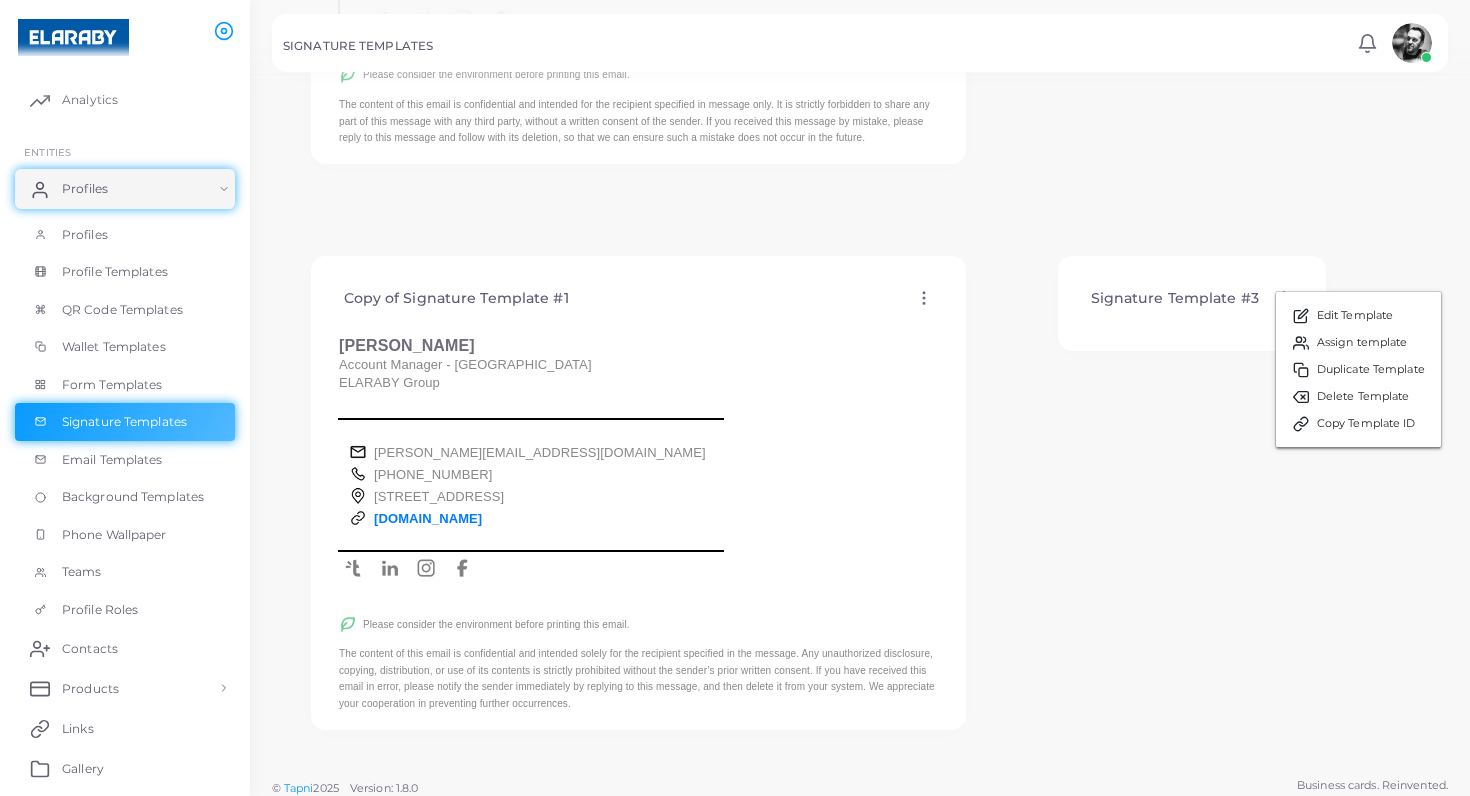 click 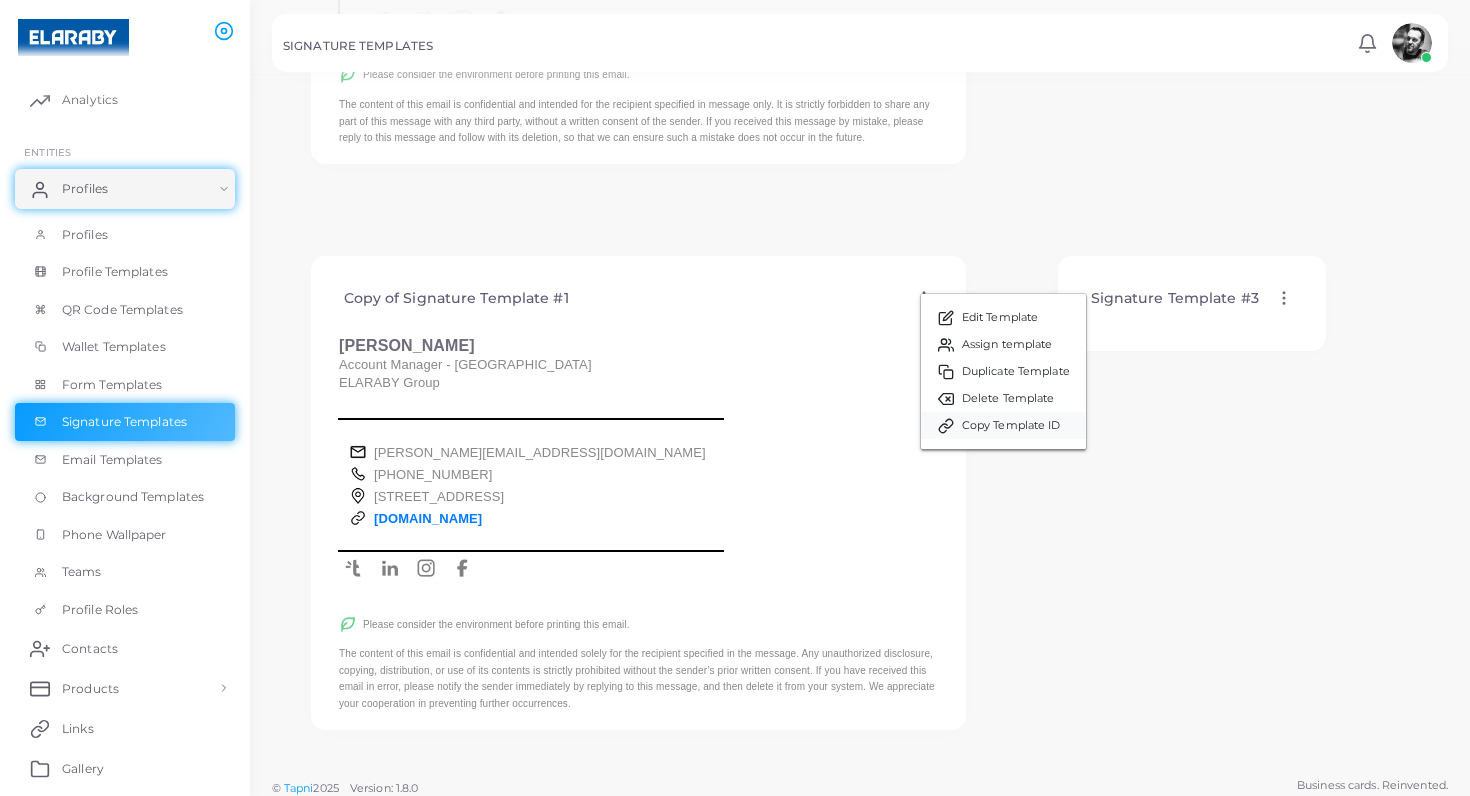 click on "Copy Template ID" at bounding box center (1011, 426) 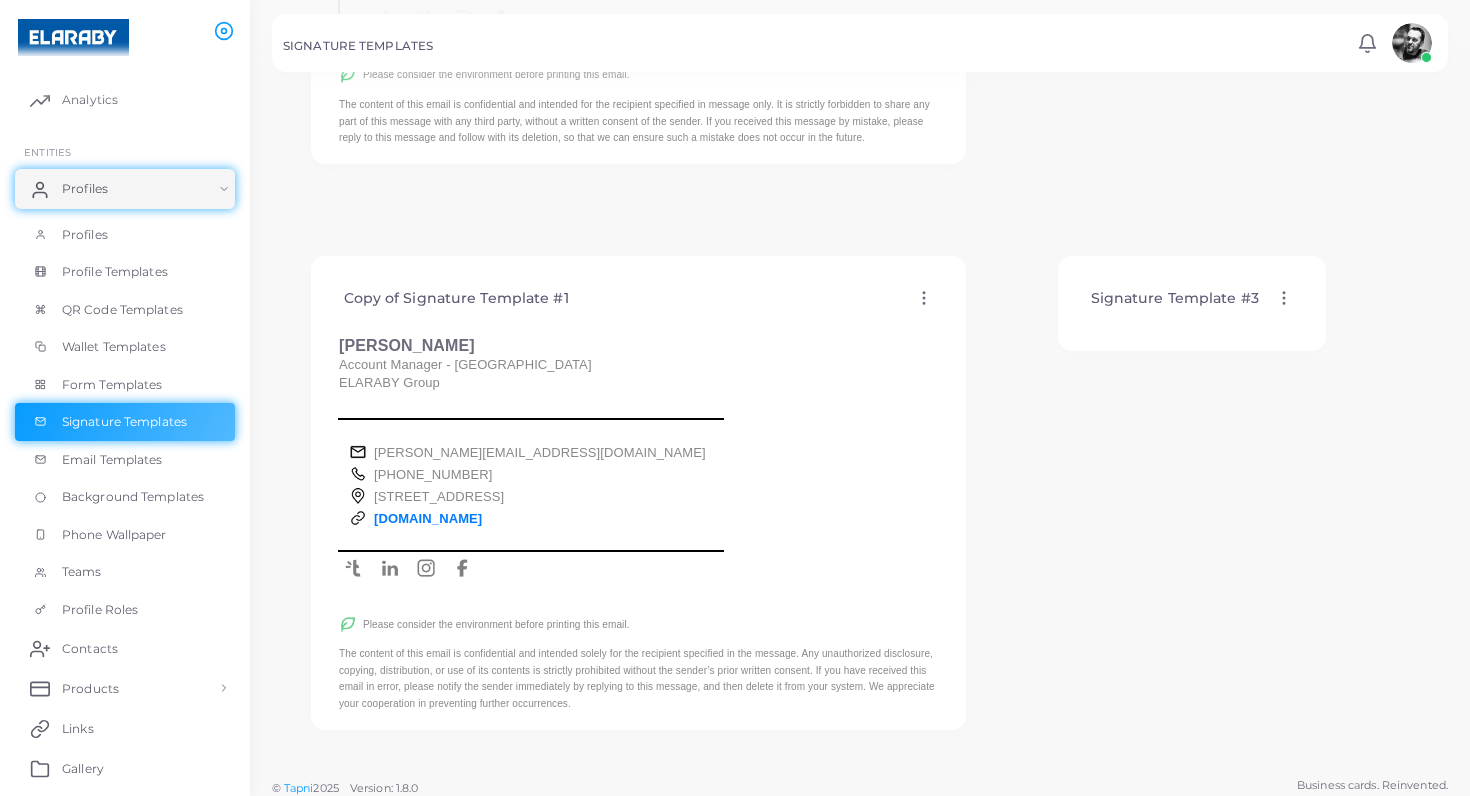 click 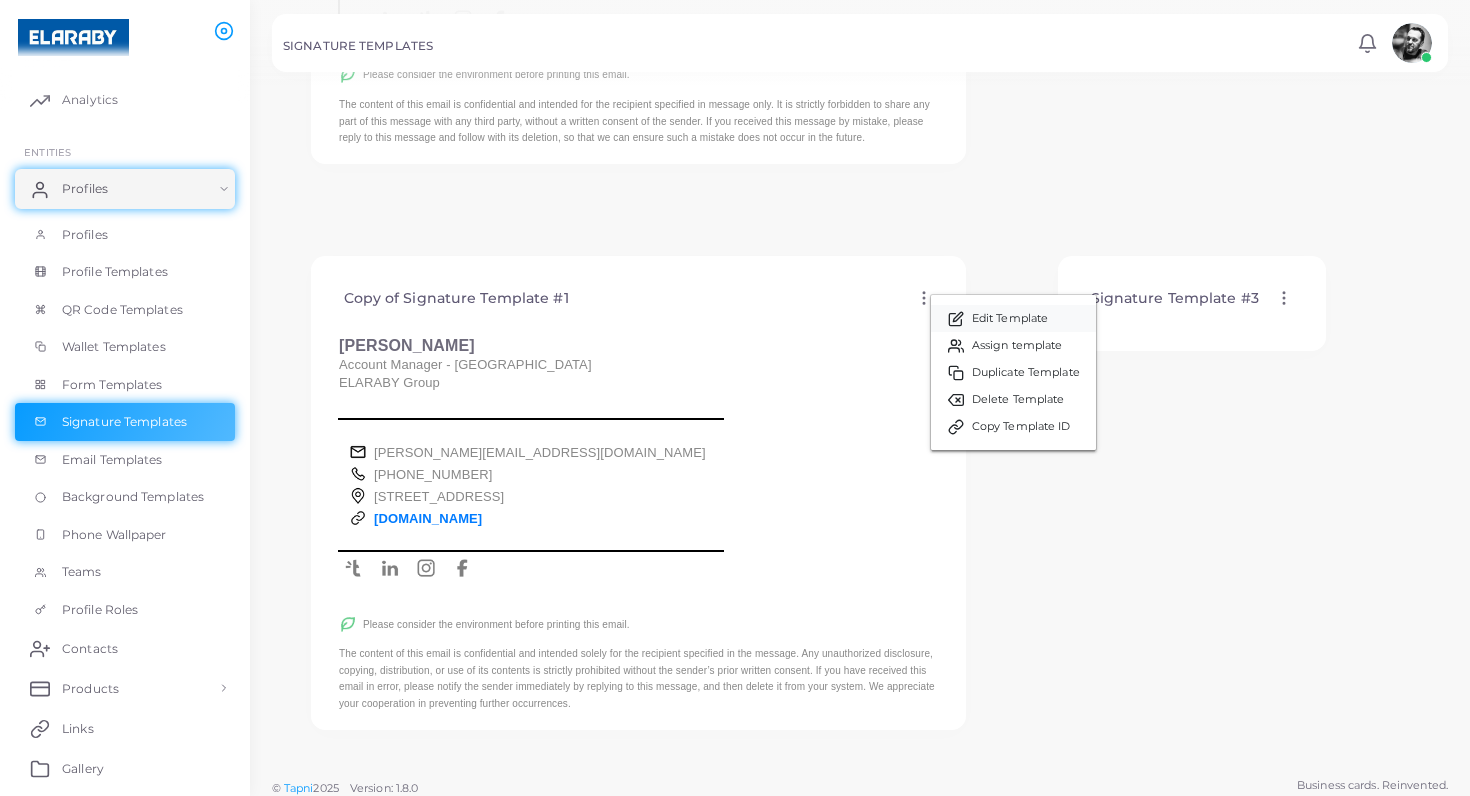 click on "Edit Template" at bounding box center [1010, 319] 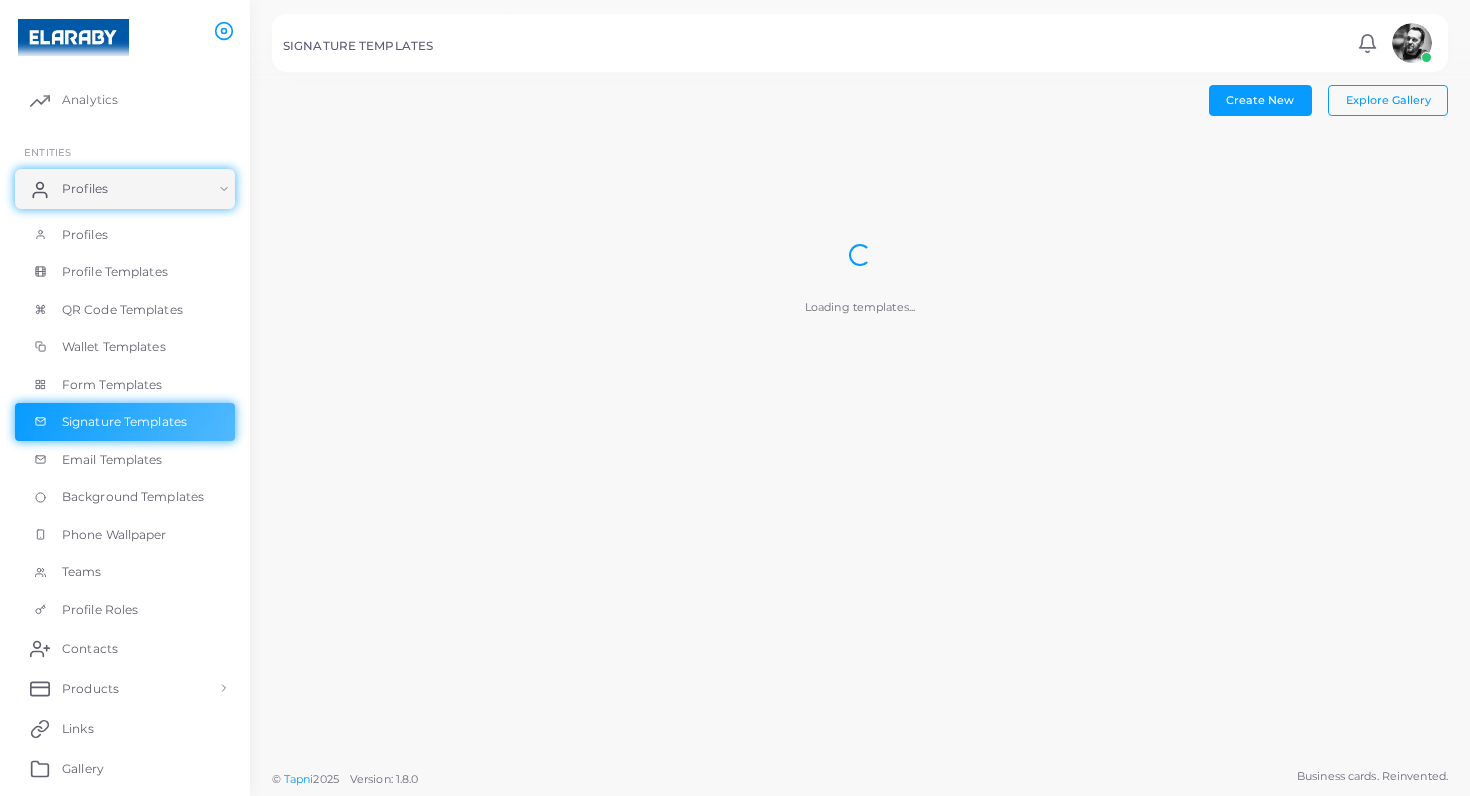 scroll, scrollTop: 0, scrollLeft: 0, axis: both 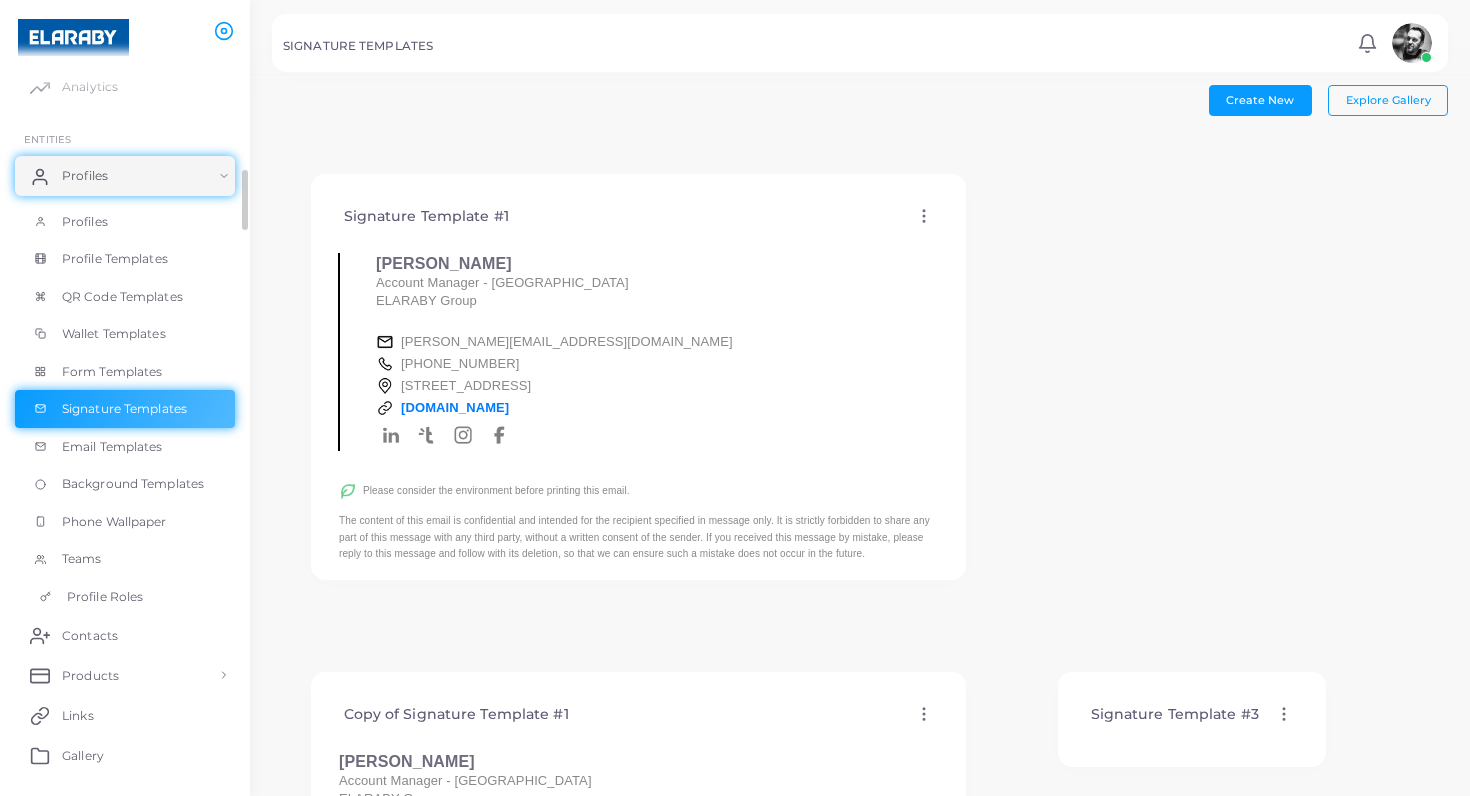 click on "Profile Roles" at bounding box center [105, 597] 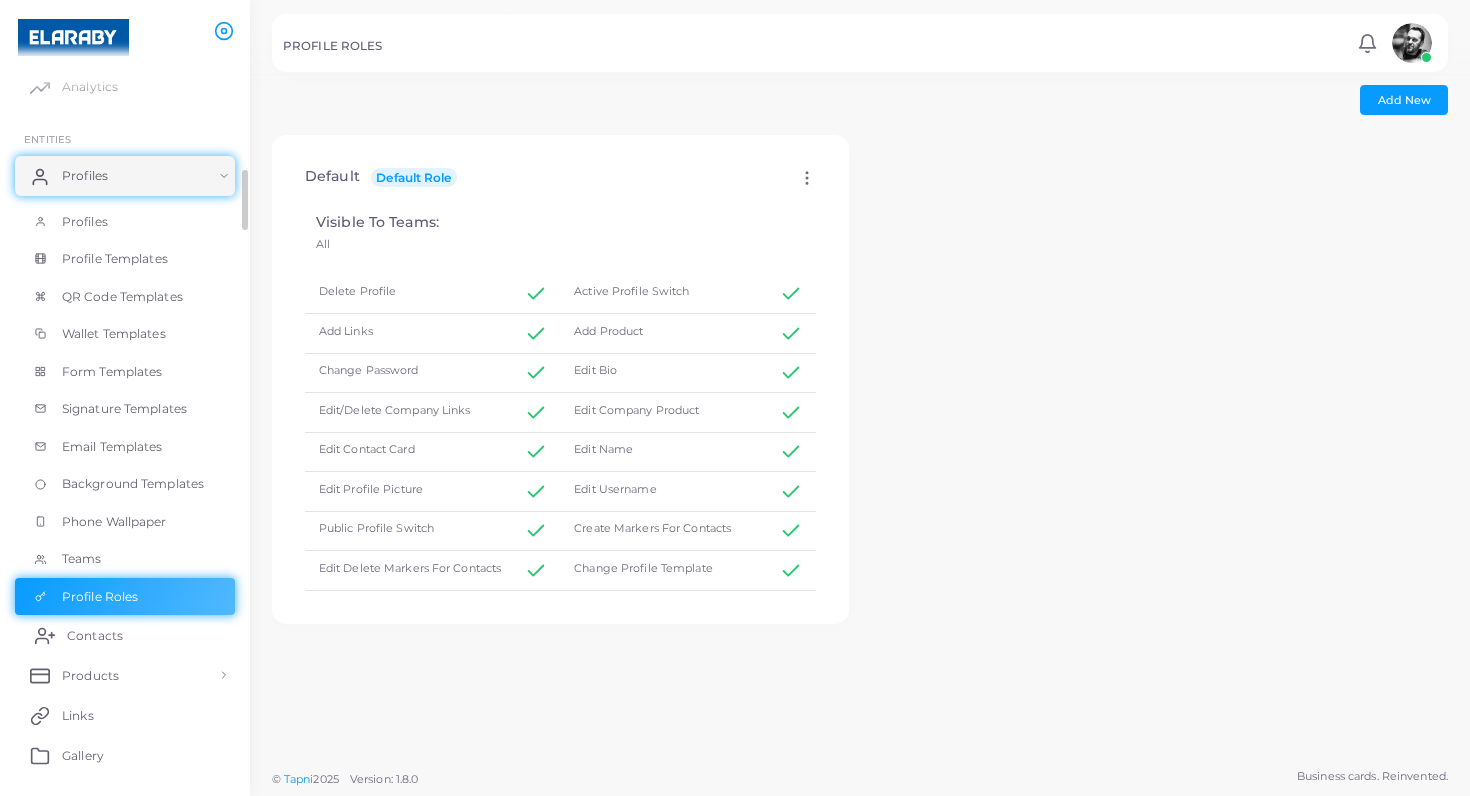 click on "Contacts" at bounding box center [125, 635] 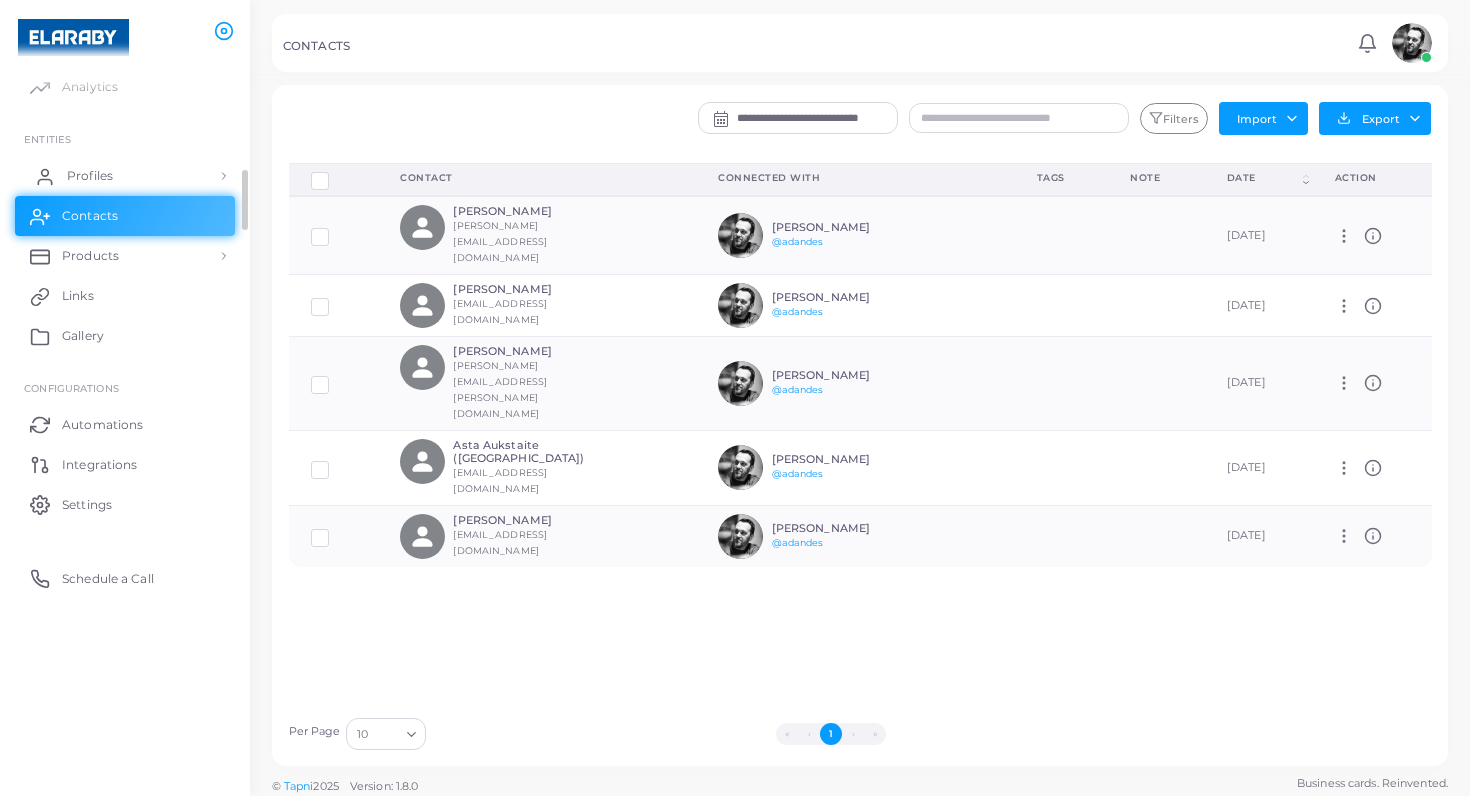 click on "Profiles" at bounding box center [125, 176] 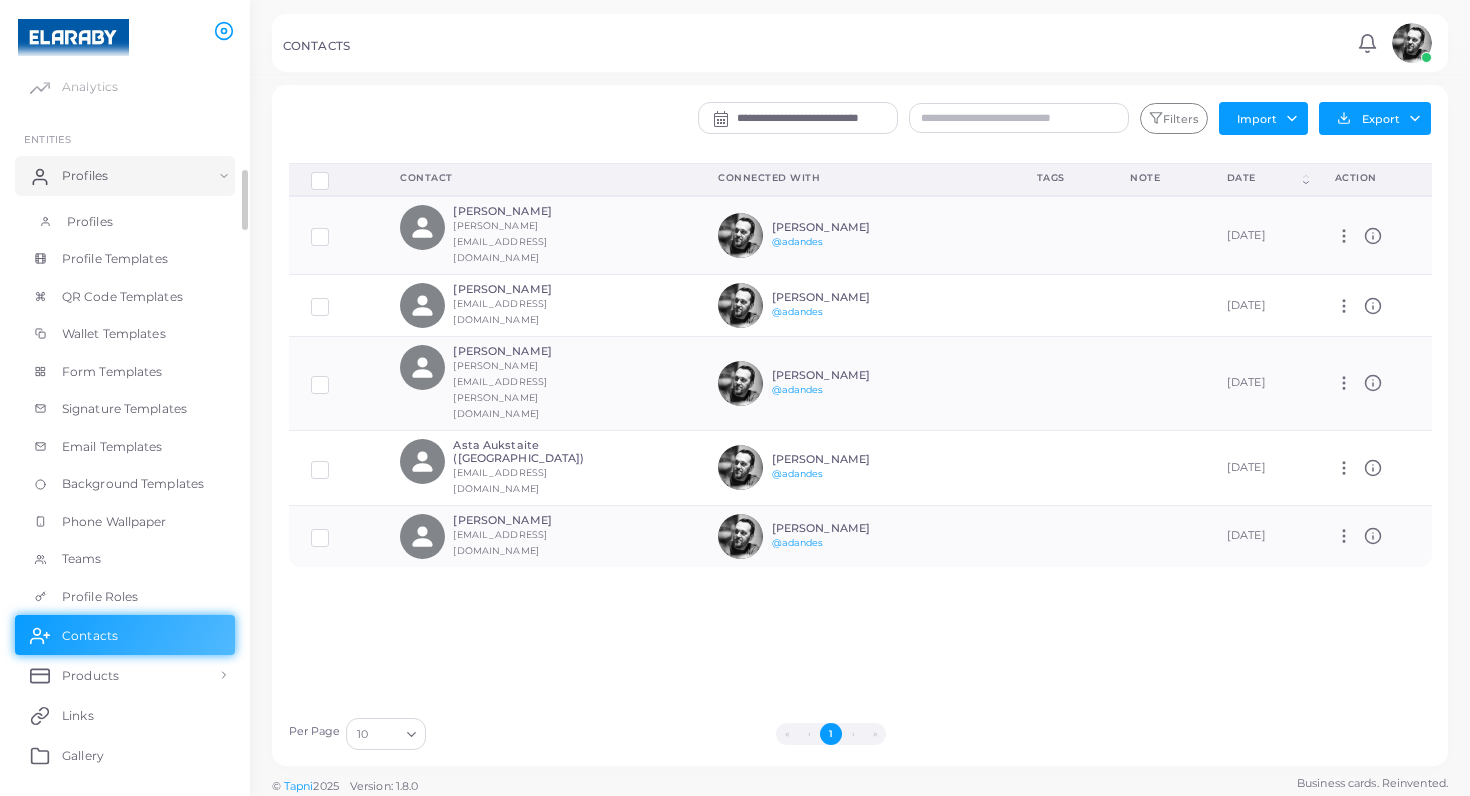 click on "Profiles" at bounding box center [90, 222] 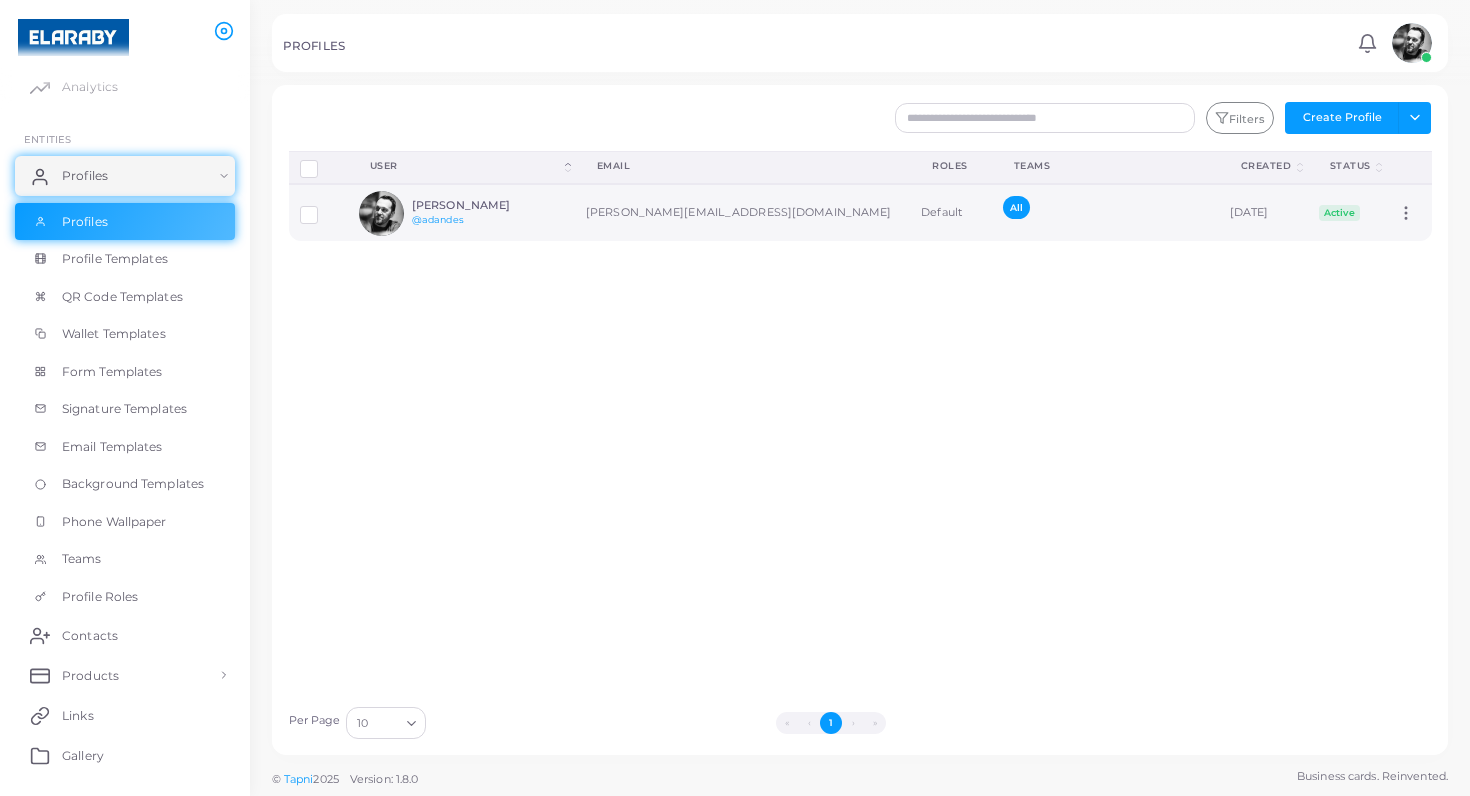 click on "[PERSON_NAME]" at bounding box center [485, 205] 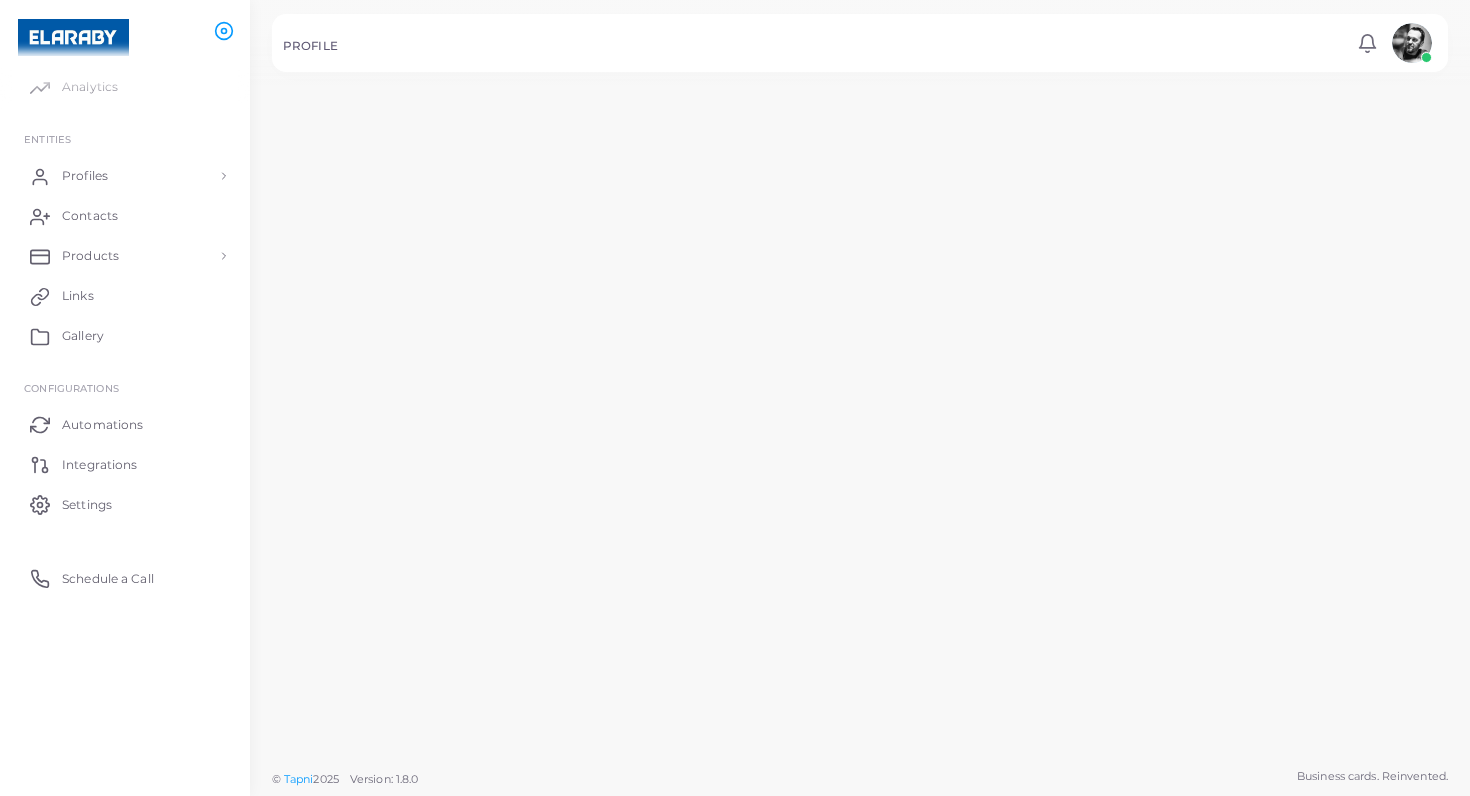 scroll, scrollTop: 0, scrollLeft: 0, axis: both 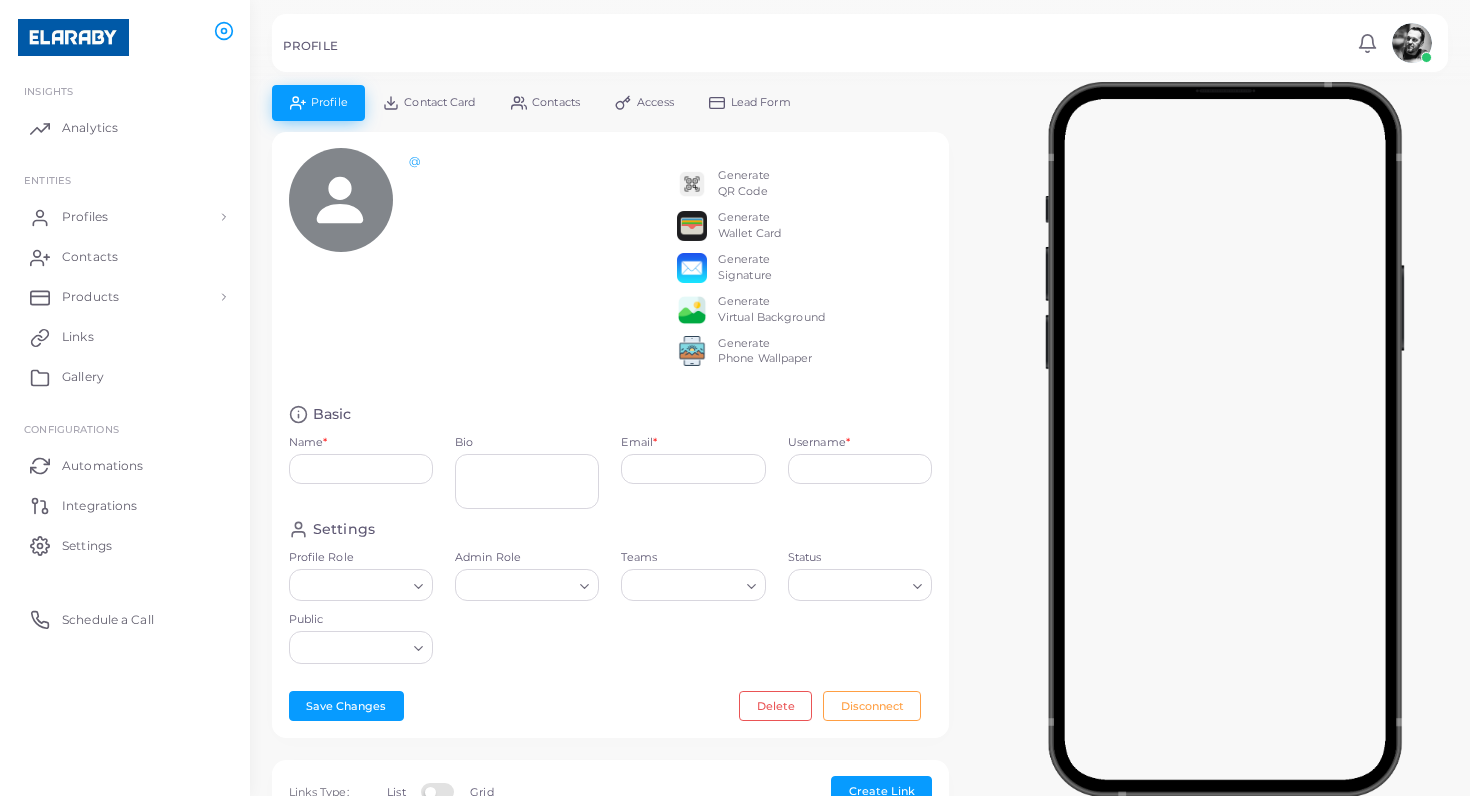 type on "**********" 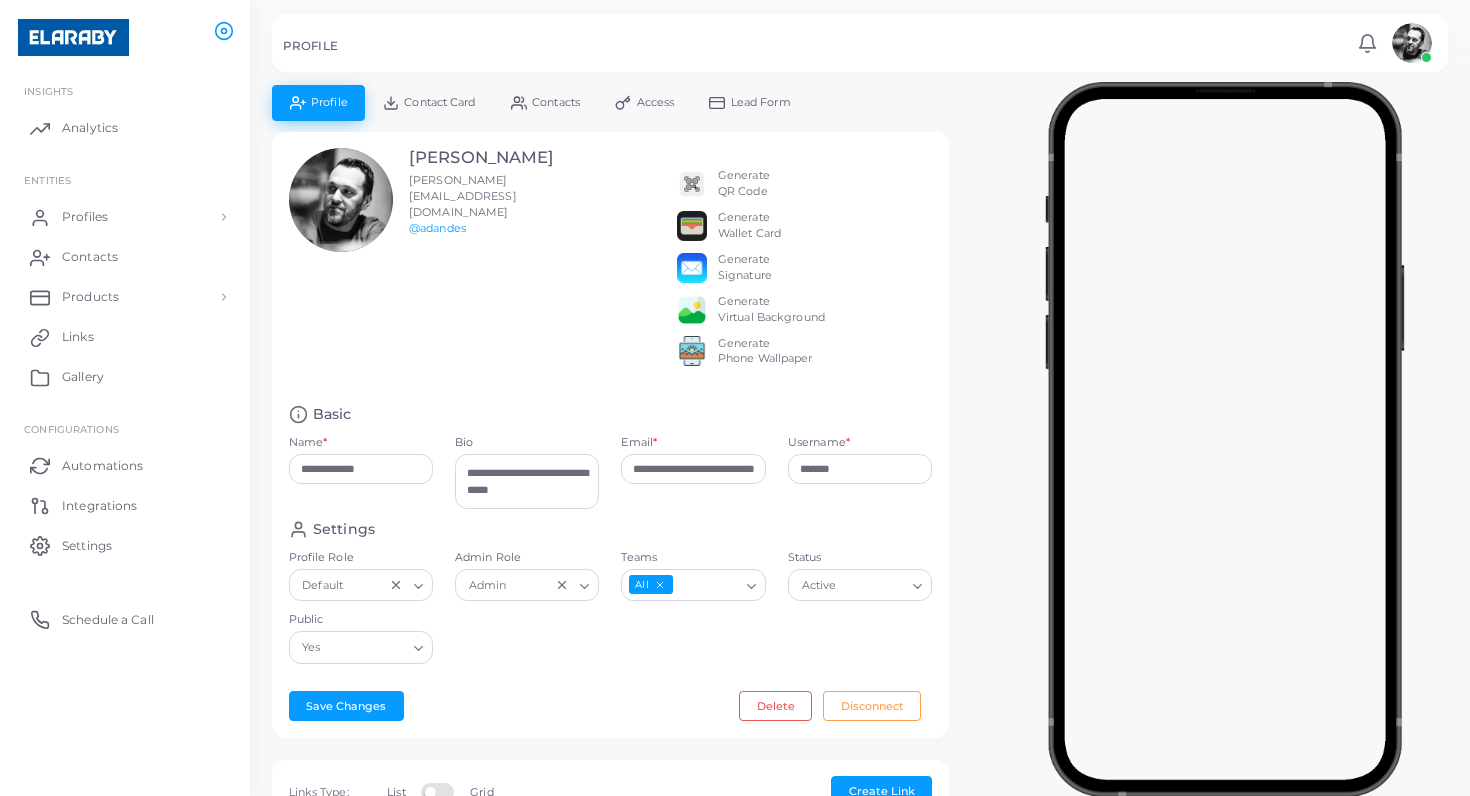 click on "Generate  Signature" at bounding box center [745, 268] 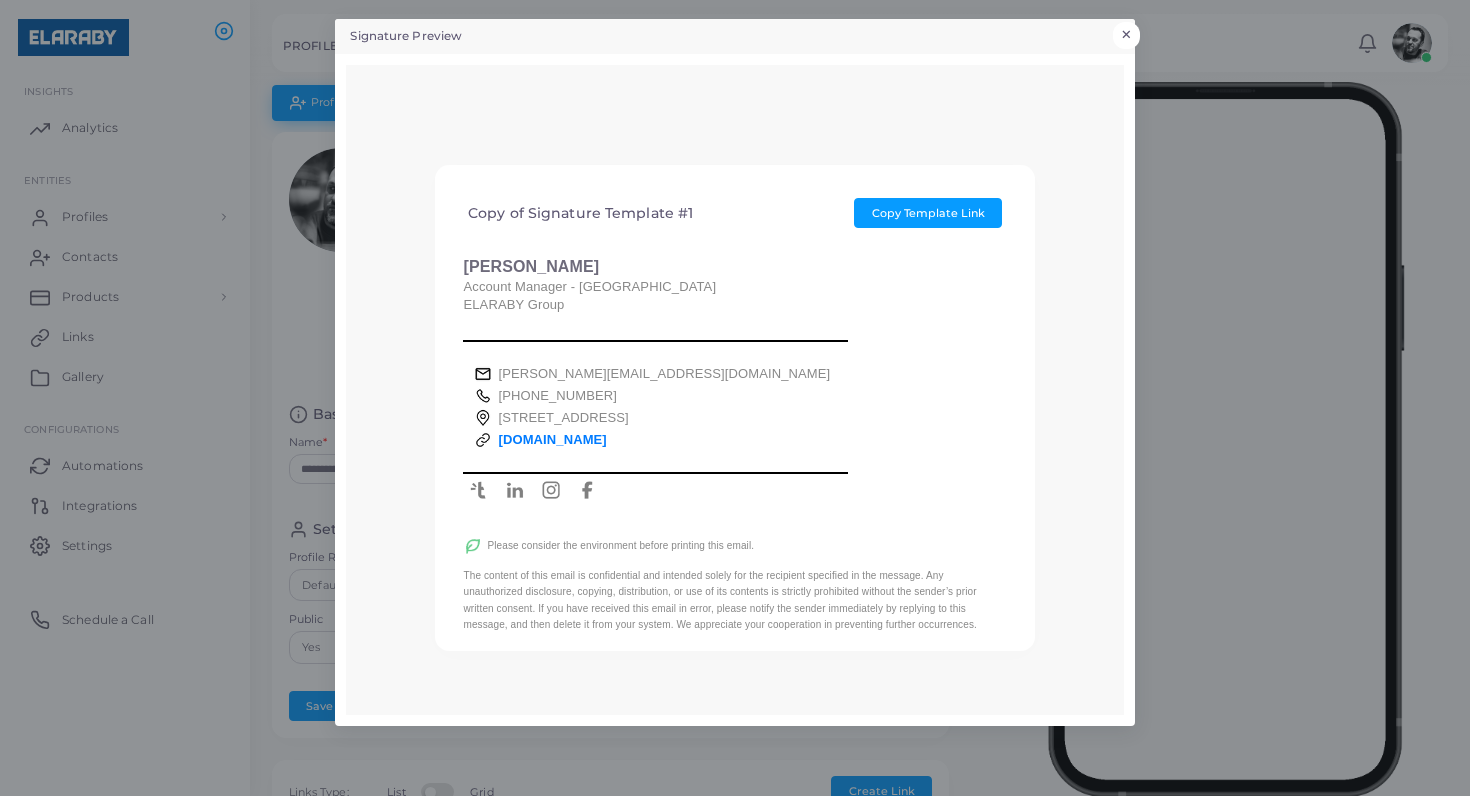 click on "×" at bounding box center [1126, 35] 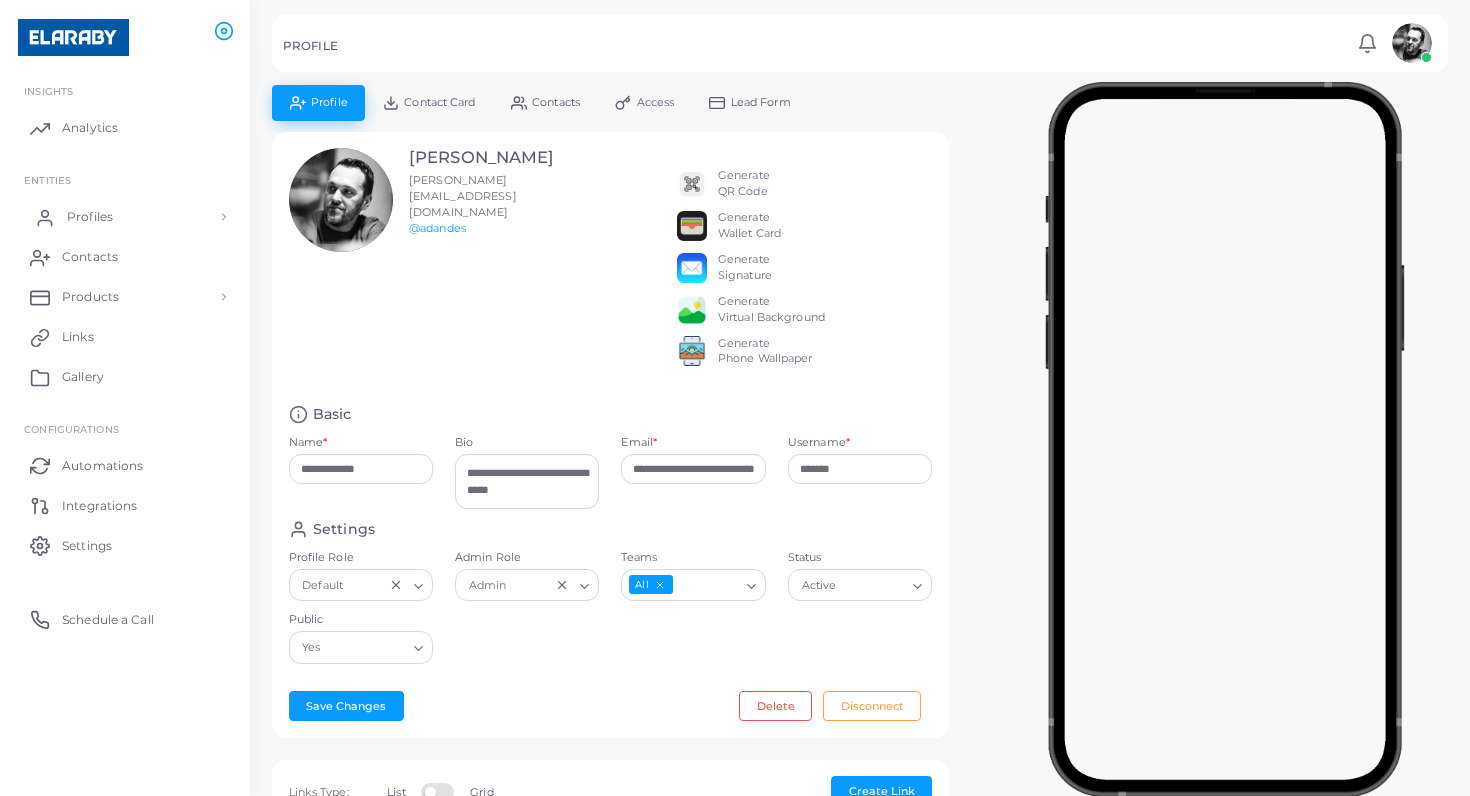 scroll, scrollTop: 0, scrollLeft: 0, axis: both 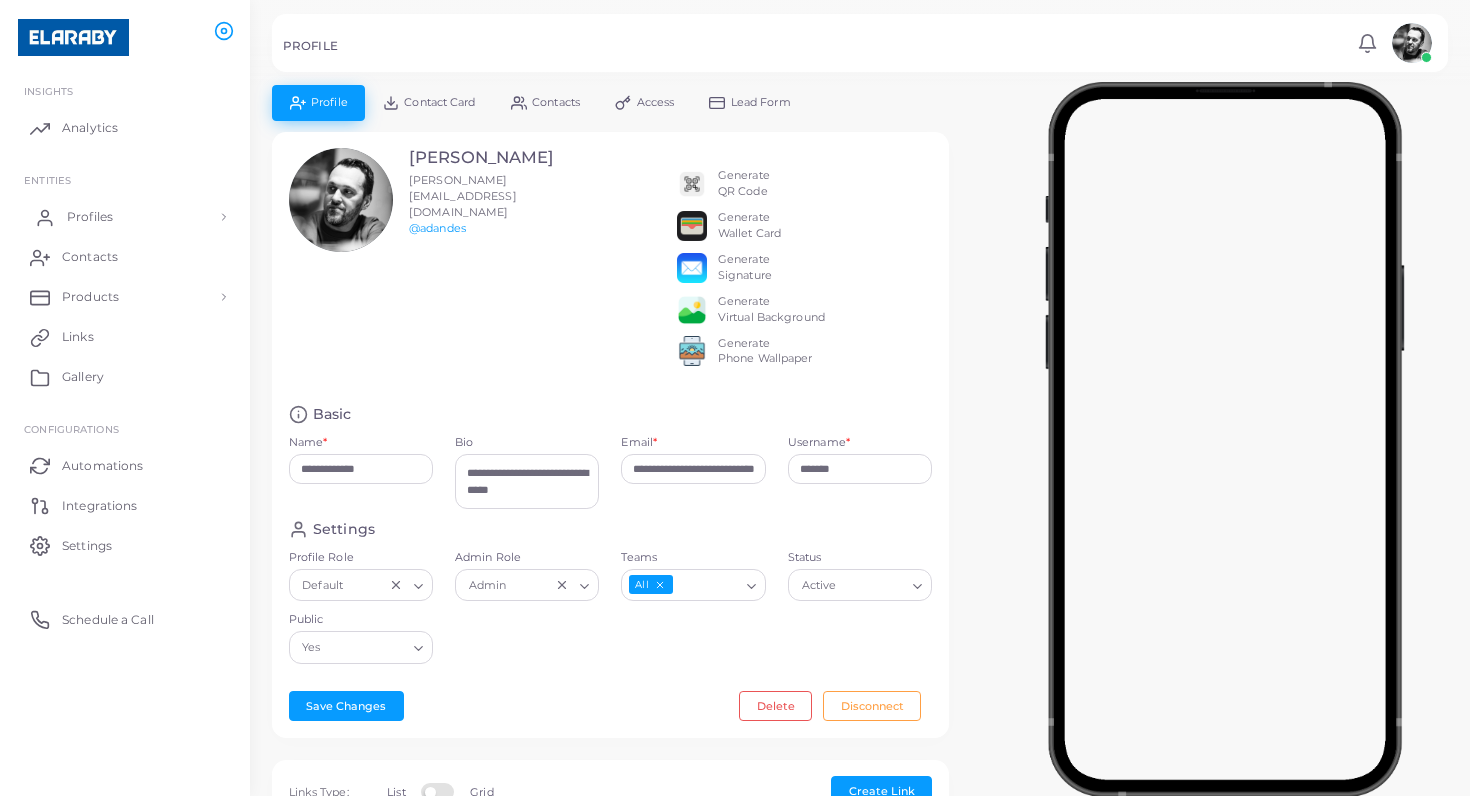 click on "Profiles" at bounding box center [90, 217] 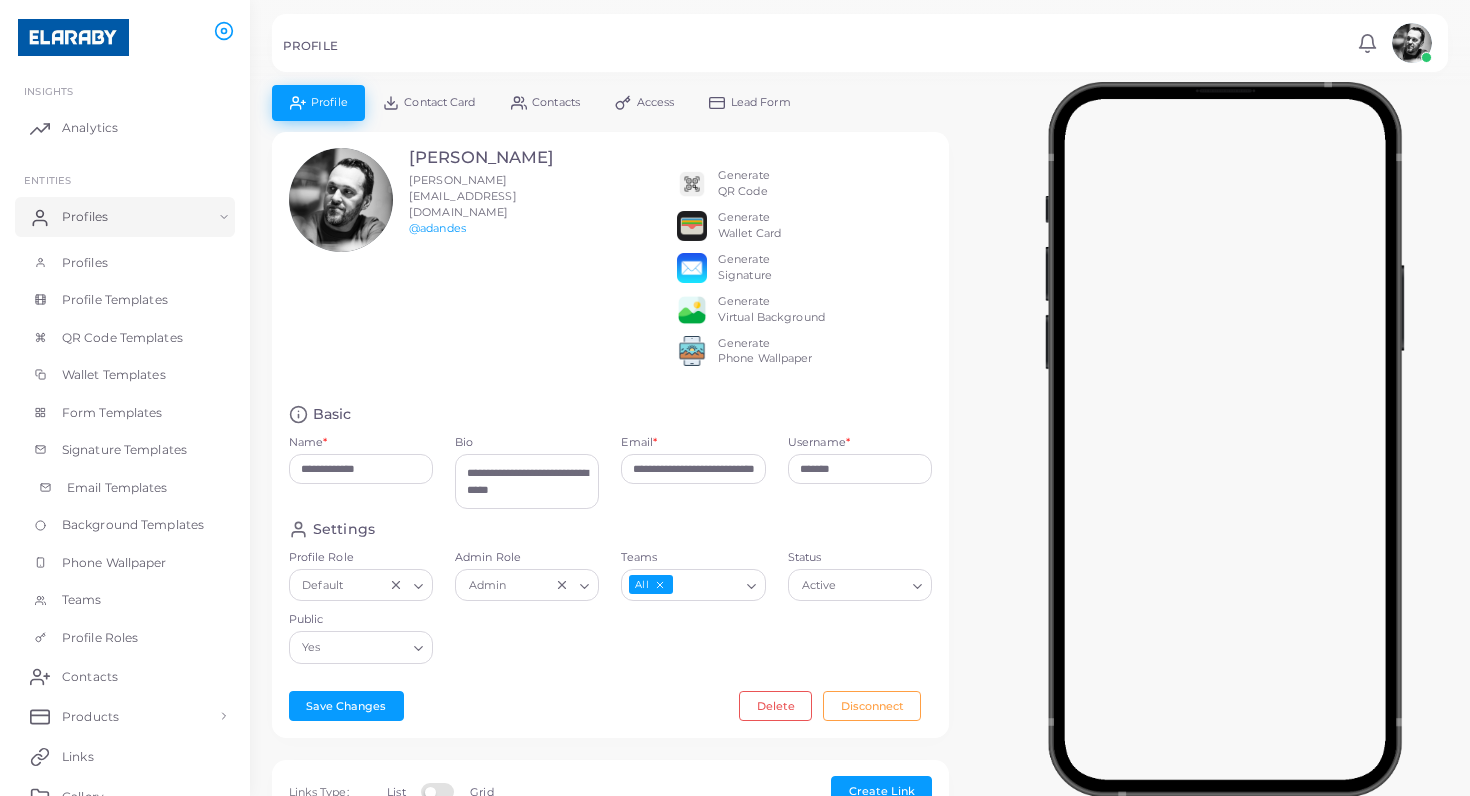 click on "Email Templates" at bounding box center [117, 488] 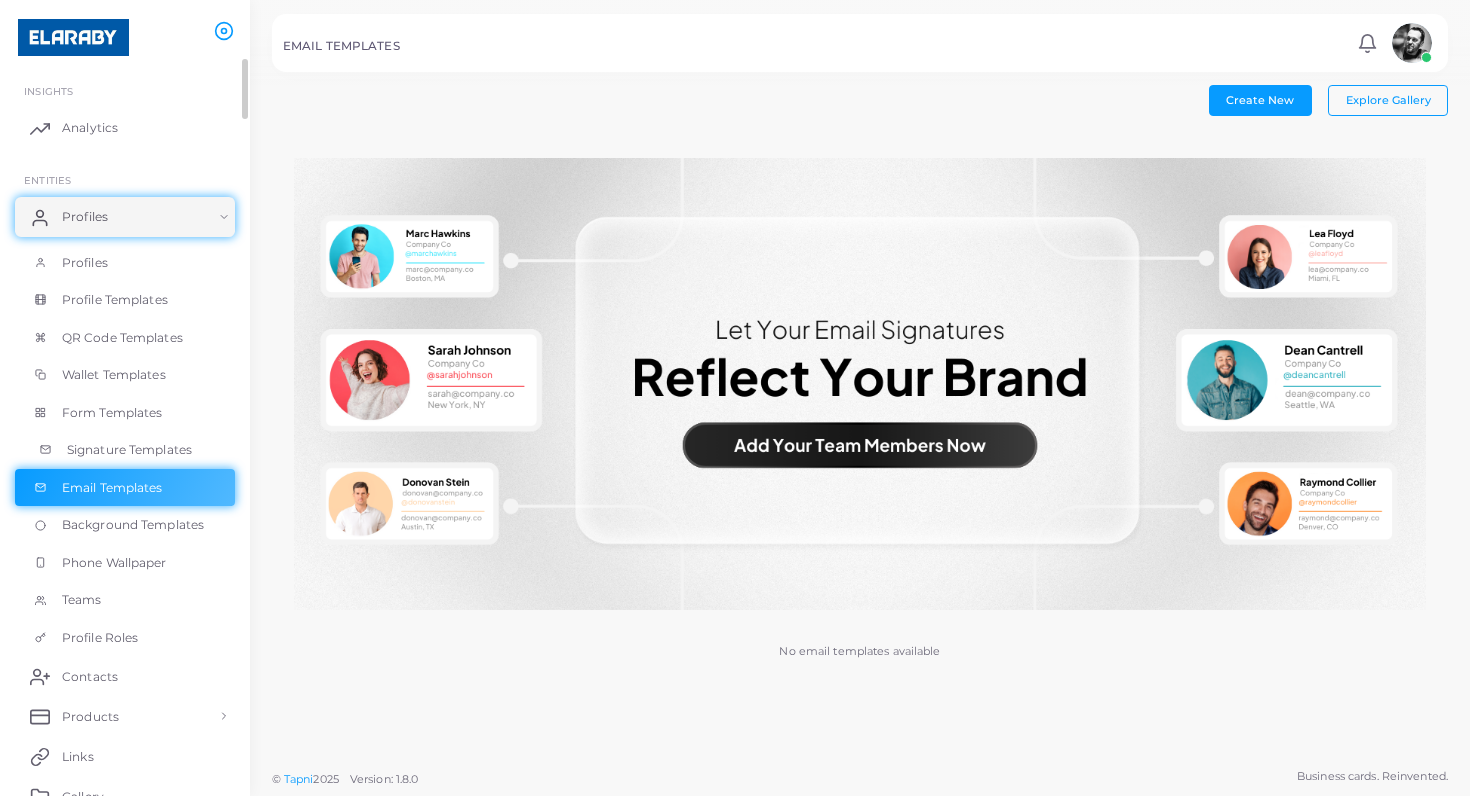 click on "Signature Templates" at bounding box center (129, 450) 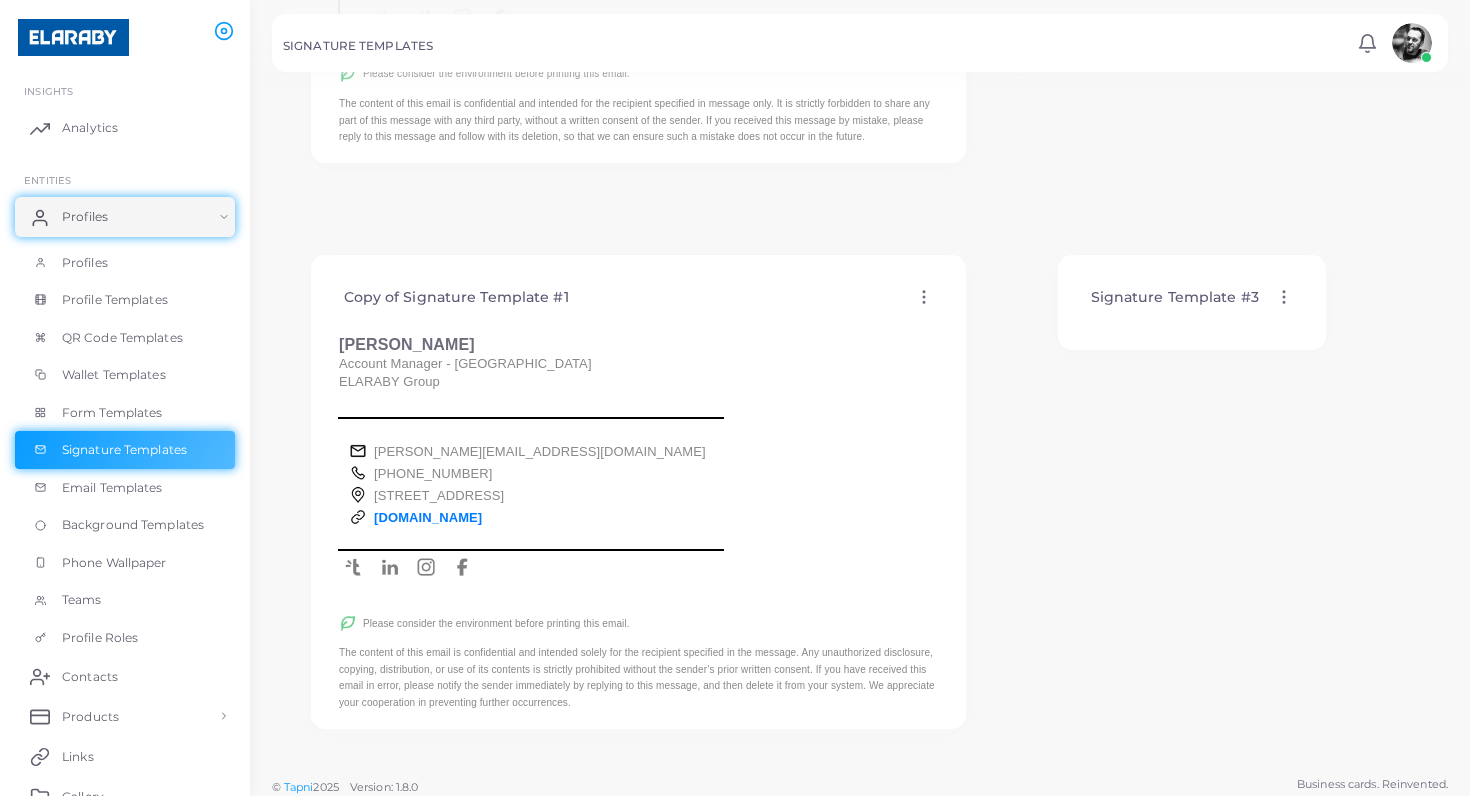 scroll, scrollTop: 416, scrollLeft: 0, axis: vertical 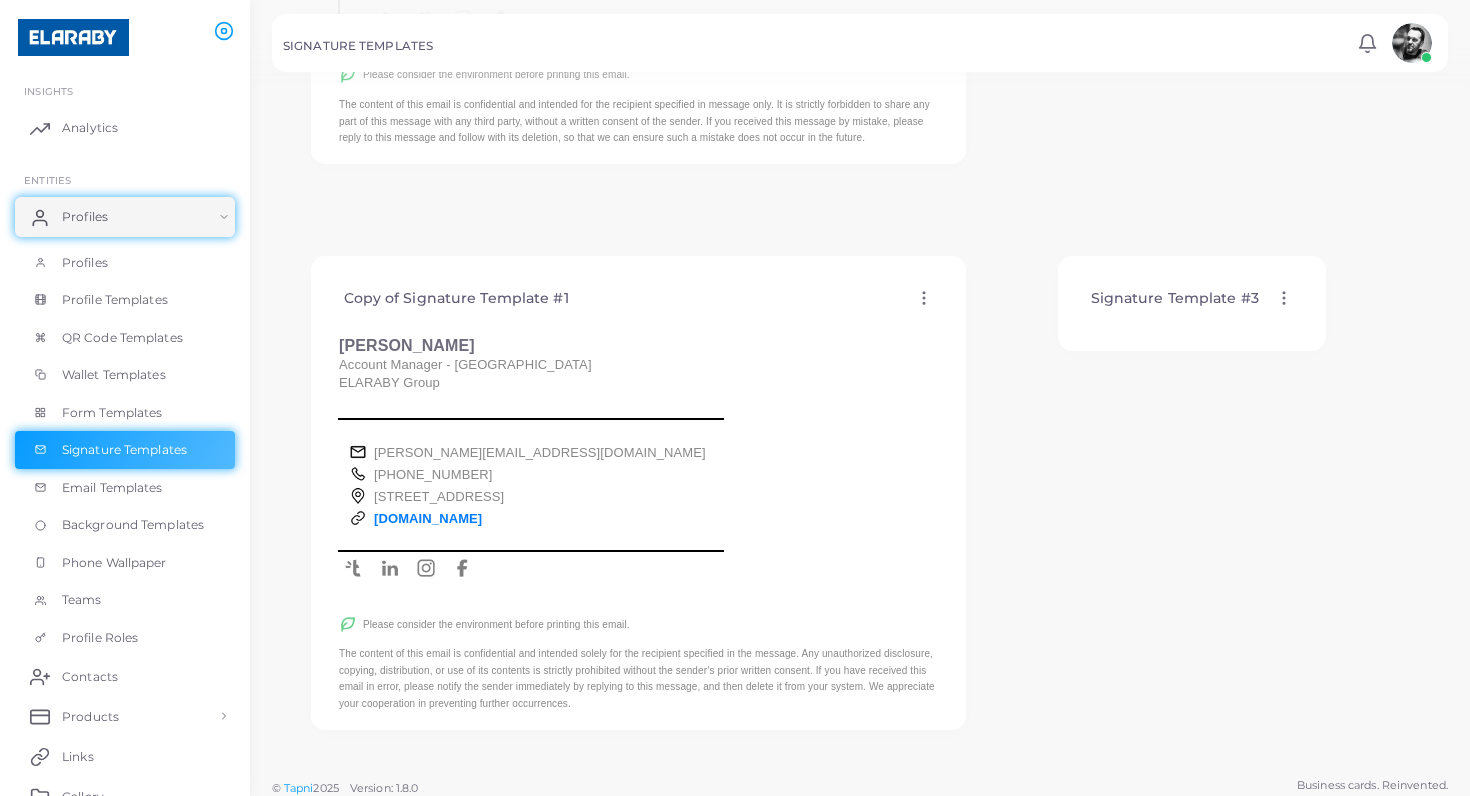 click 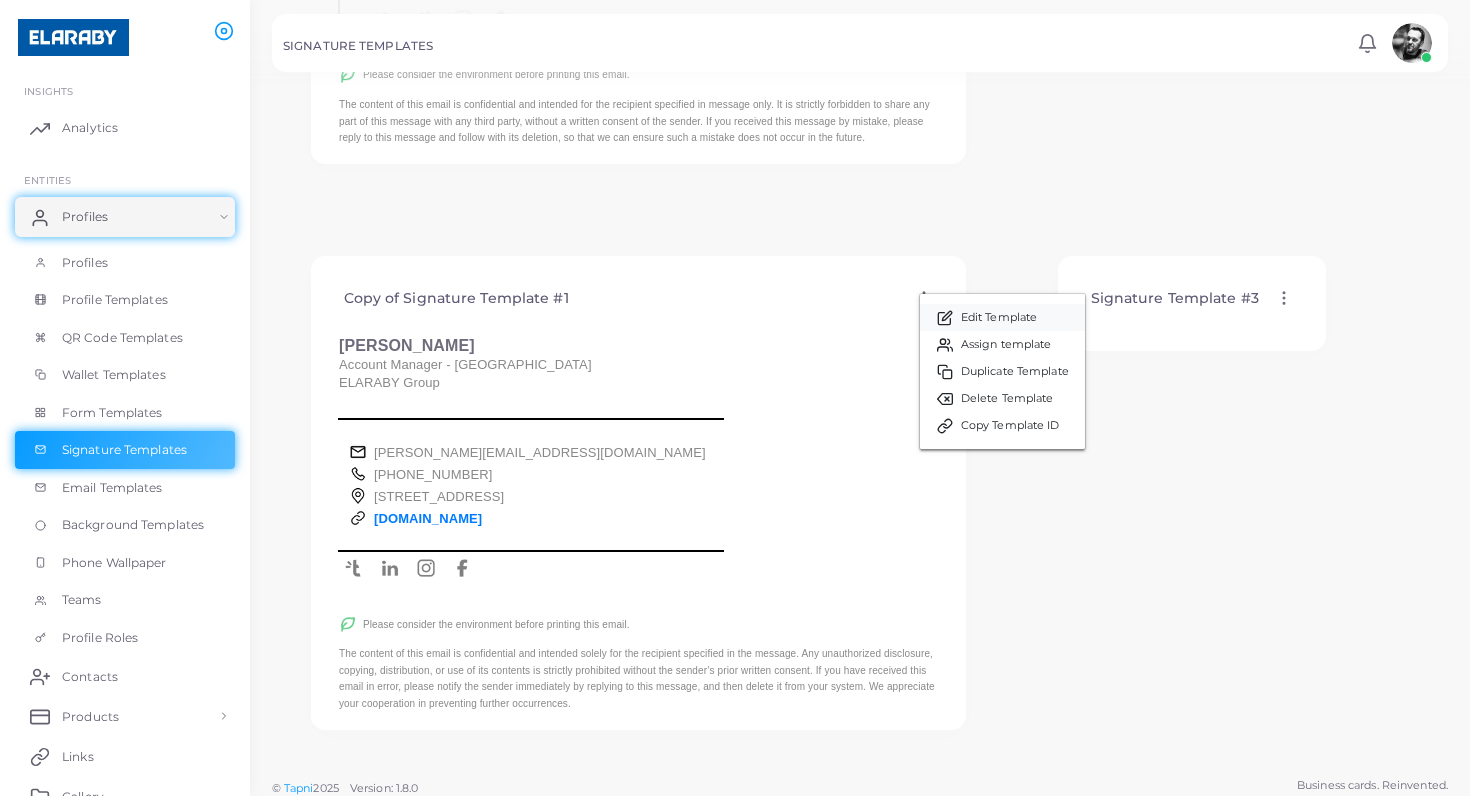 click on "Edit Template" at bounding box center [1002, 317] 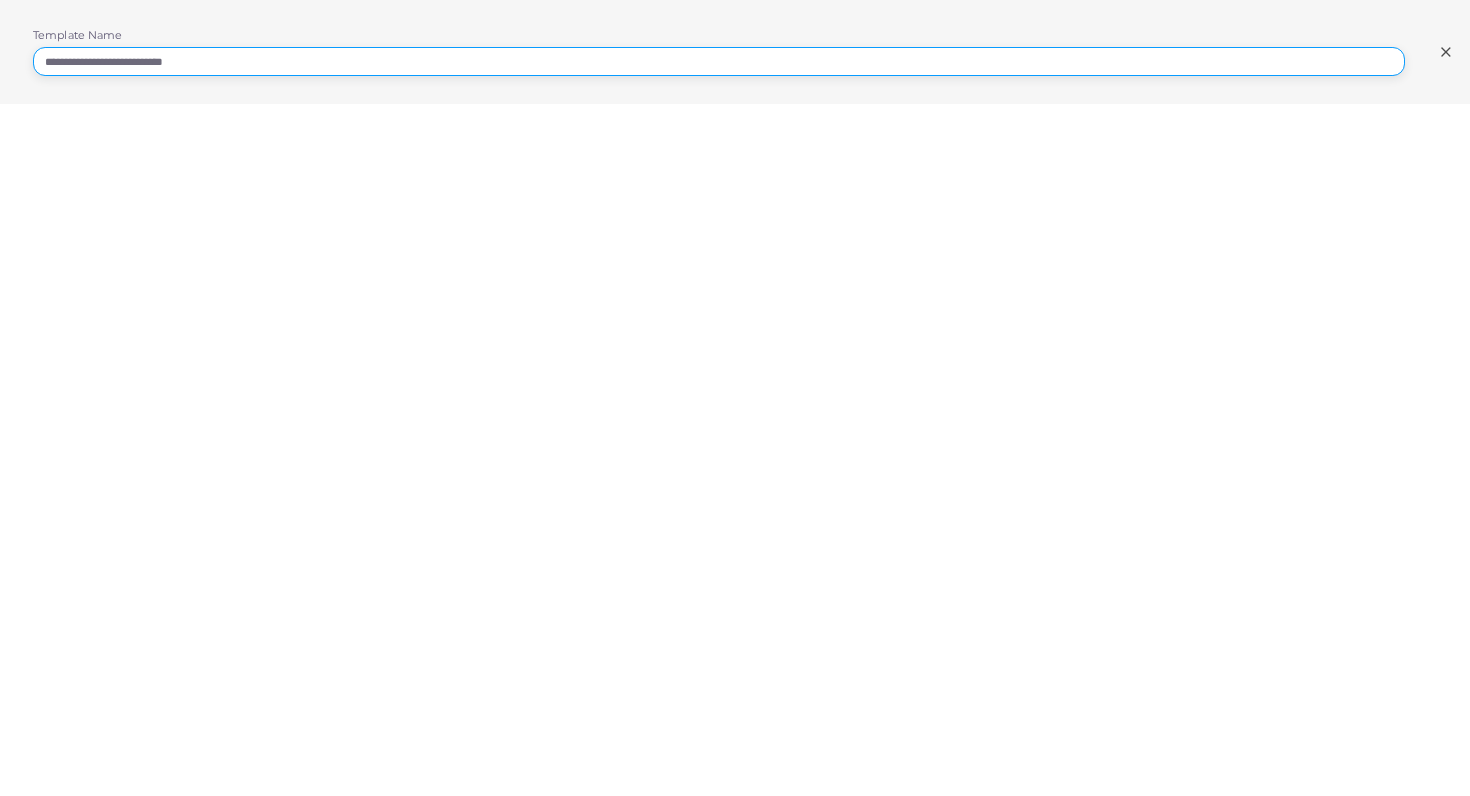 drag, startPoint x: 260, startPoint y: 59, endPoint x: -53, endPoint y: 50, distance: 313.12936 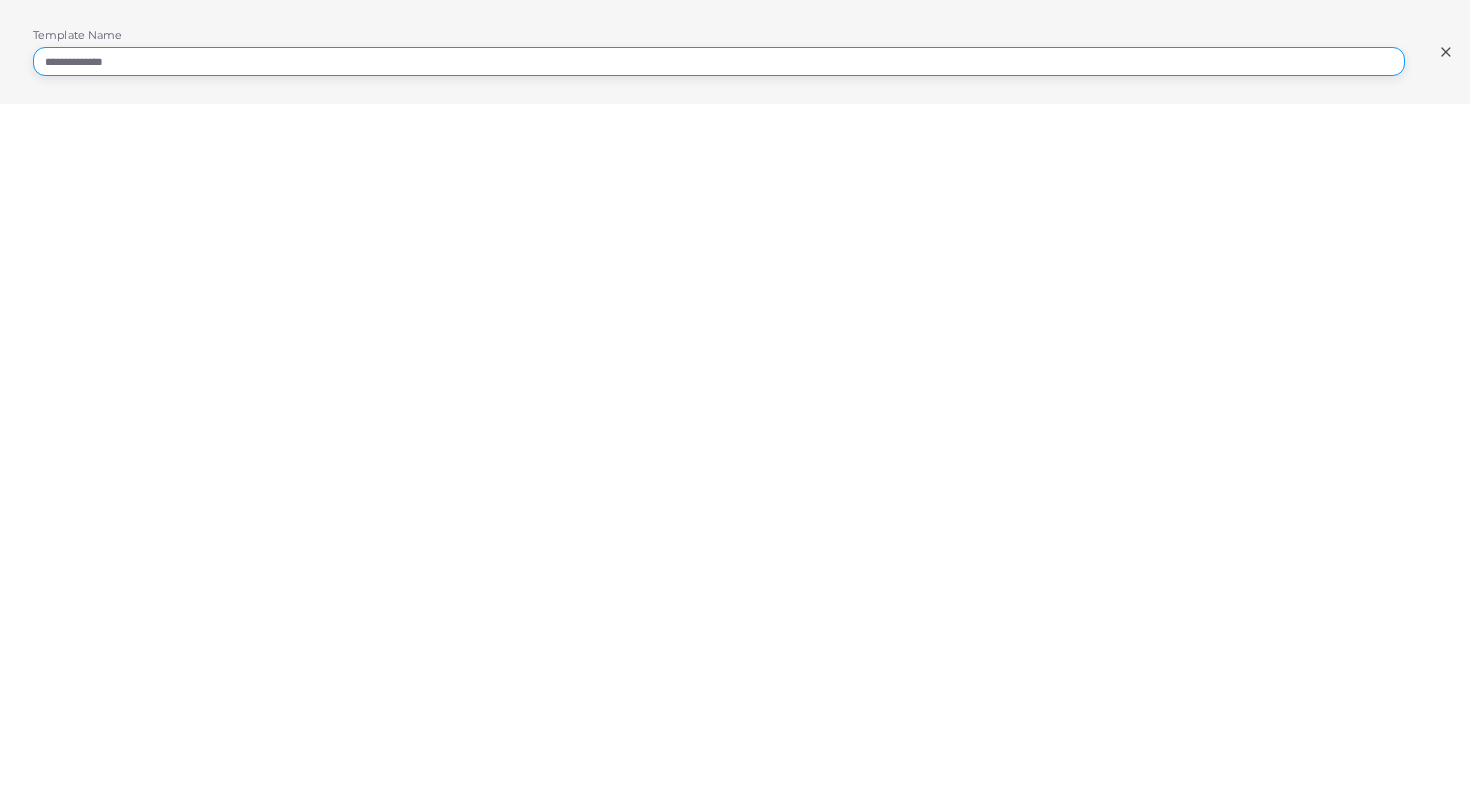 type on "**********" 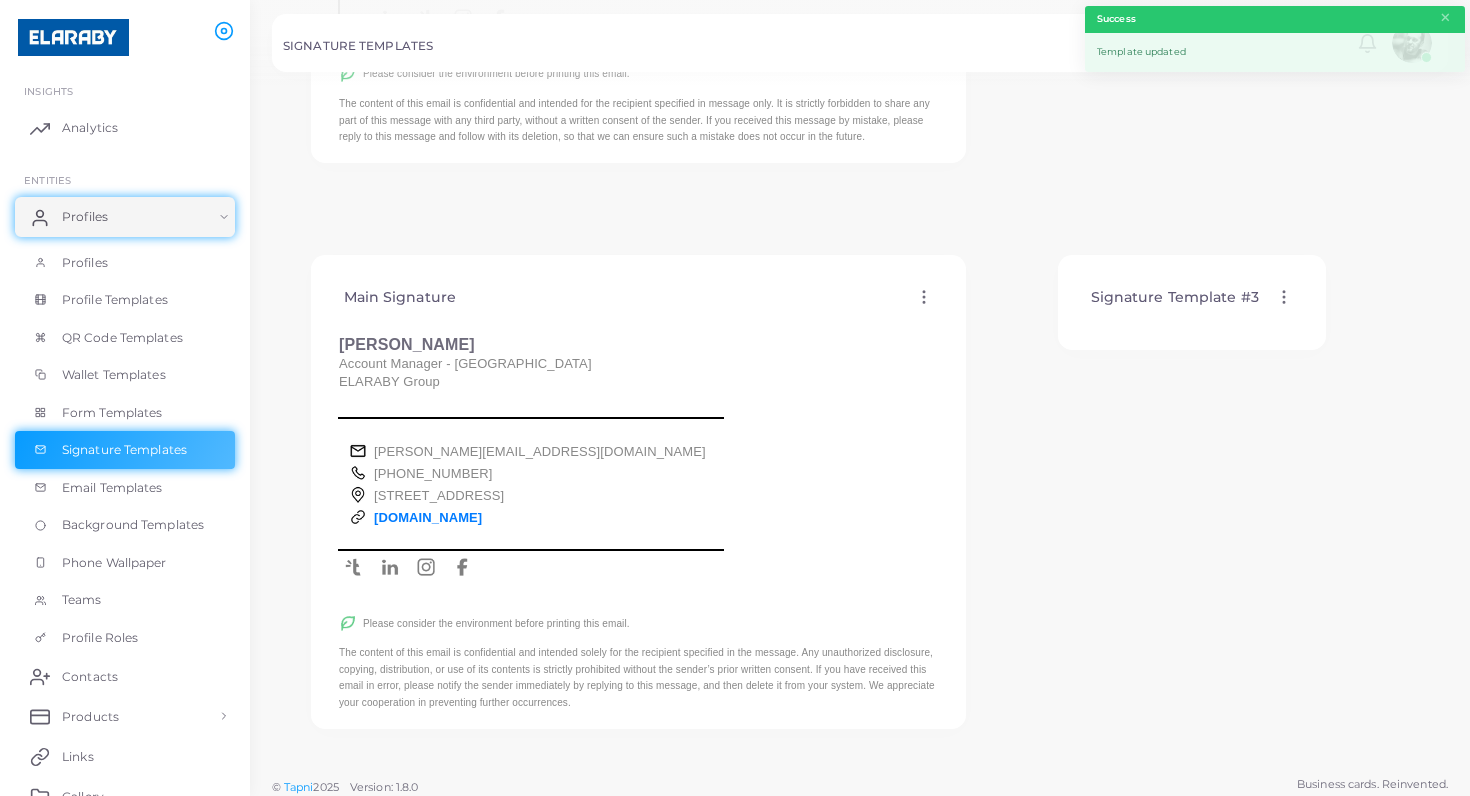 scroll, scrollTop: 416, scrollLeft: 0, axis: vertical 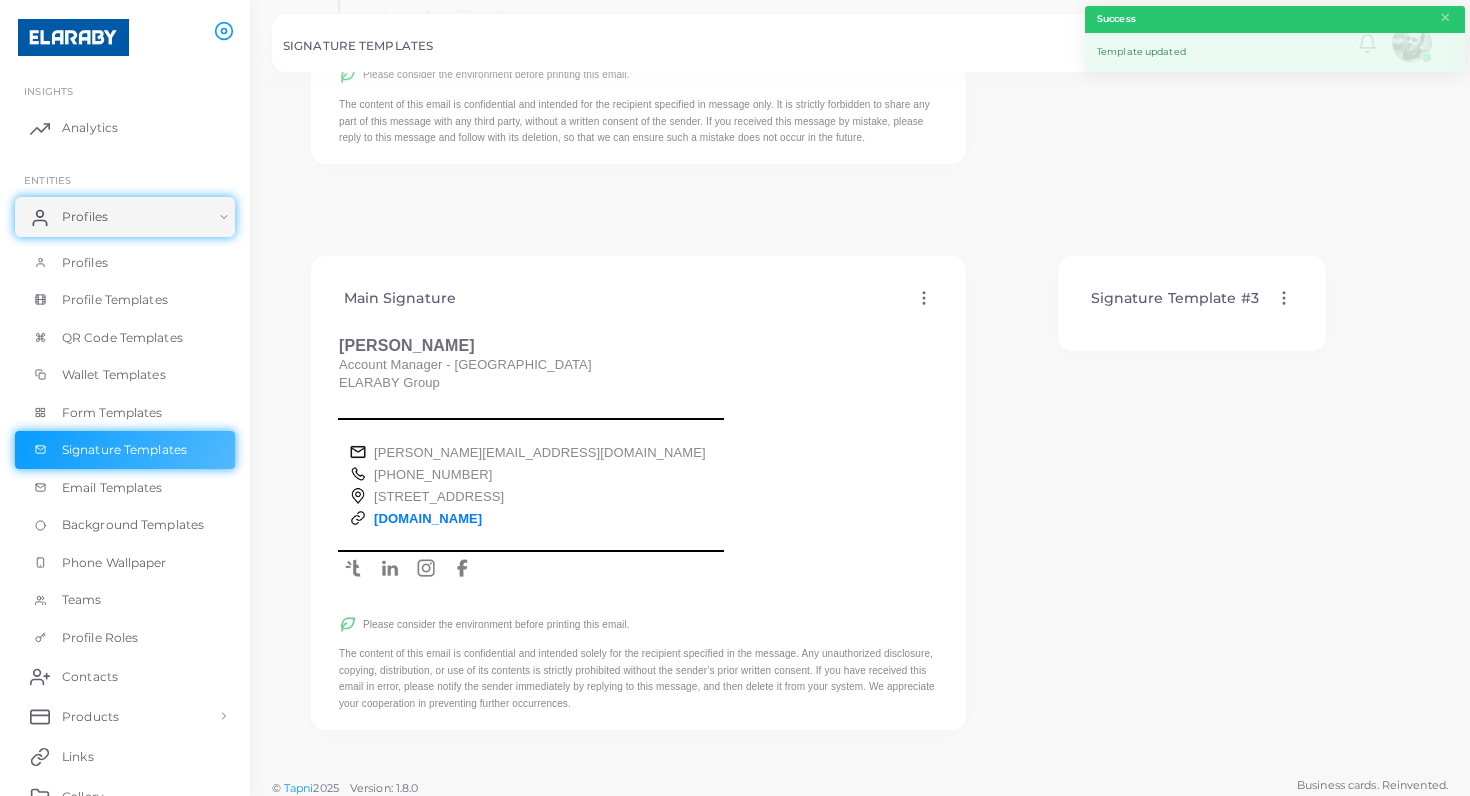 click 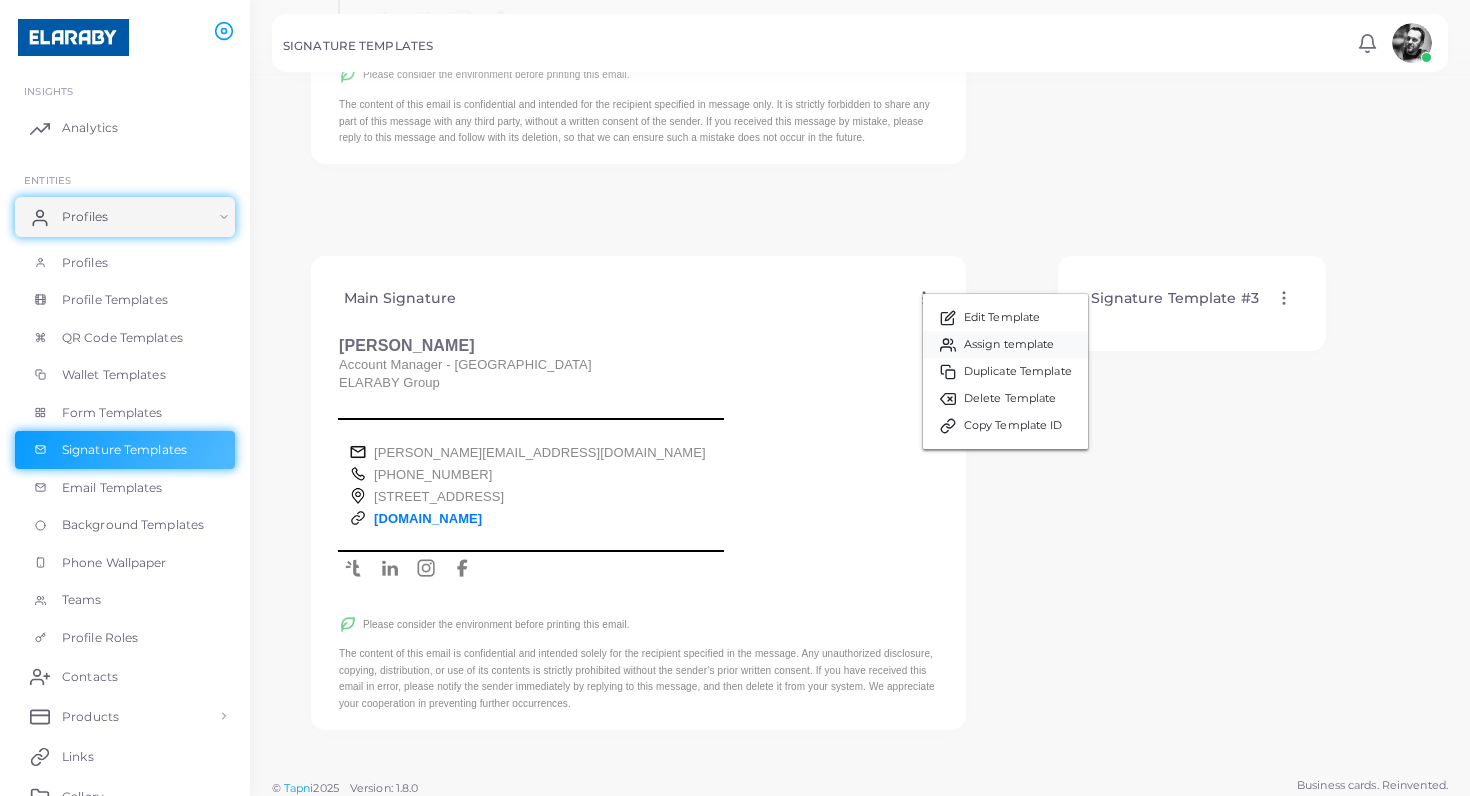 click on "Assign template" at bounding box center [1009, 345] 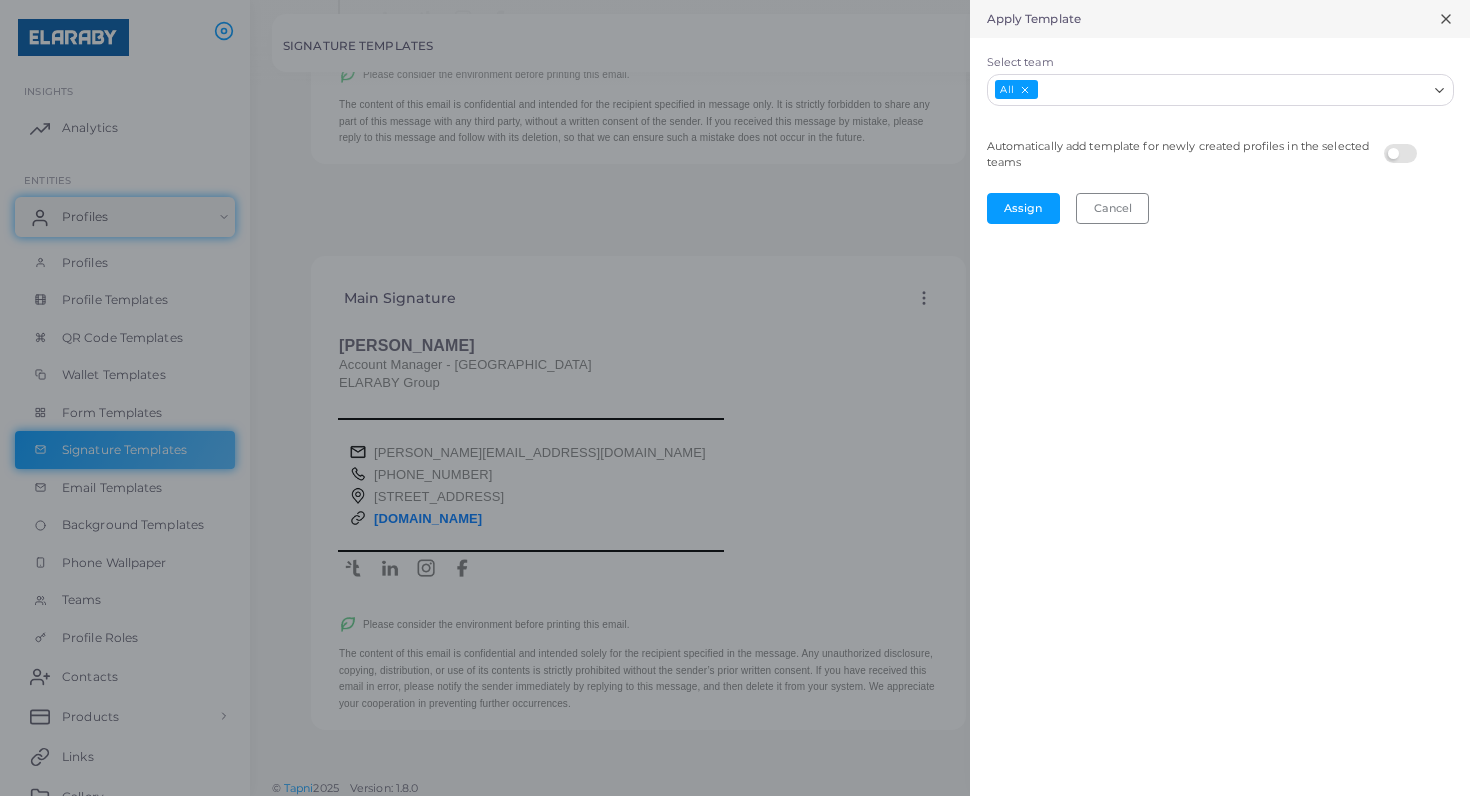 click 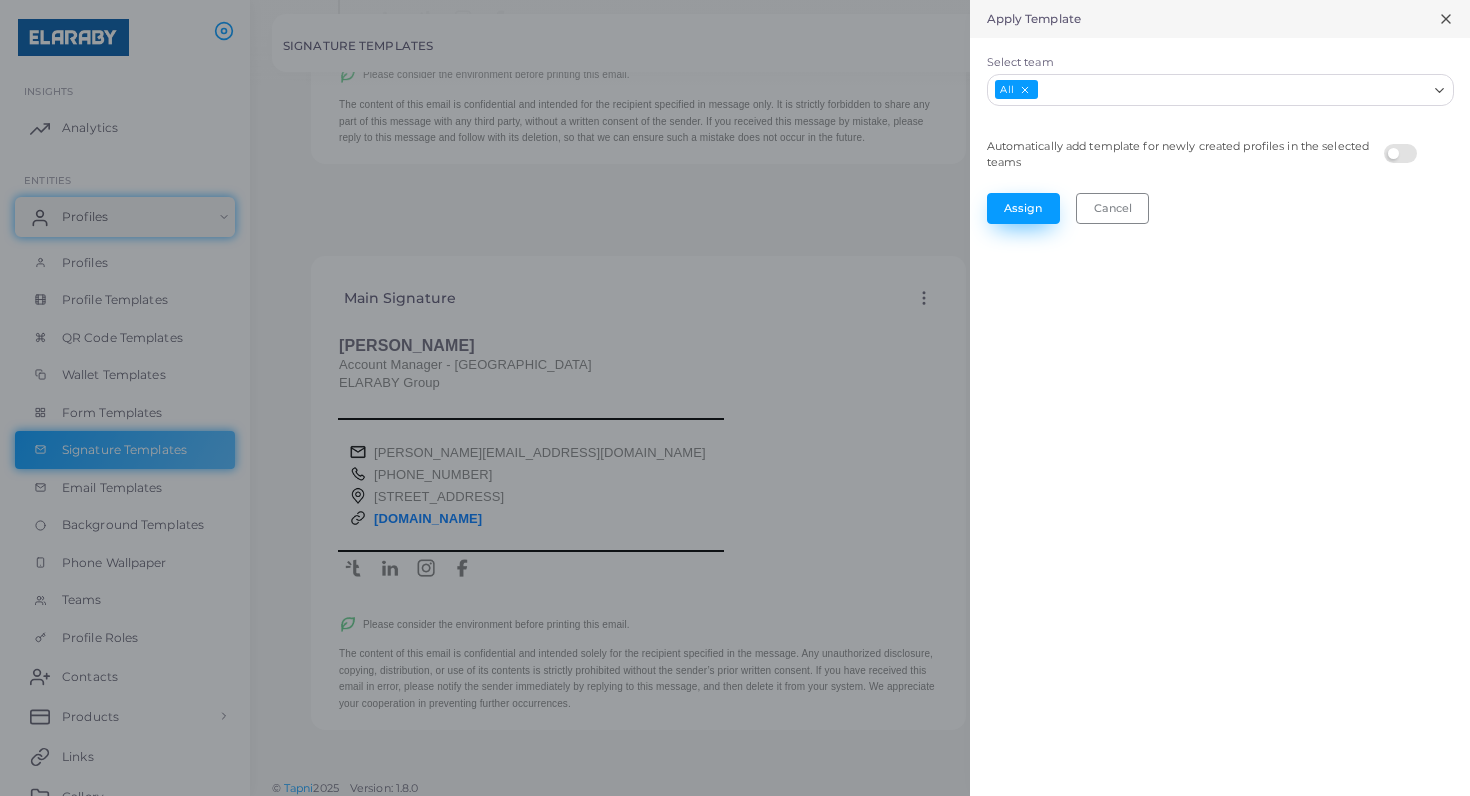 click on "Assign" at bounding box center [1023, 208] 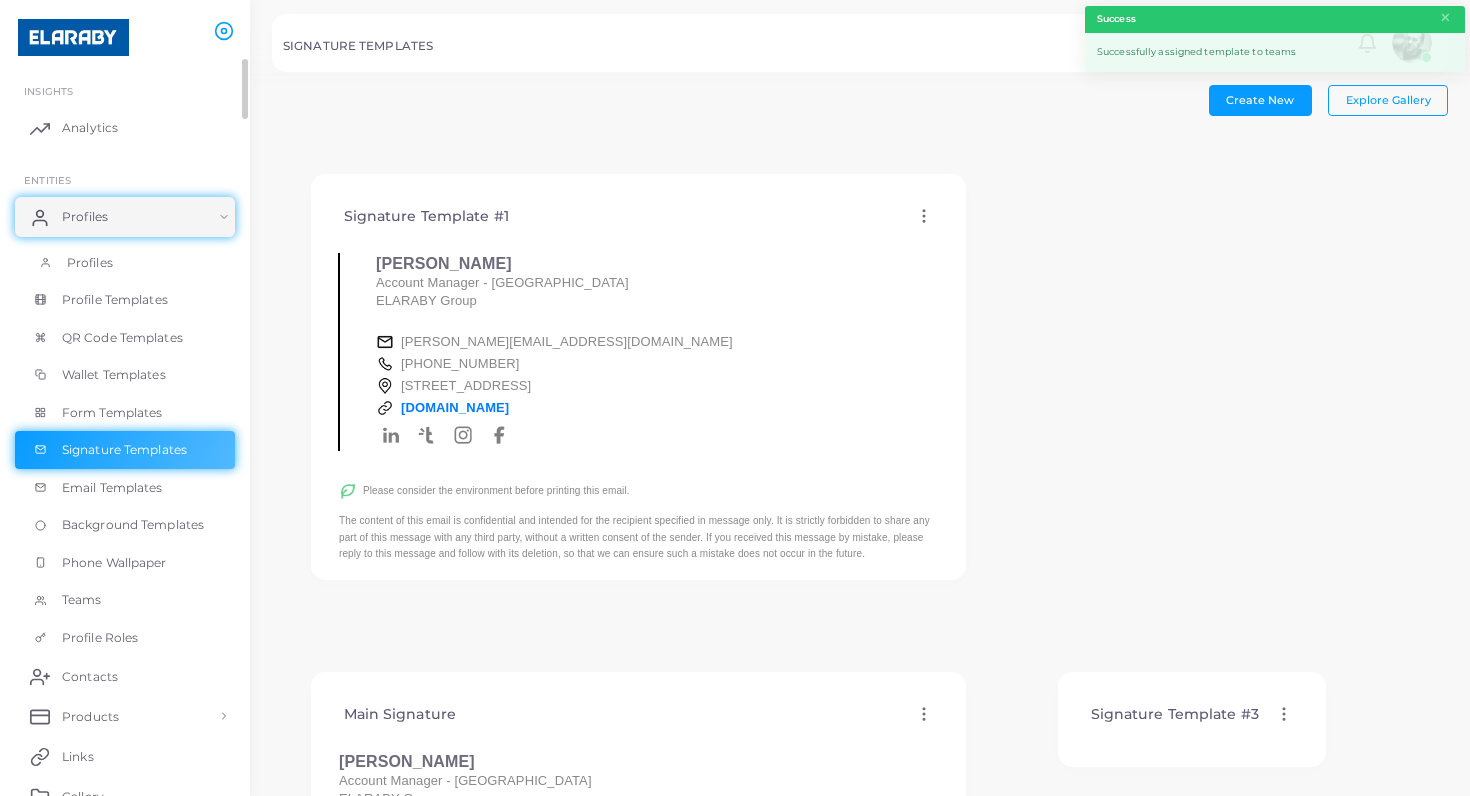 click on "Profiles" at bounding box center [90, 263] 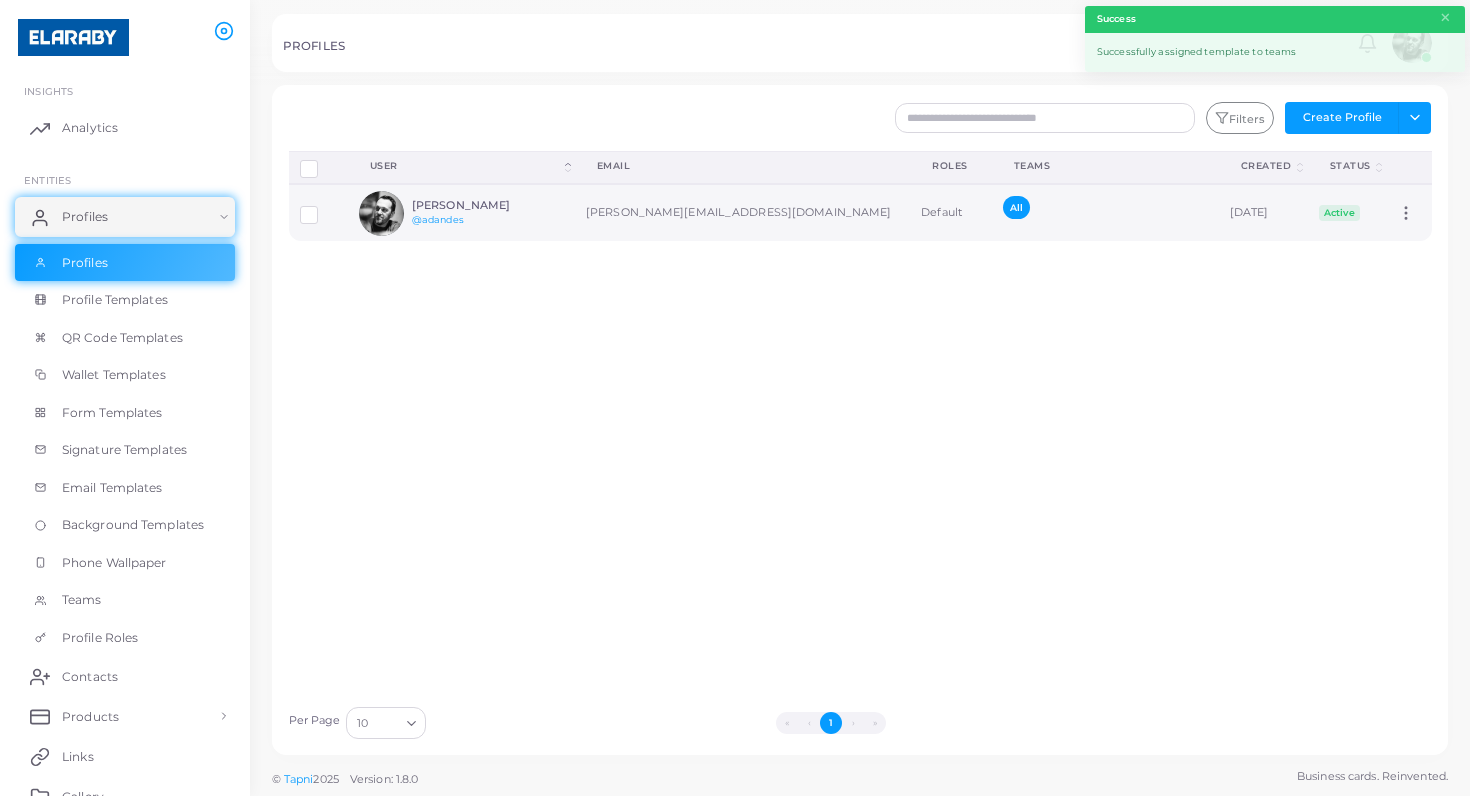 click on "[PERSON_NAME]" at bounding box center [485, 205] 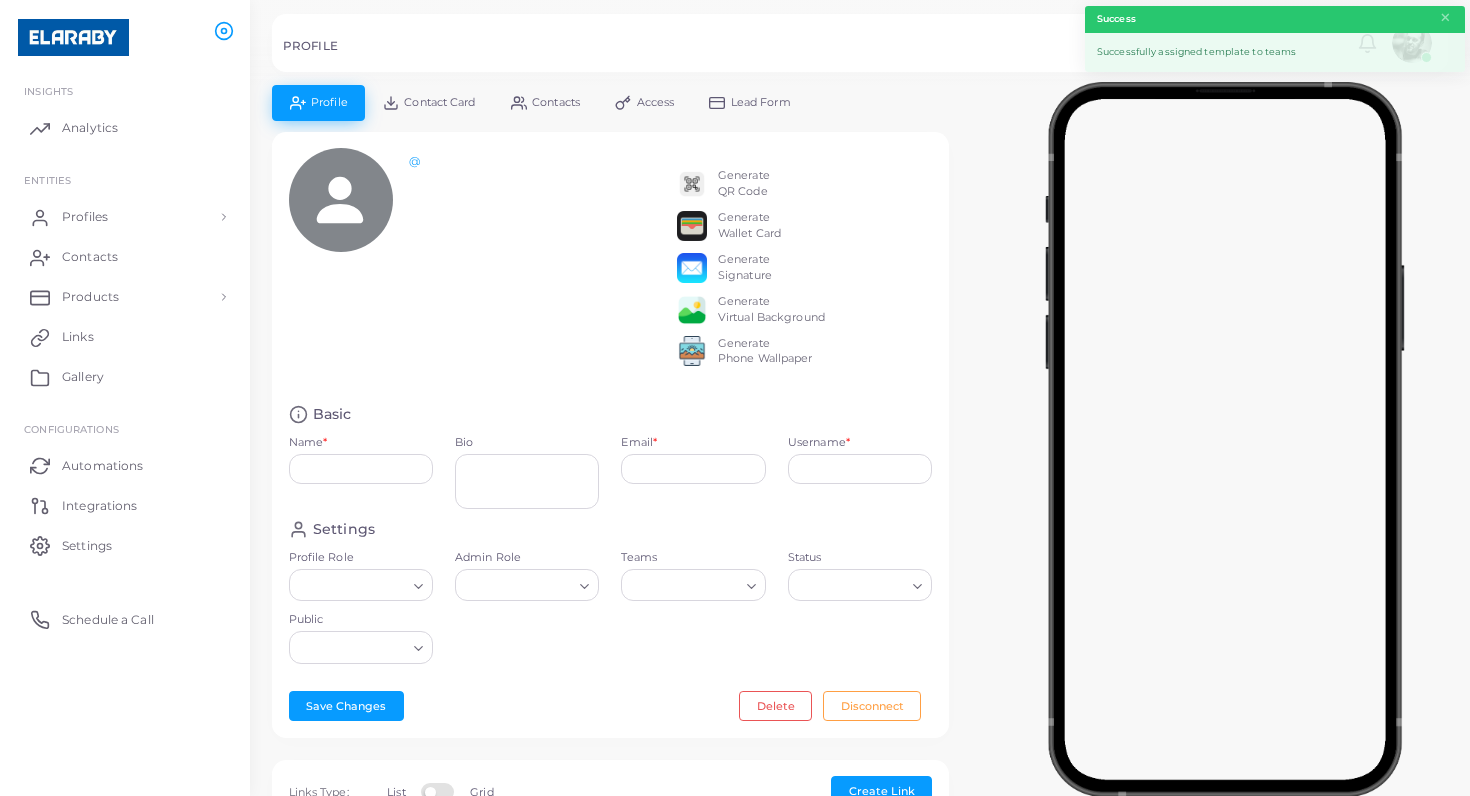 type on "**********" 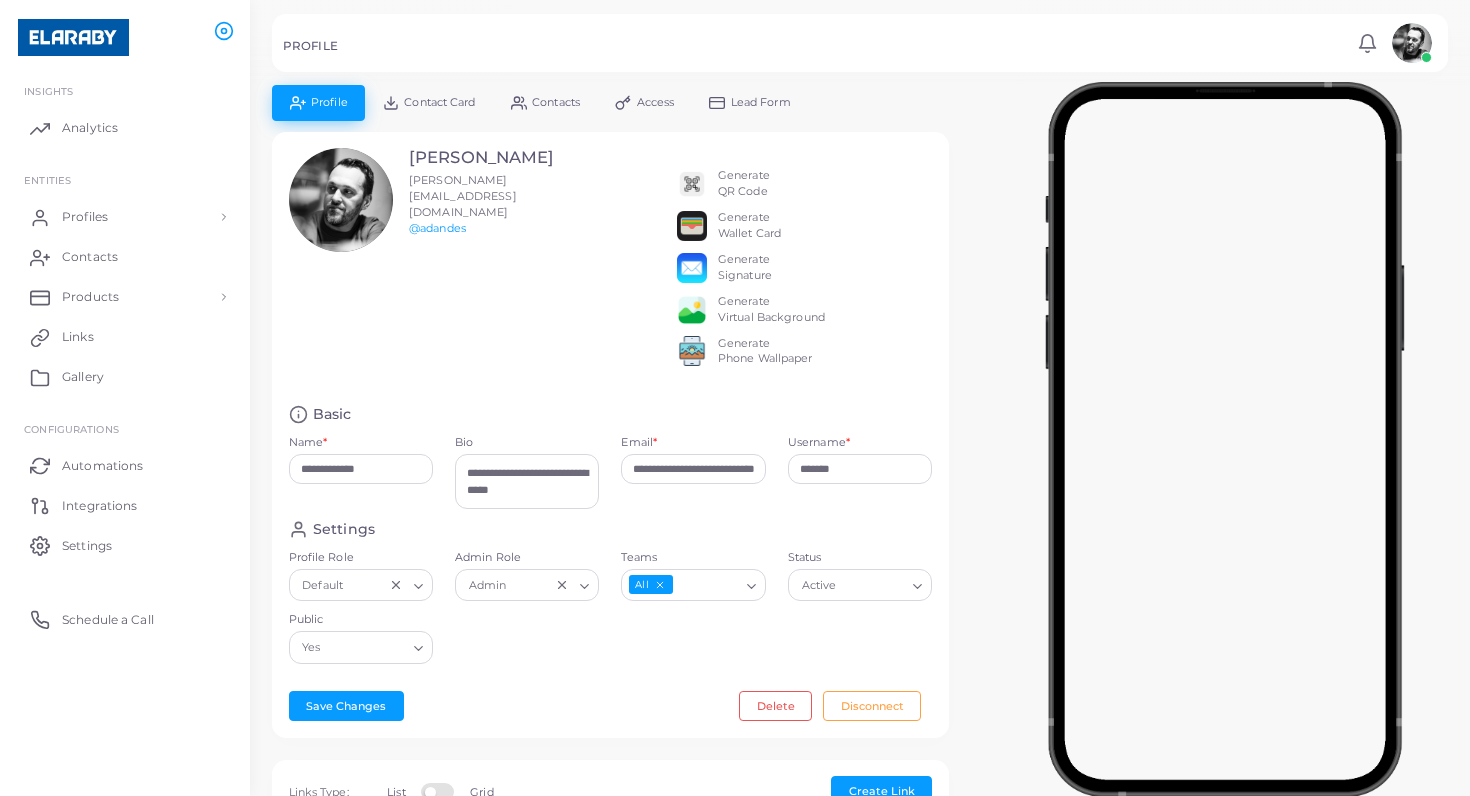 click on "Generate  Signature" at bounding box center [745, 268] 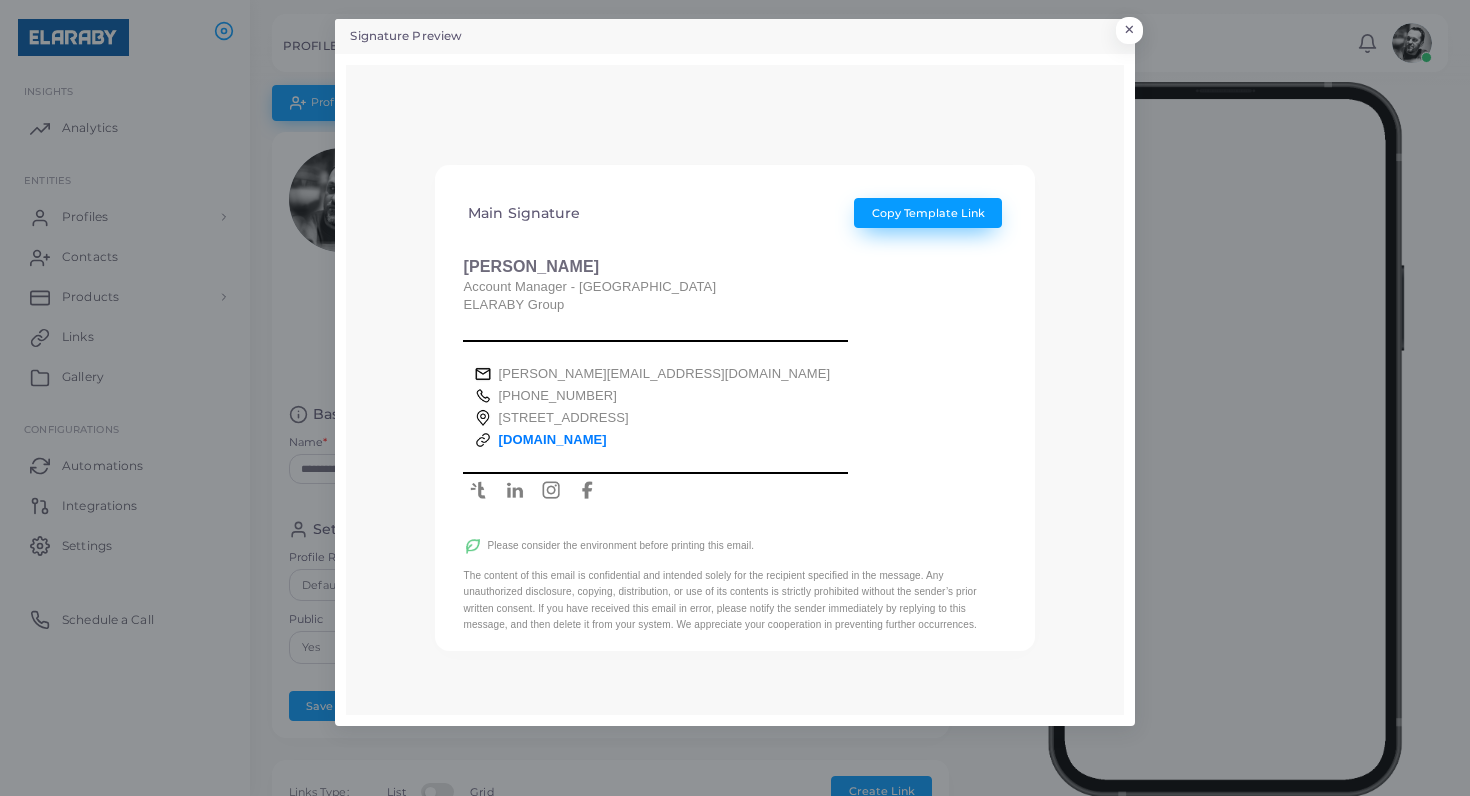 click on "Copy Template Link" at bounding box center (928, 213) 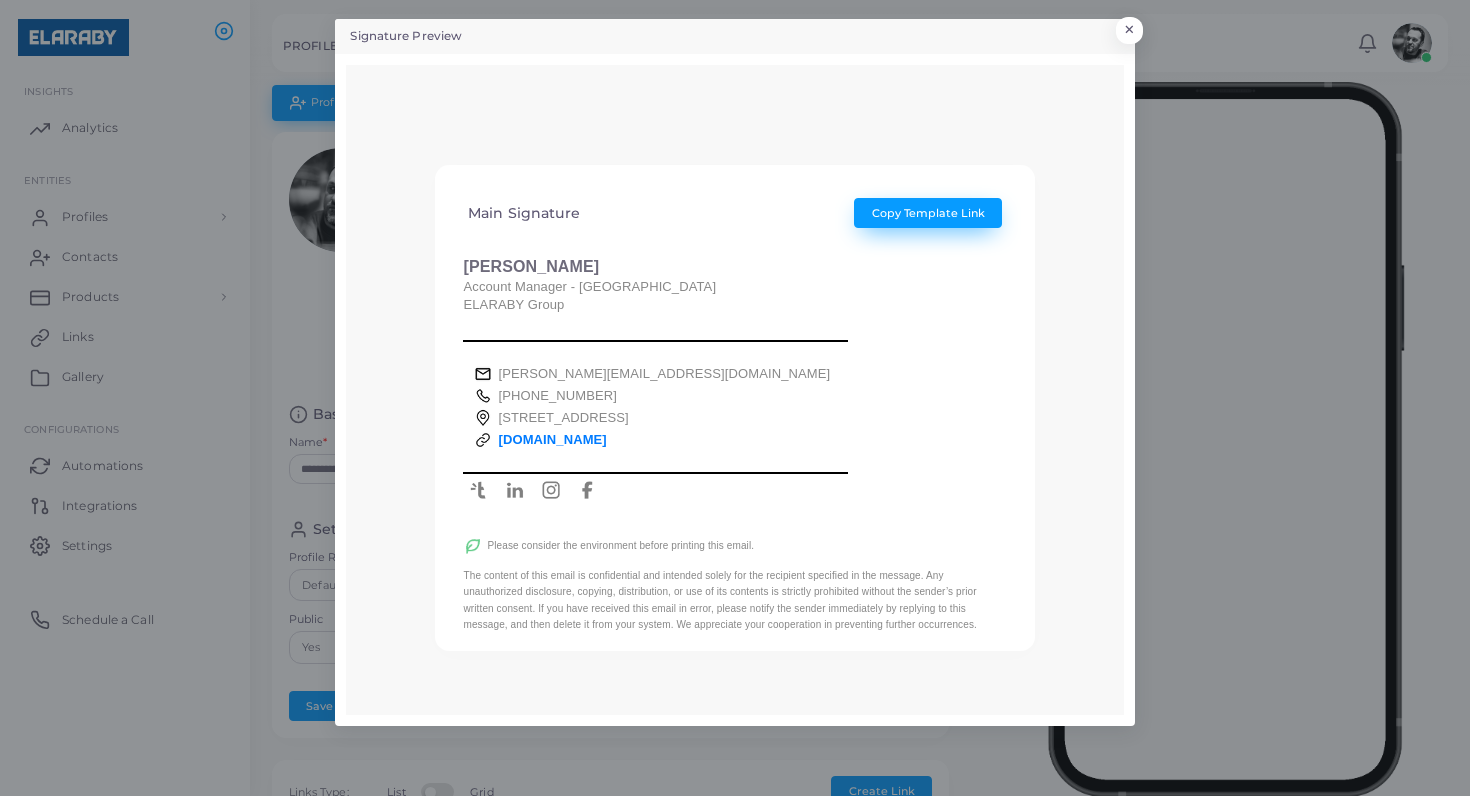 click on "Copy Template Link" at bounding box center (928, 213) 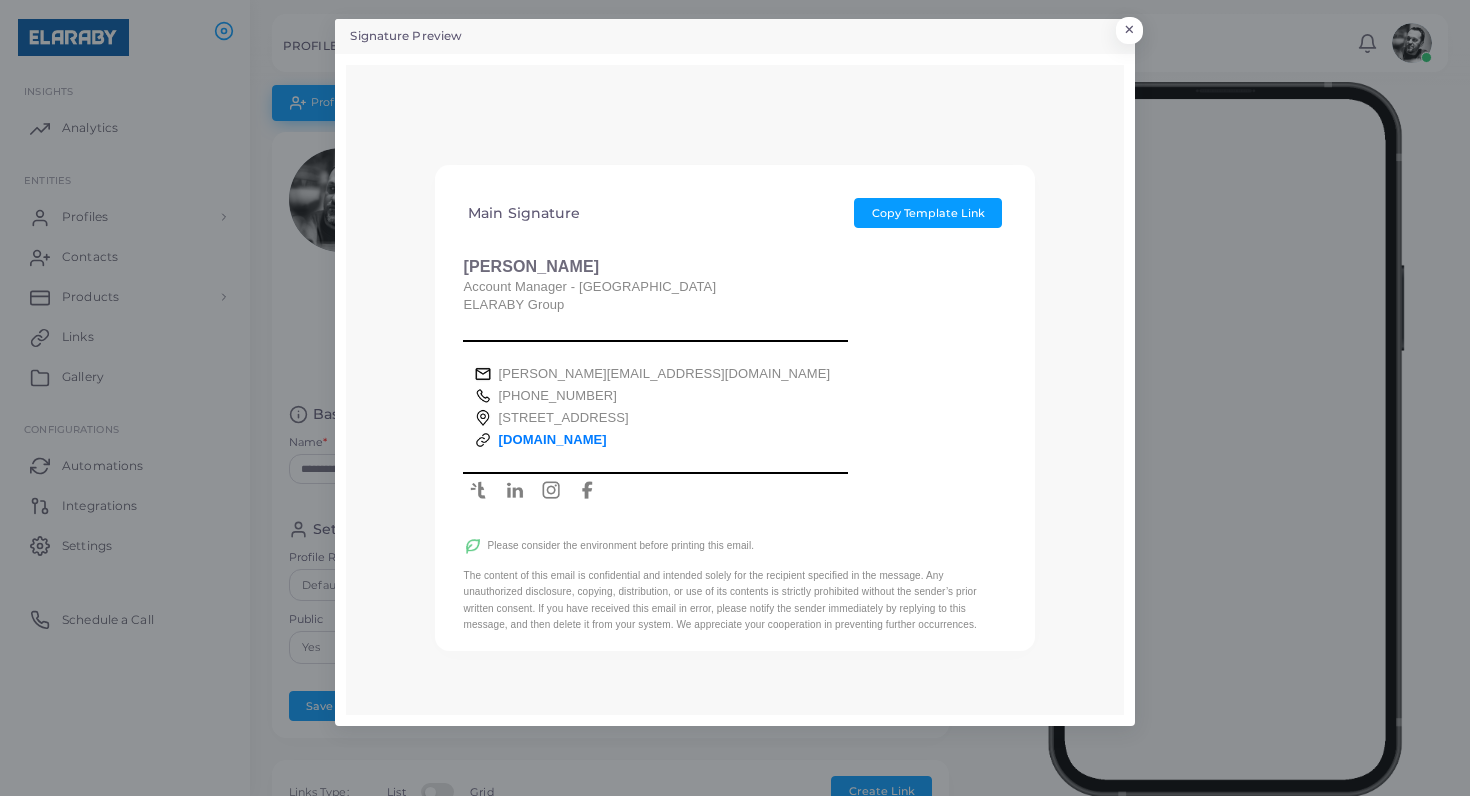 click at bounding box center (839, 407) 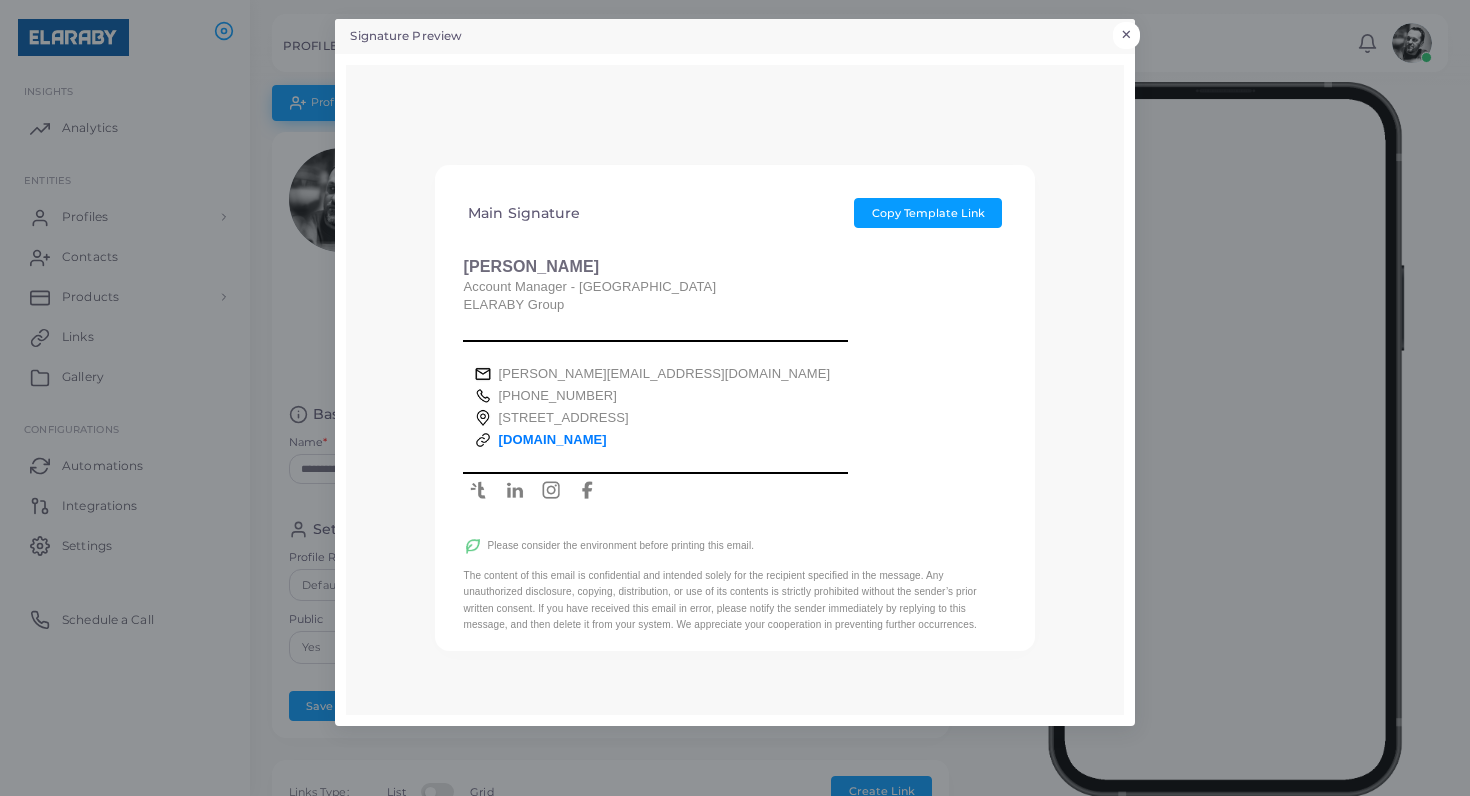 click on "×" at bounding box center (1126, 35) 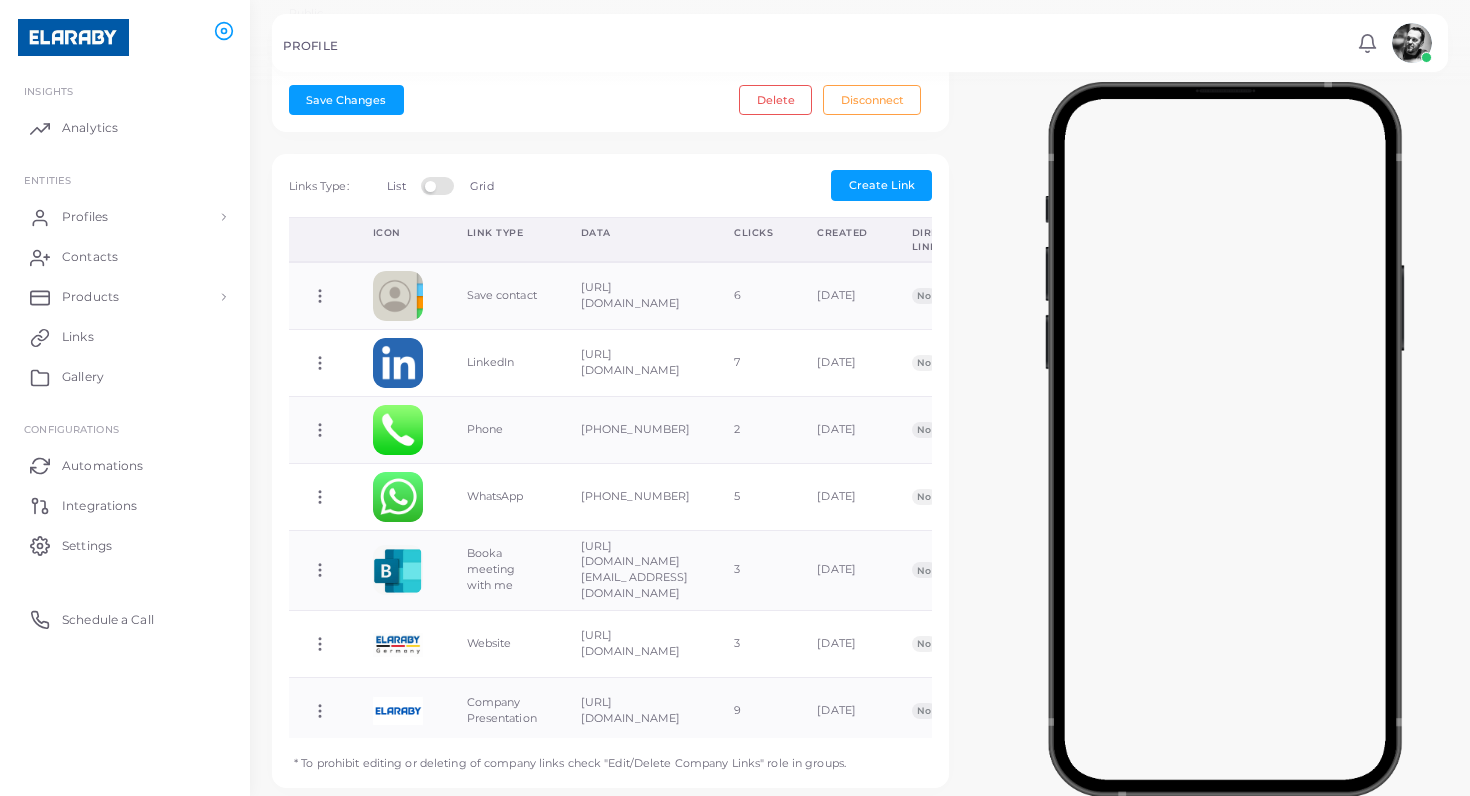 scroll, scrollTop: 637, scrollLeft: 0, axis: vertical 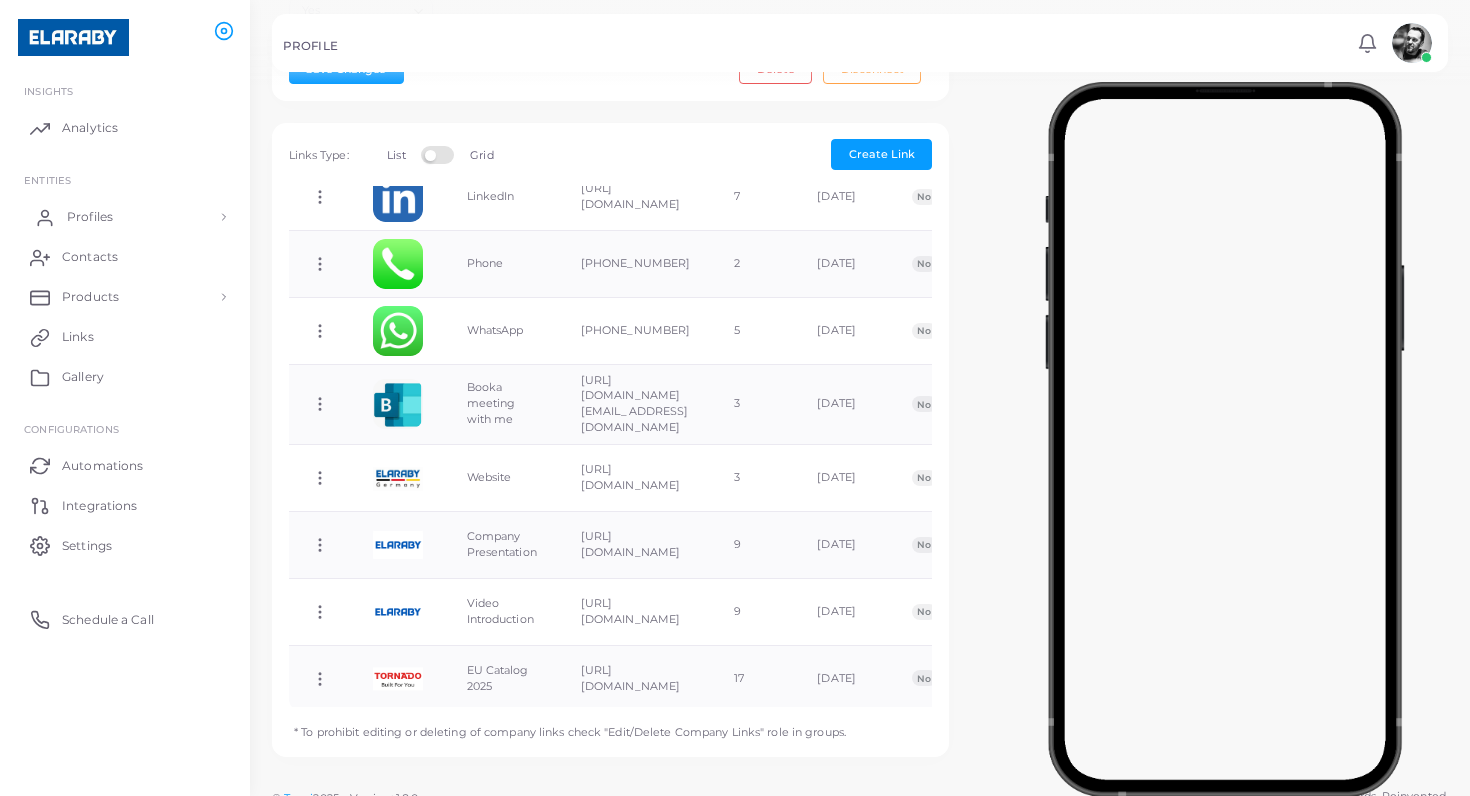 click on "Profiles" at bounding box center (125, 217) 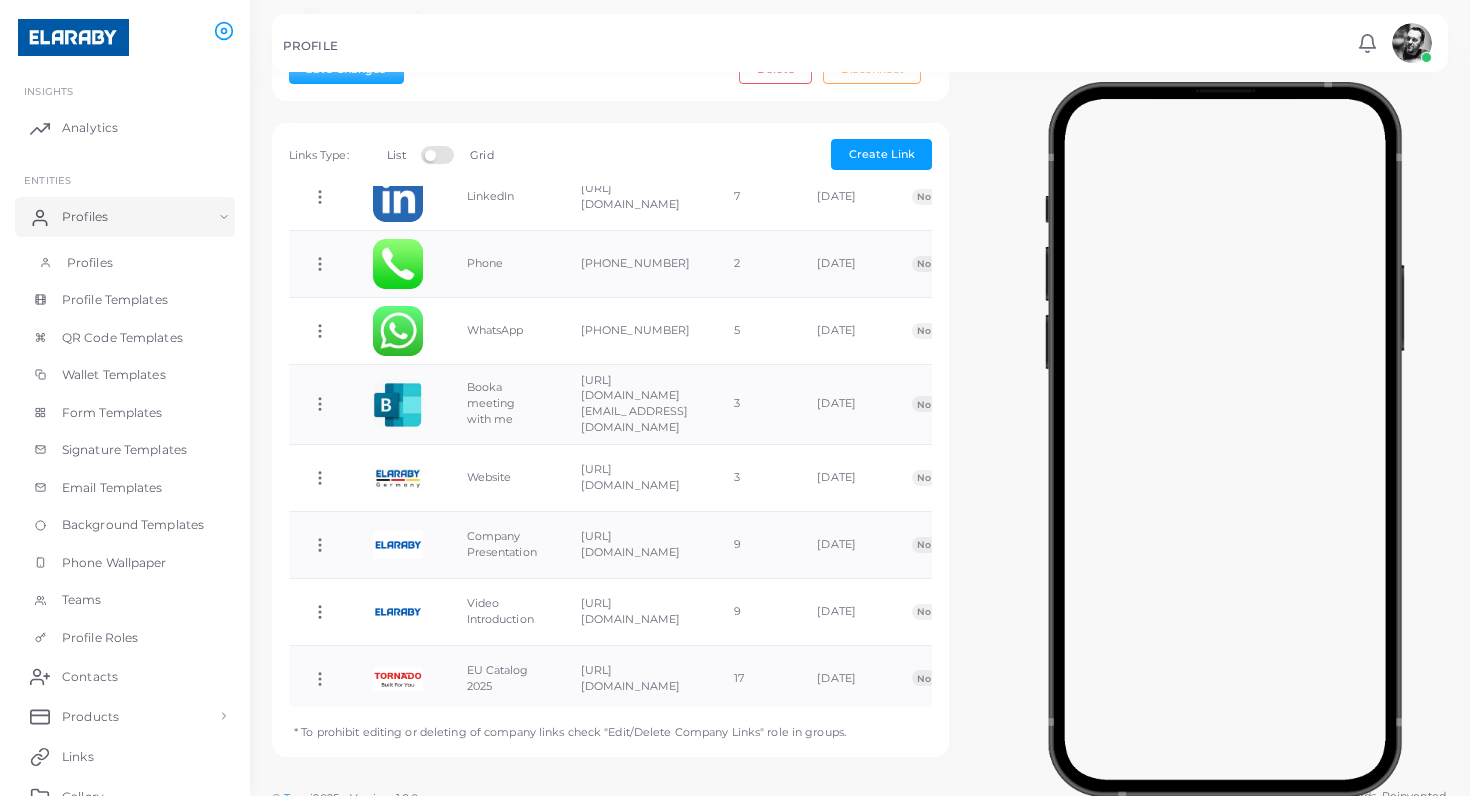 click on "Profiles" at bounding box center (90, 263) 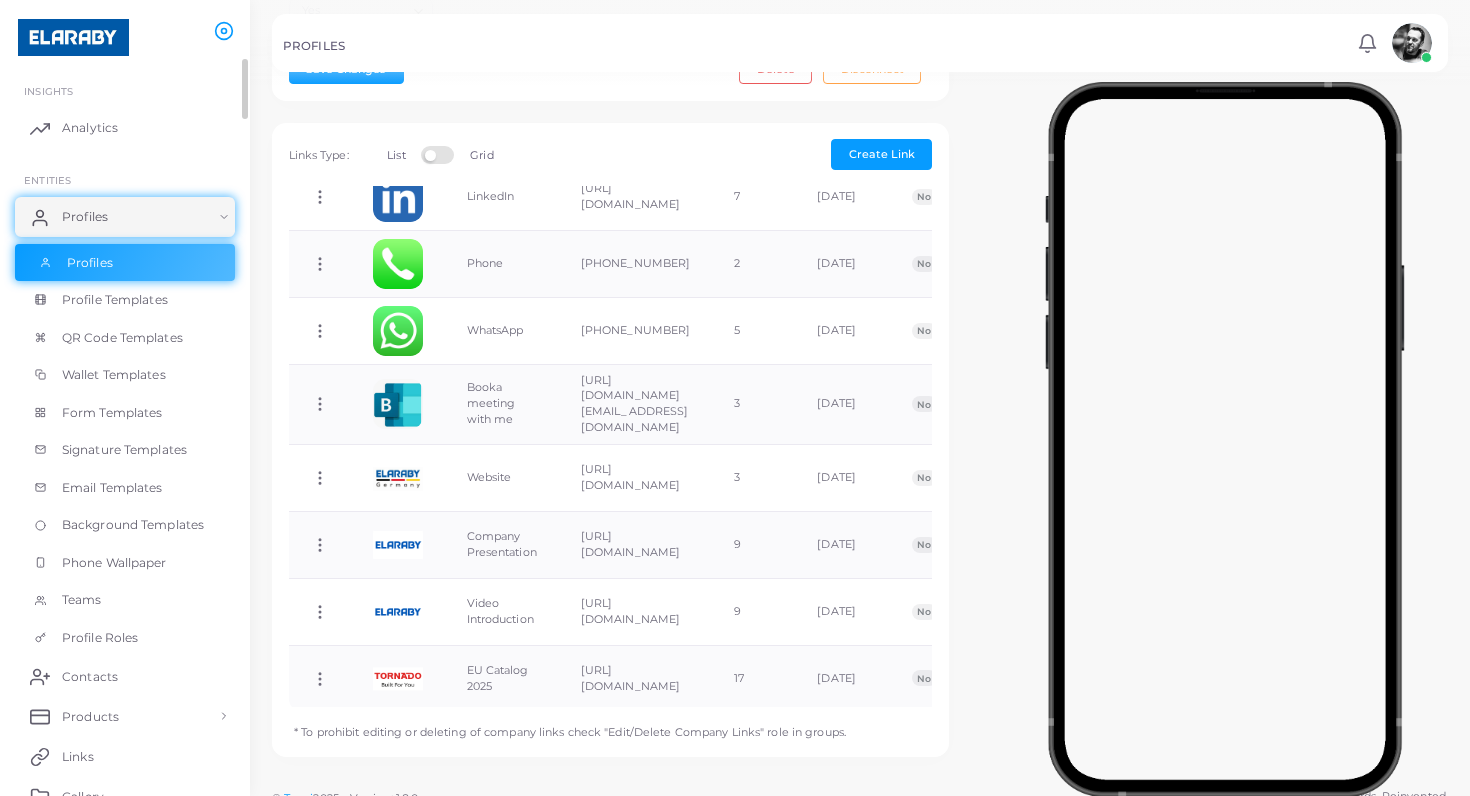 scroll, scrollTop: 0, scrollLeft: 0, axis: both 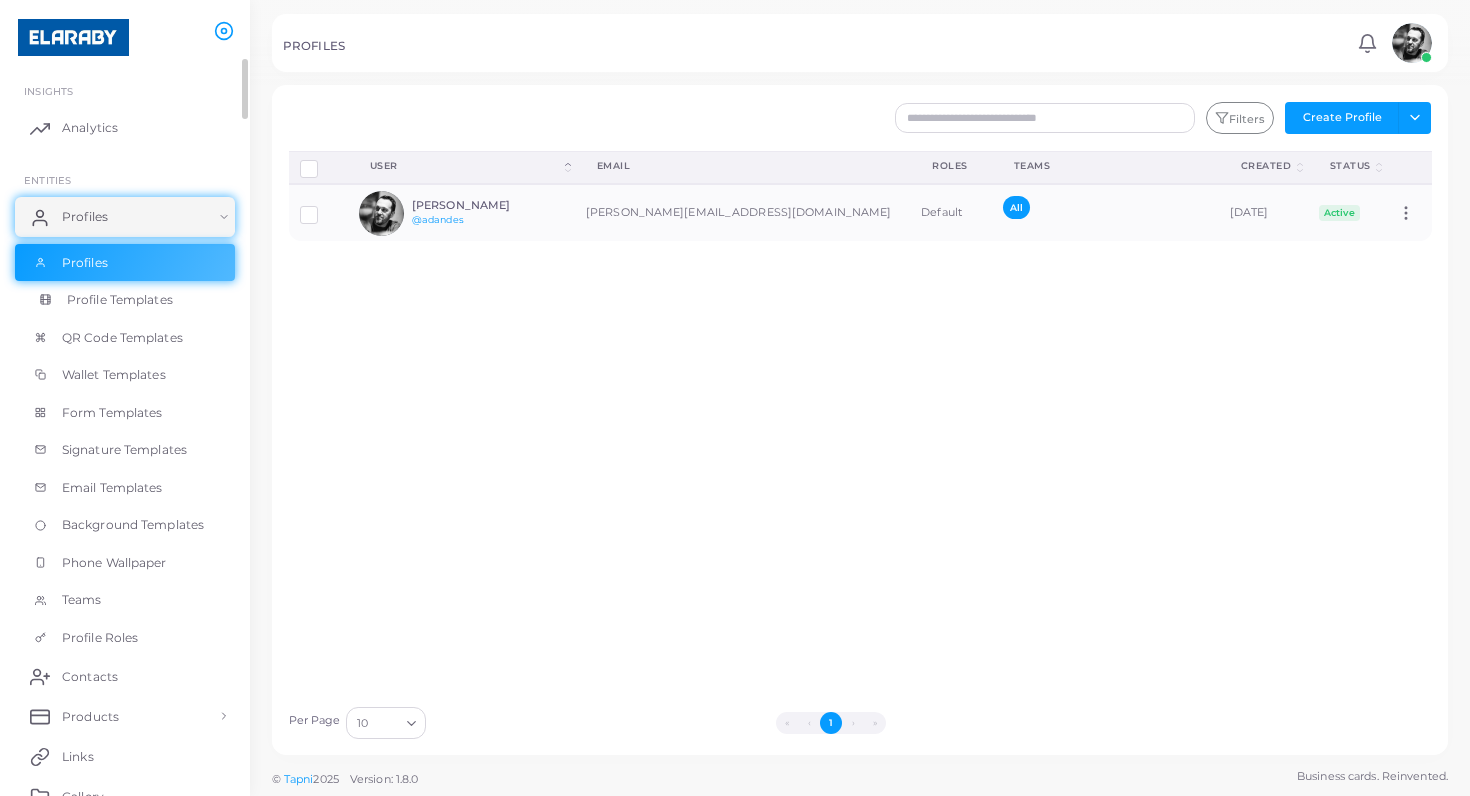 click on "Profile Templates" at bounding box center (120, 300) 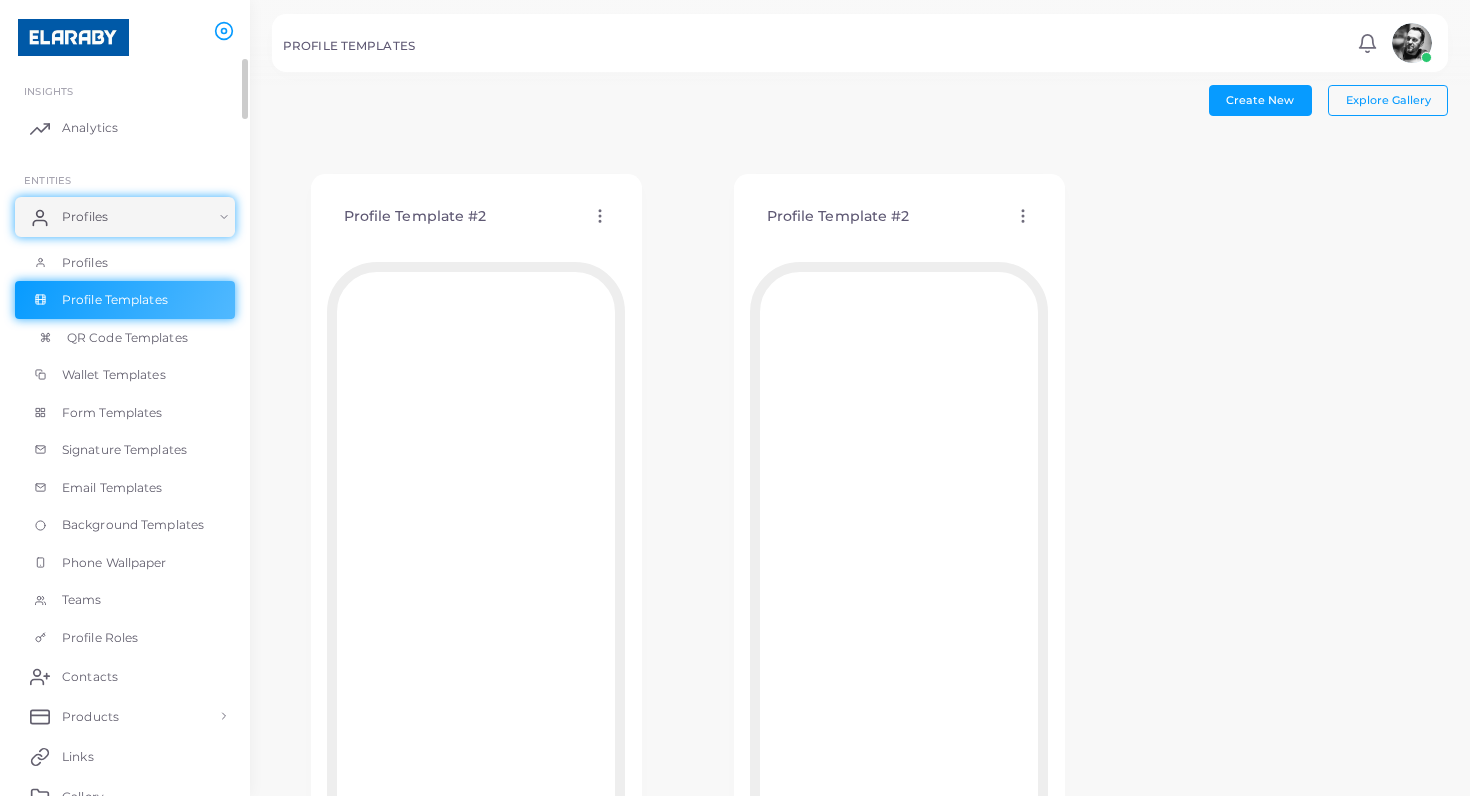 click on "QR Code Templates" at bounding box center (127, 338) 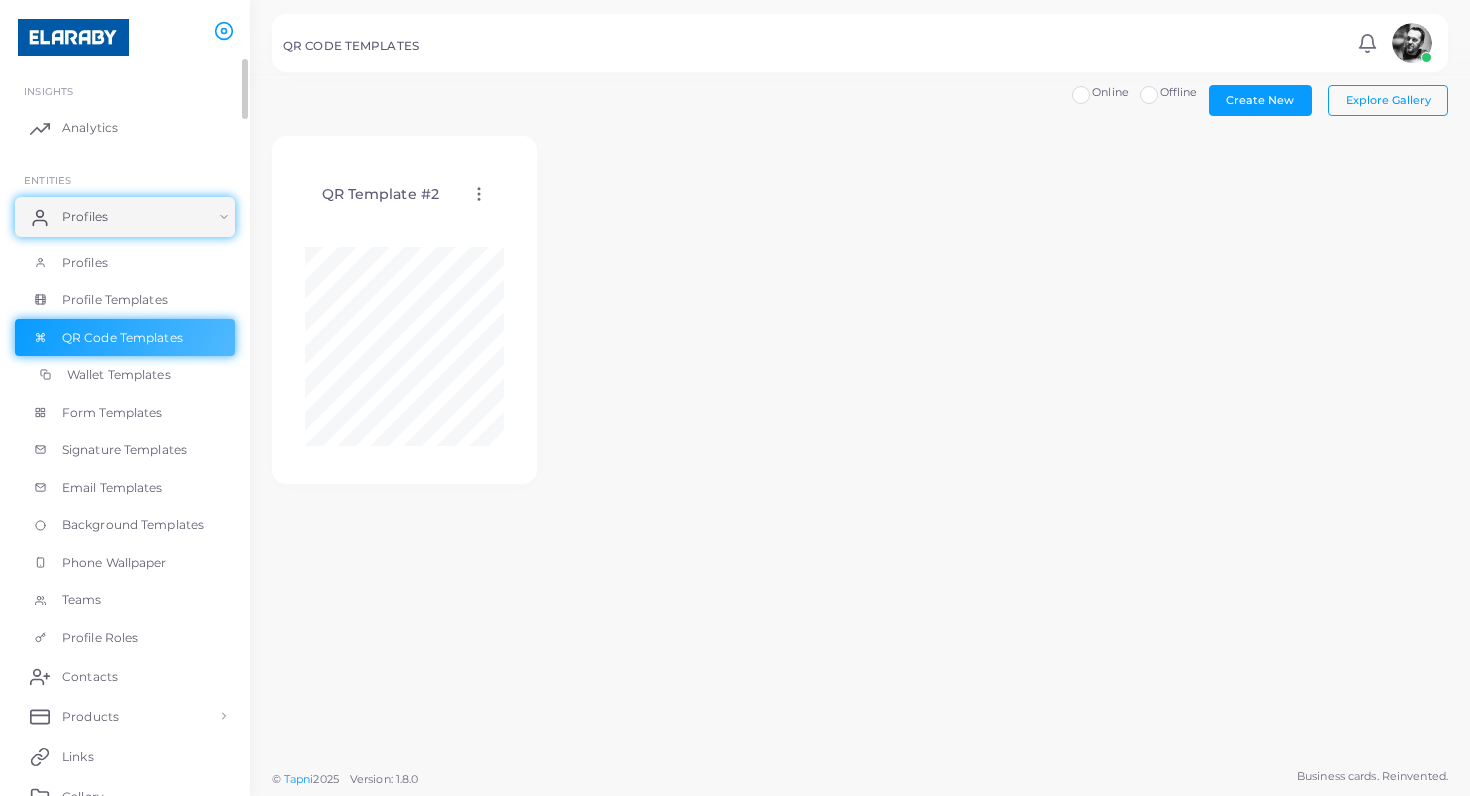 click on "Wallet Templates" at bounding box center (125, 375) 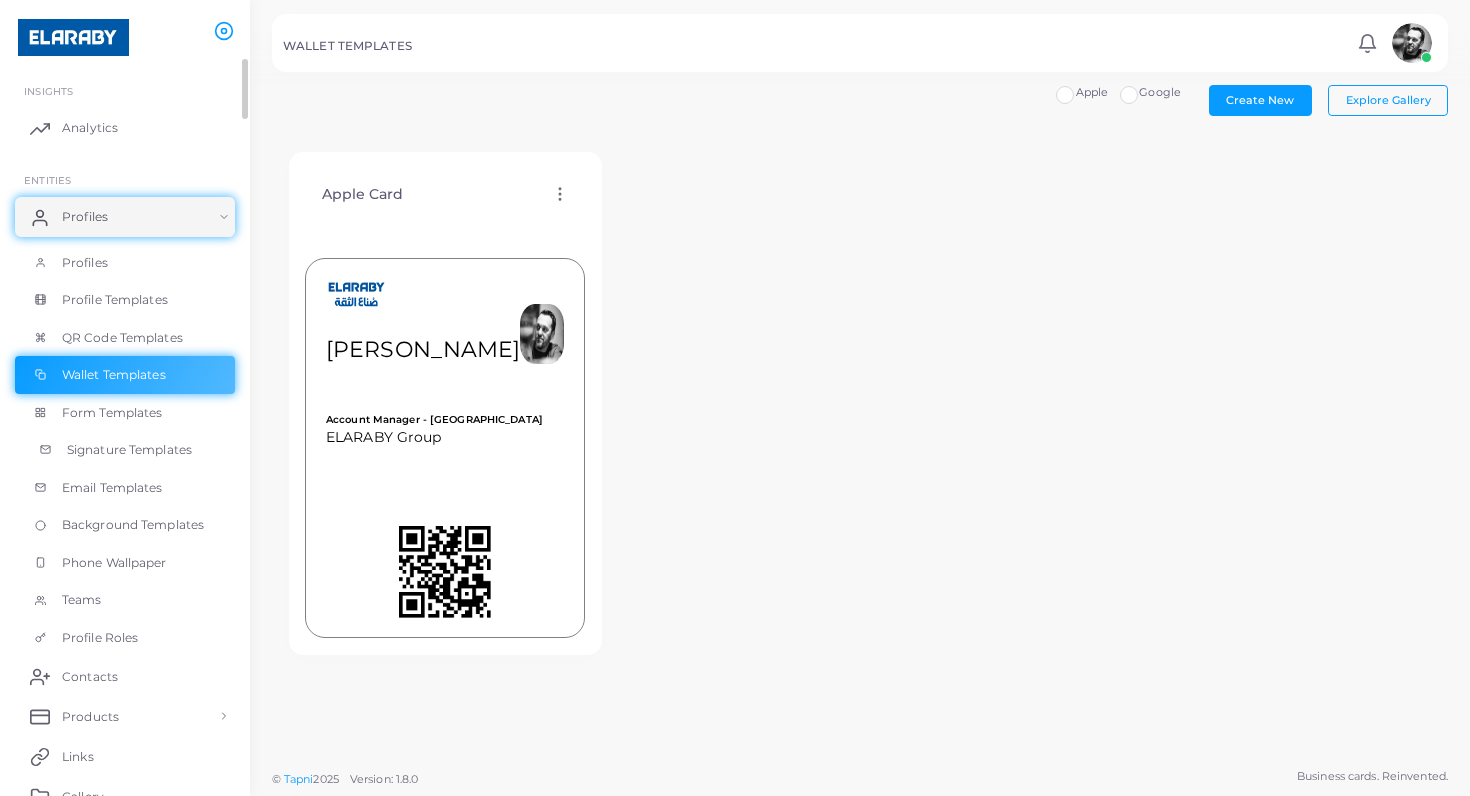 click on "Signature Templates" at bounding box center [129, 450] 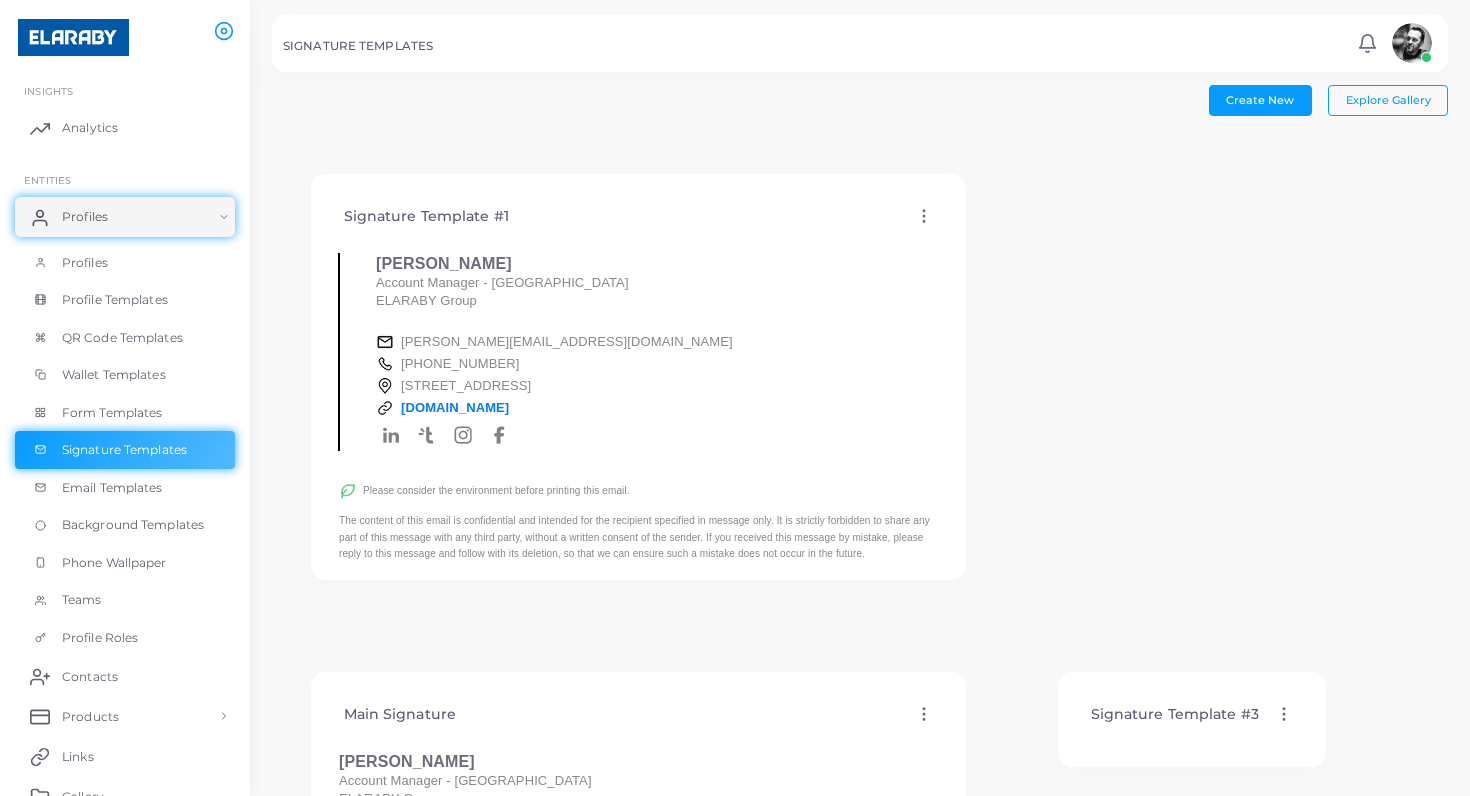 scroll, scrollTop: 0, scrollLeft: 0, axis: both 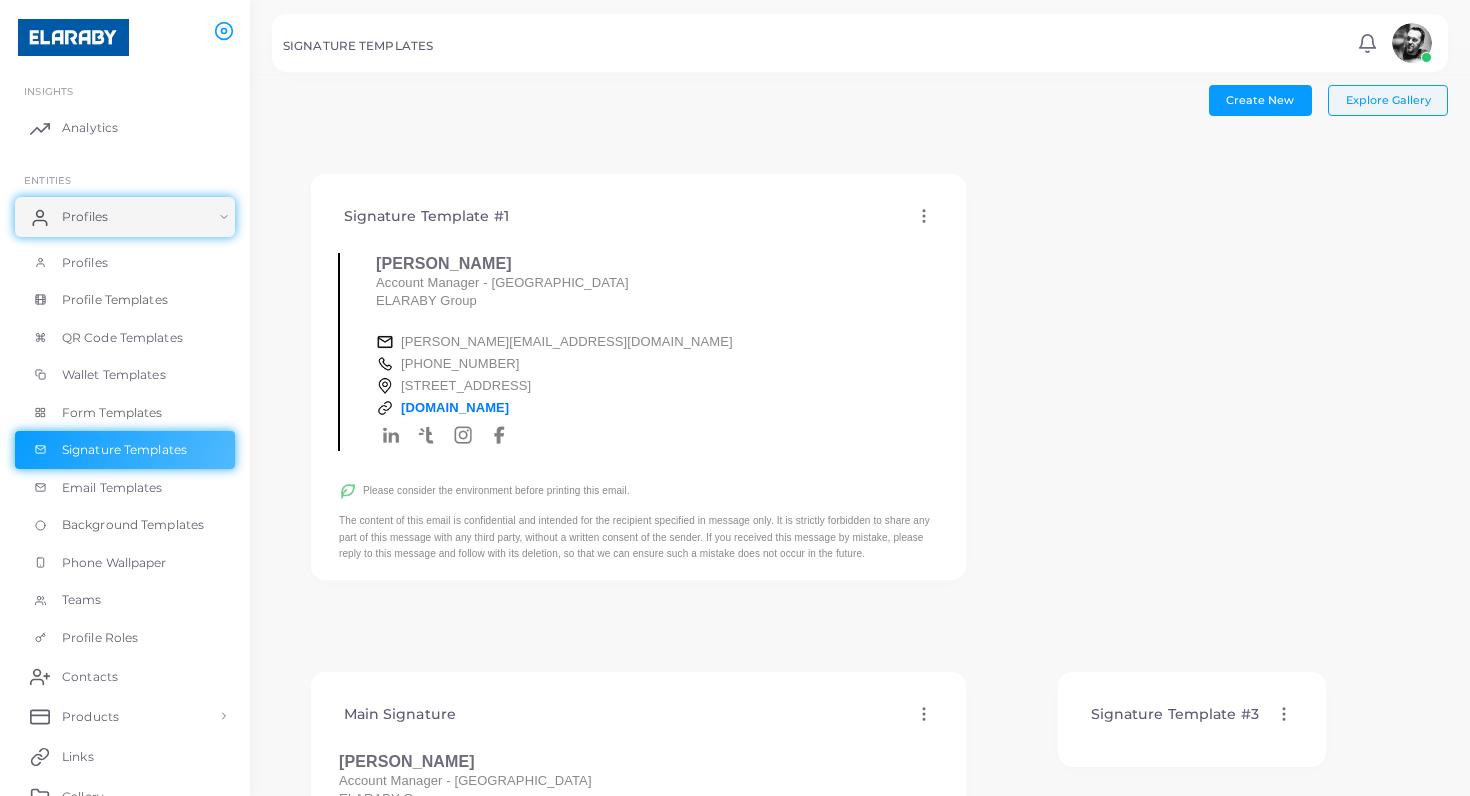 click on "Explore Gallery" at bounding box center (1388, 100) 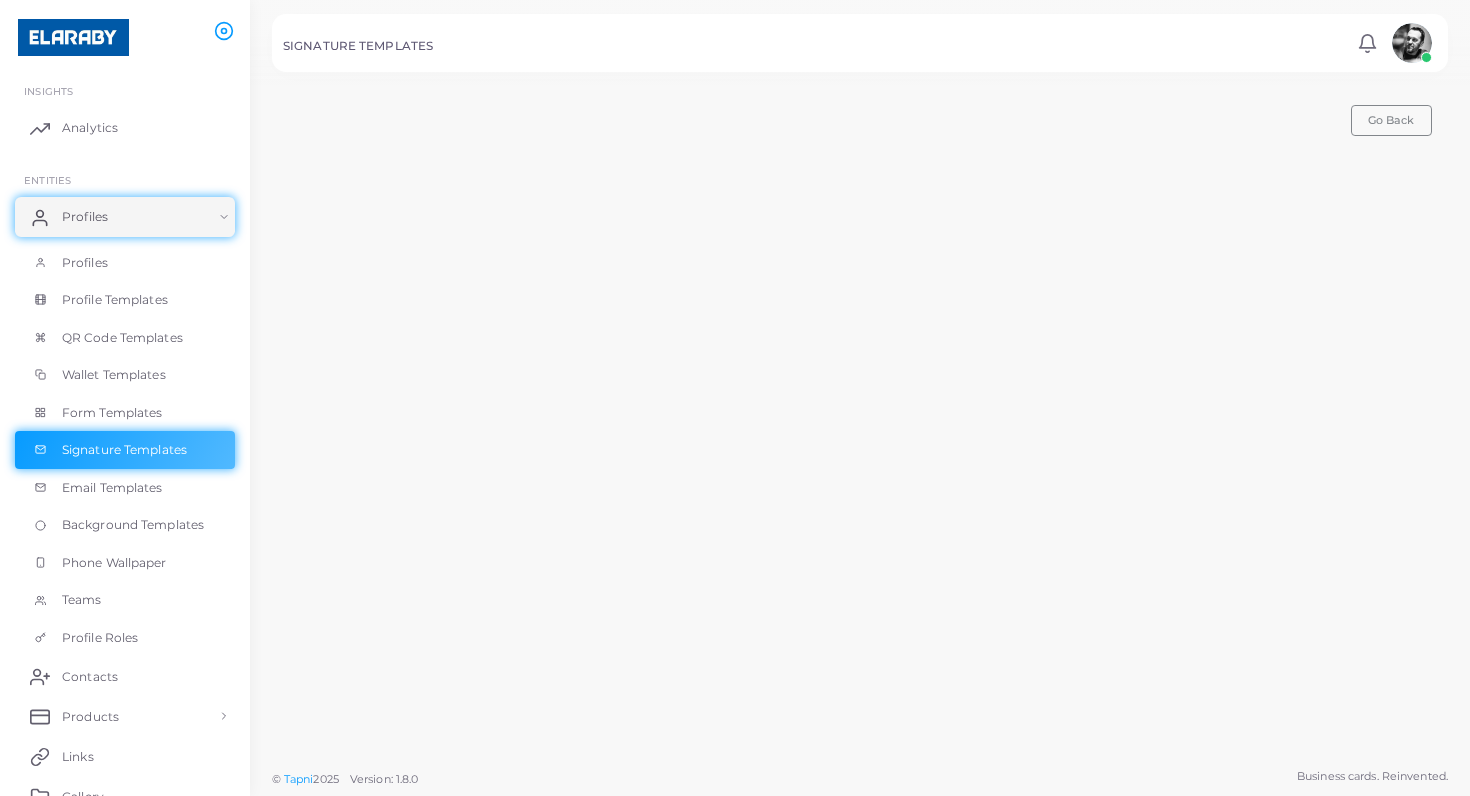 click at bounding box center [1412, 43] 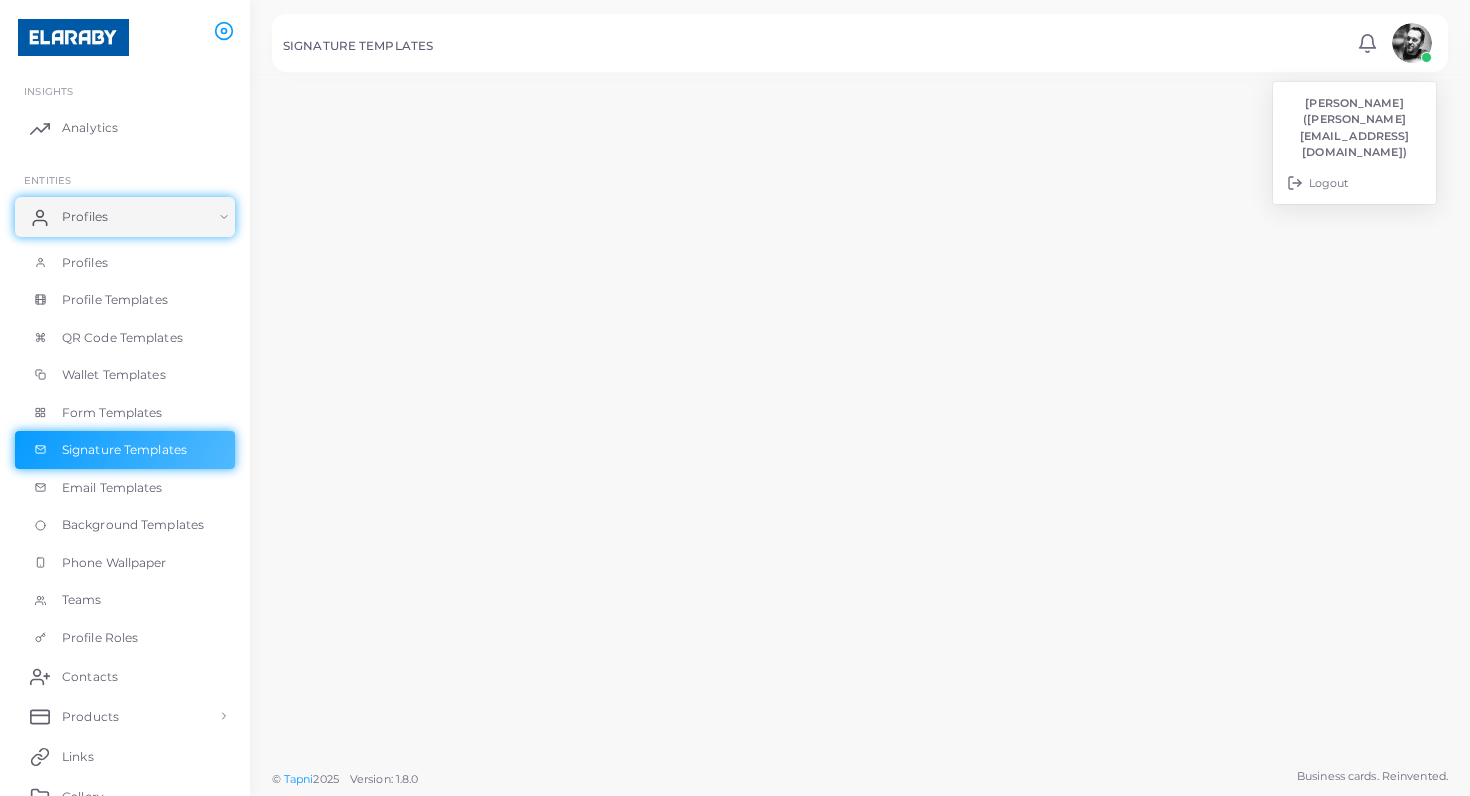 click on "Go Back" at bounding box center [860, 379] 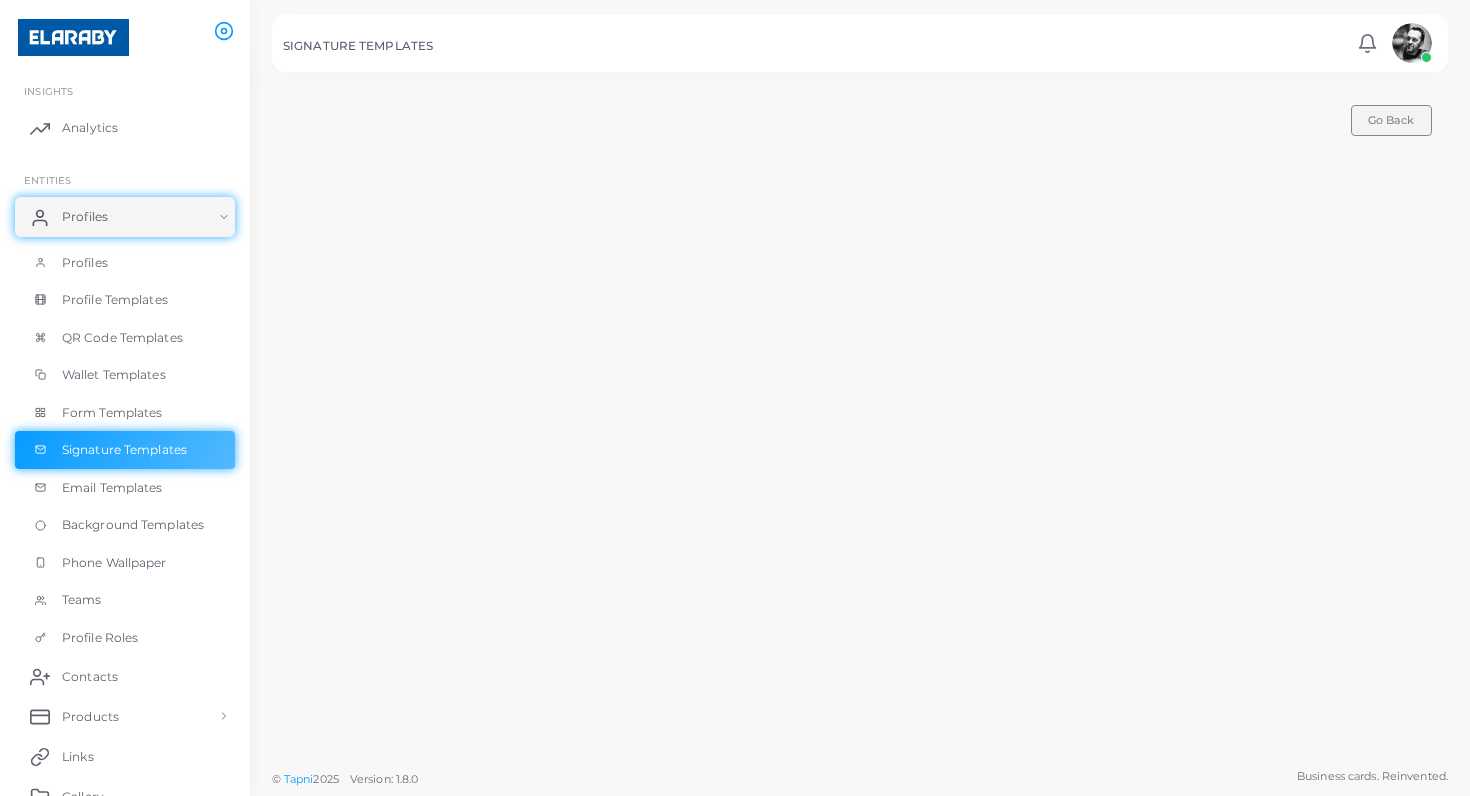 click on "Go Back" at bounding box center (1391, 120) 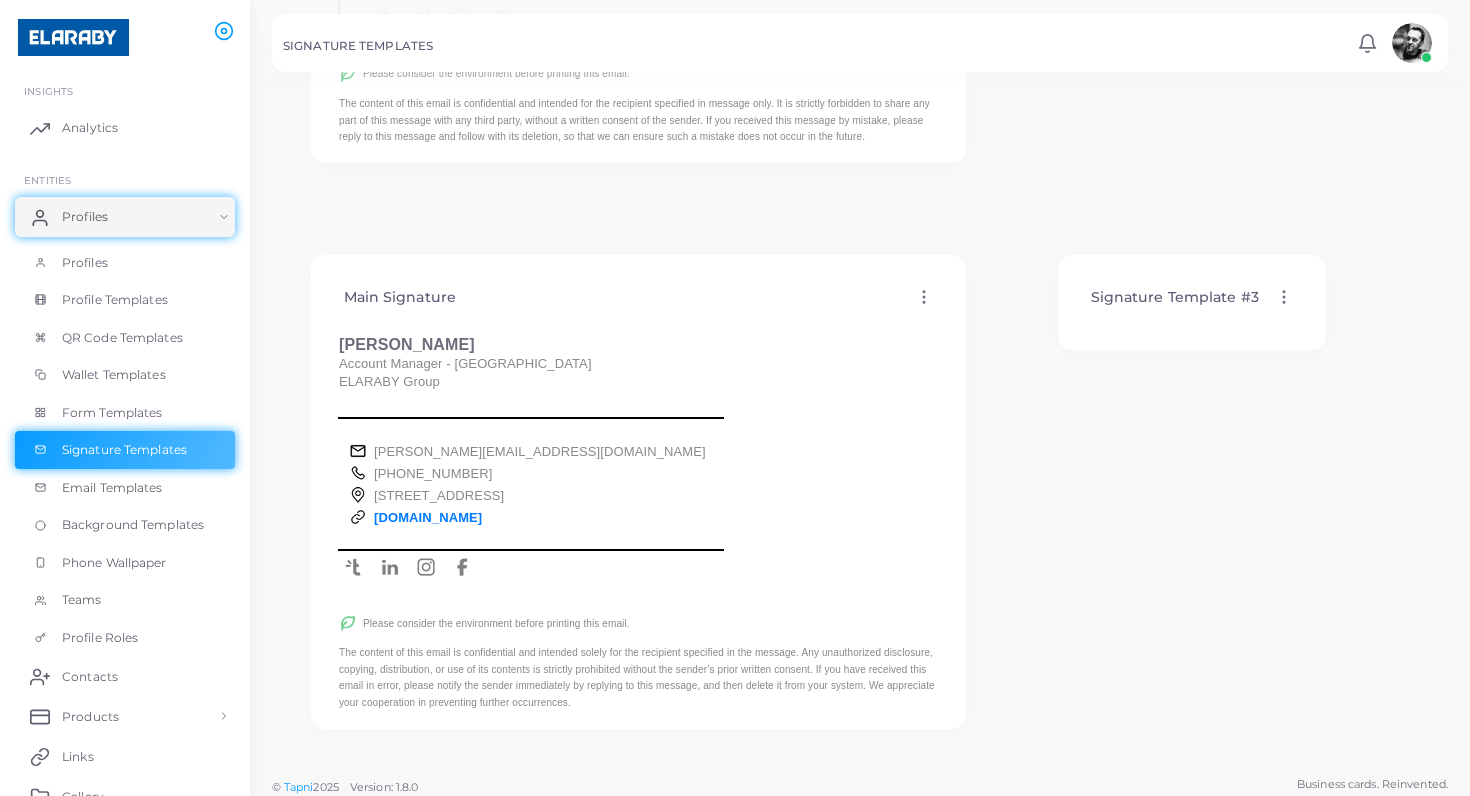 scroll, scrollTop: 416, scrollLeft: 0, axis: vertical 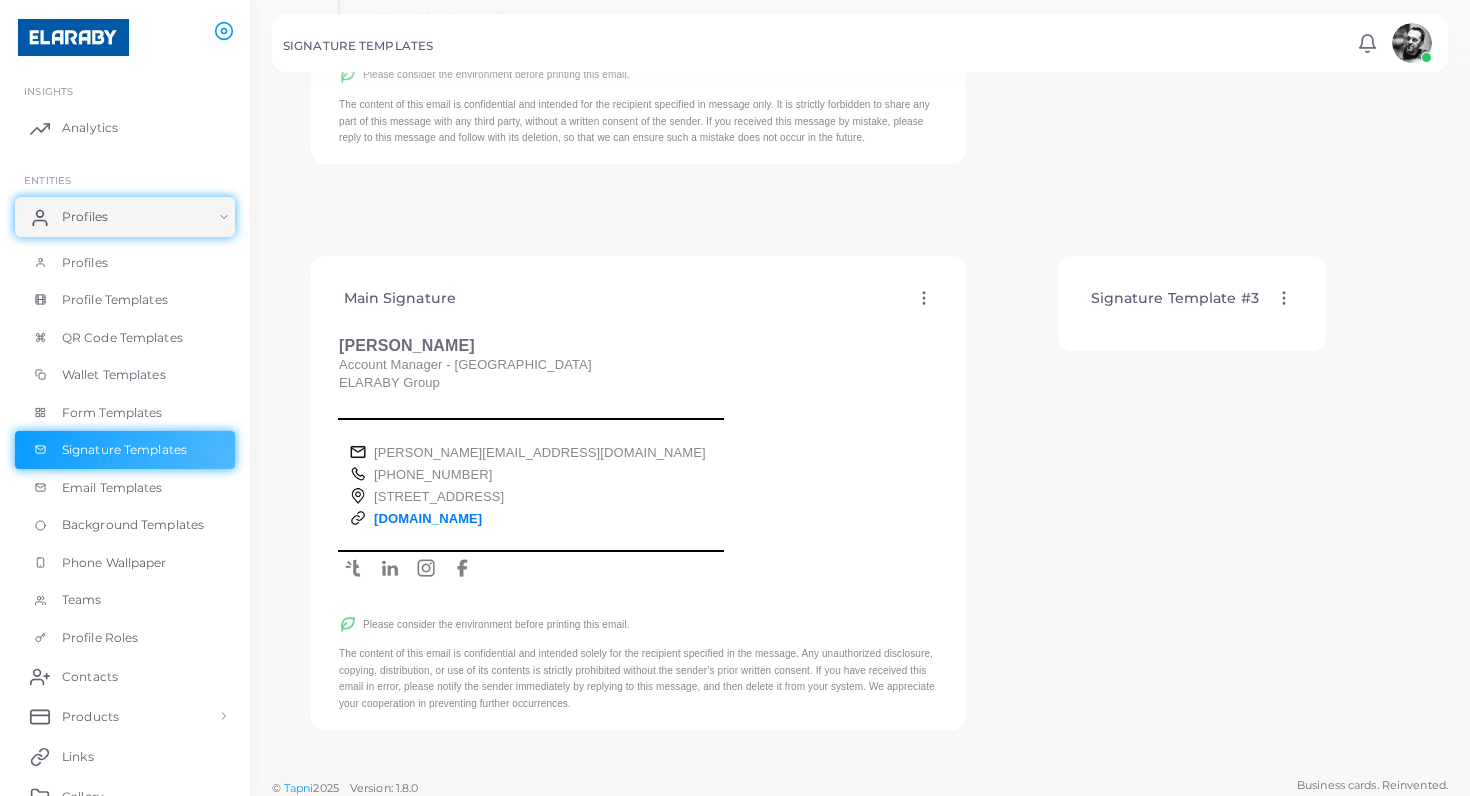 click 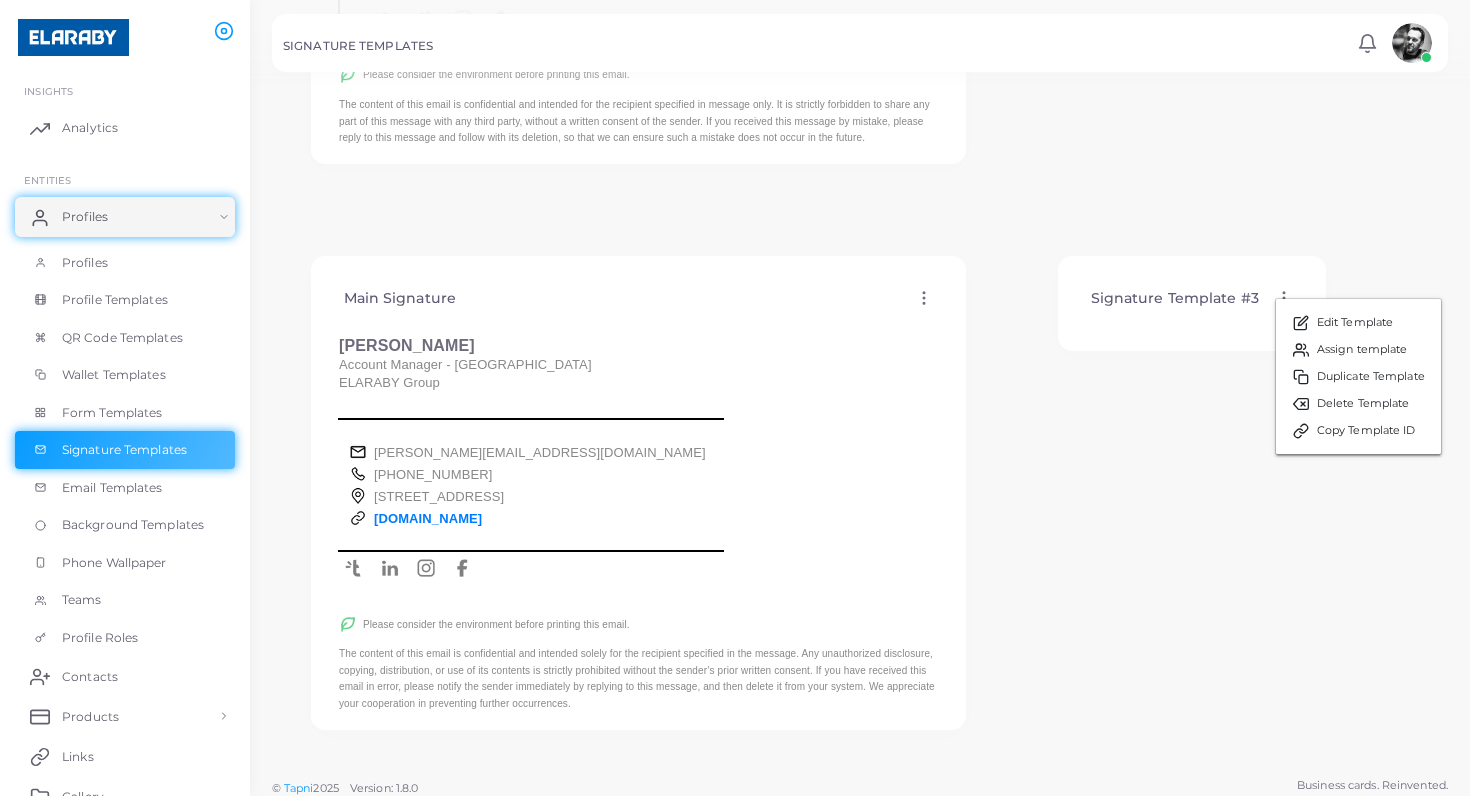 click 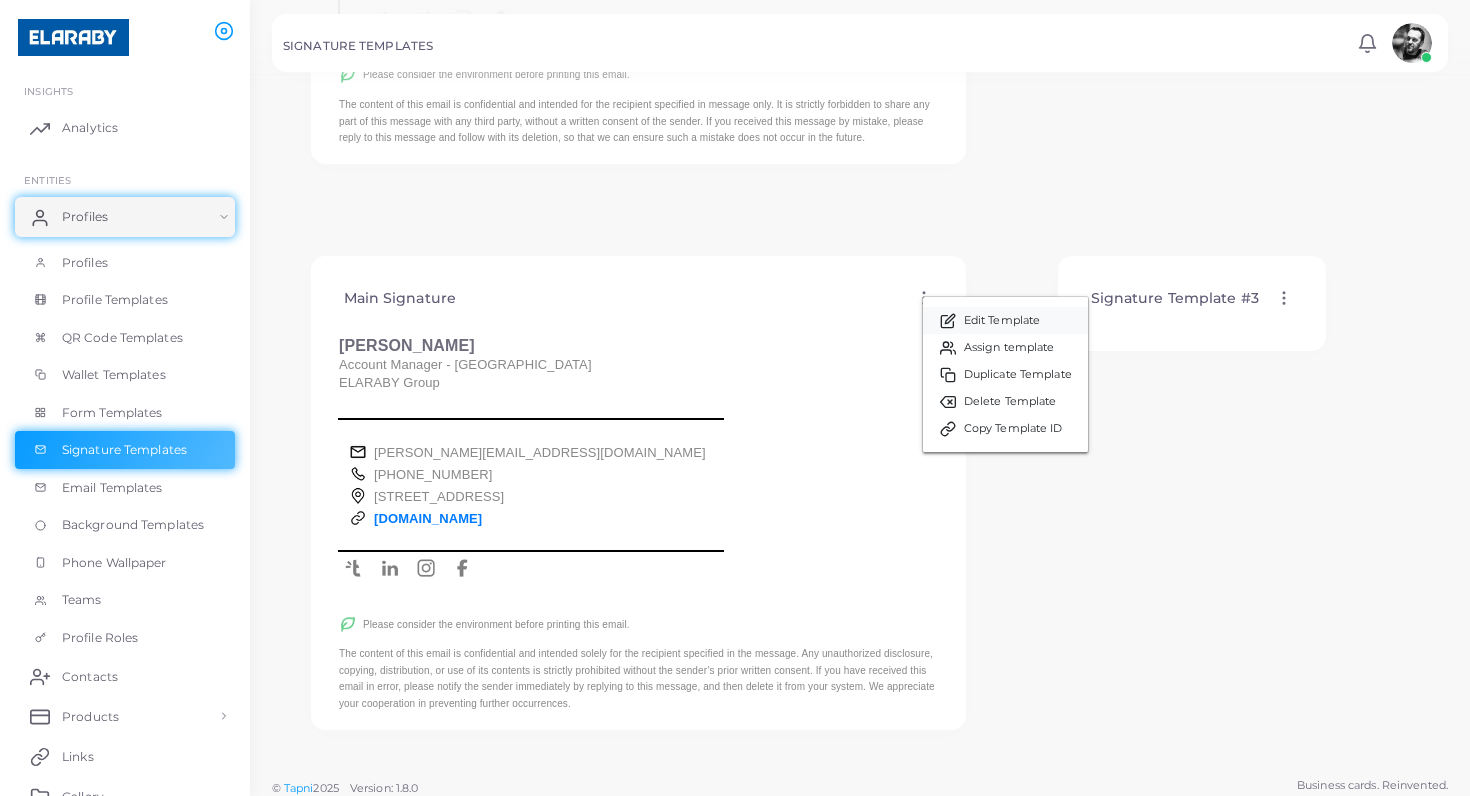 click on "Edit Template" at bounding box center (1002, 321) 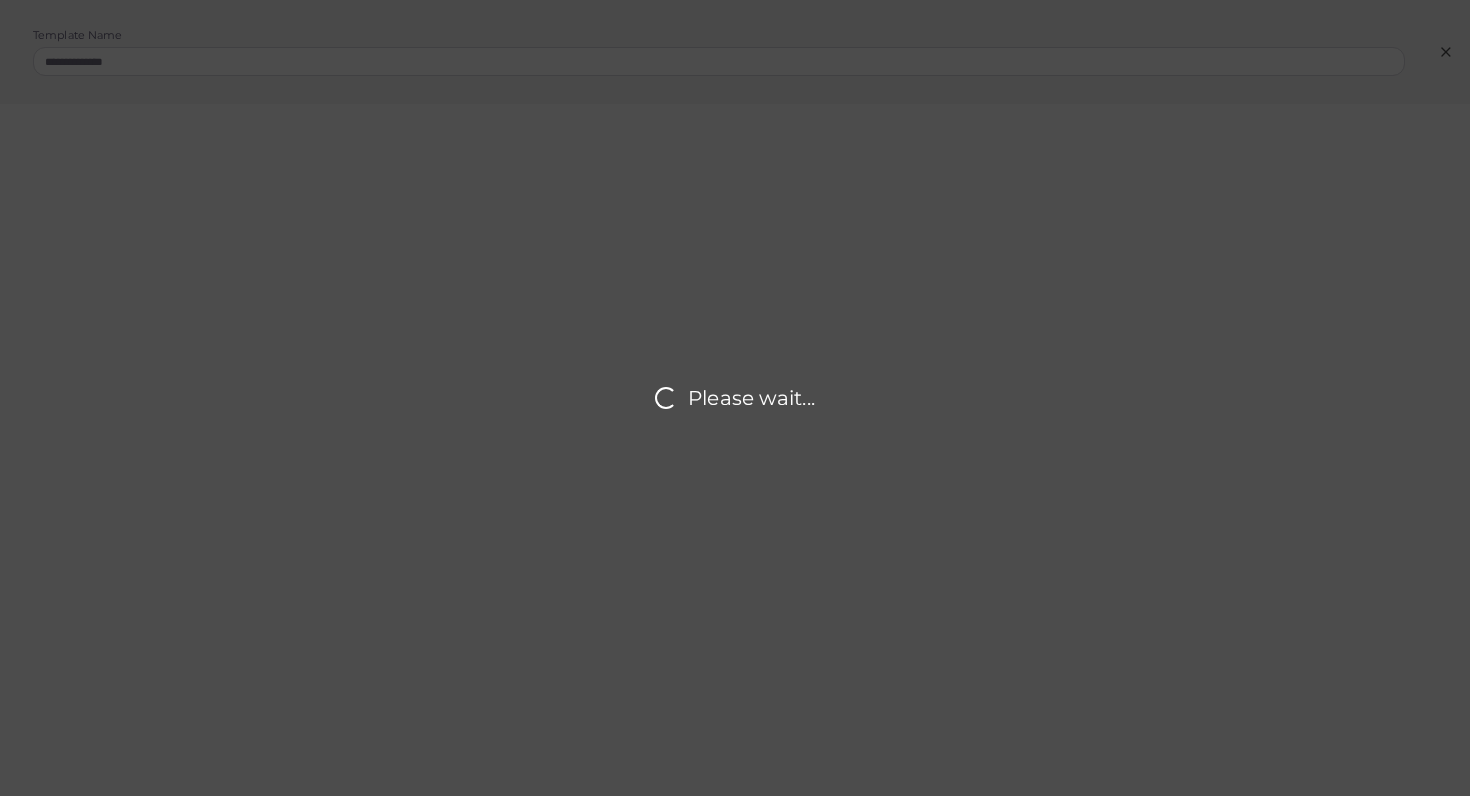 scroll, scrollTop: 0, scrollLeft: 0, axis: both 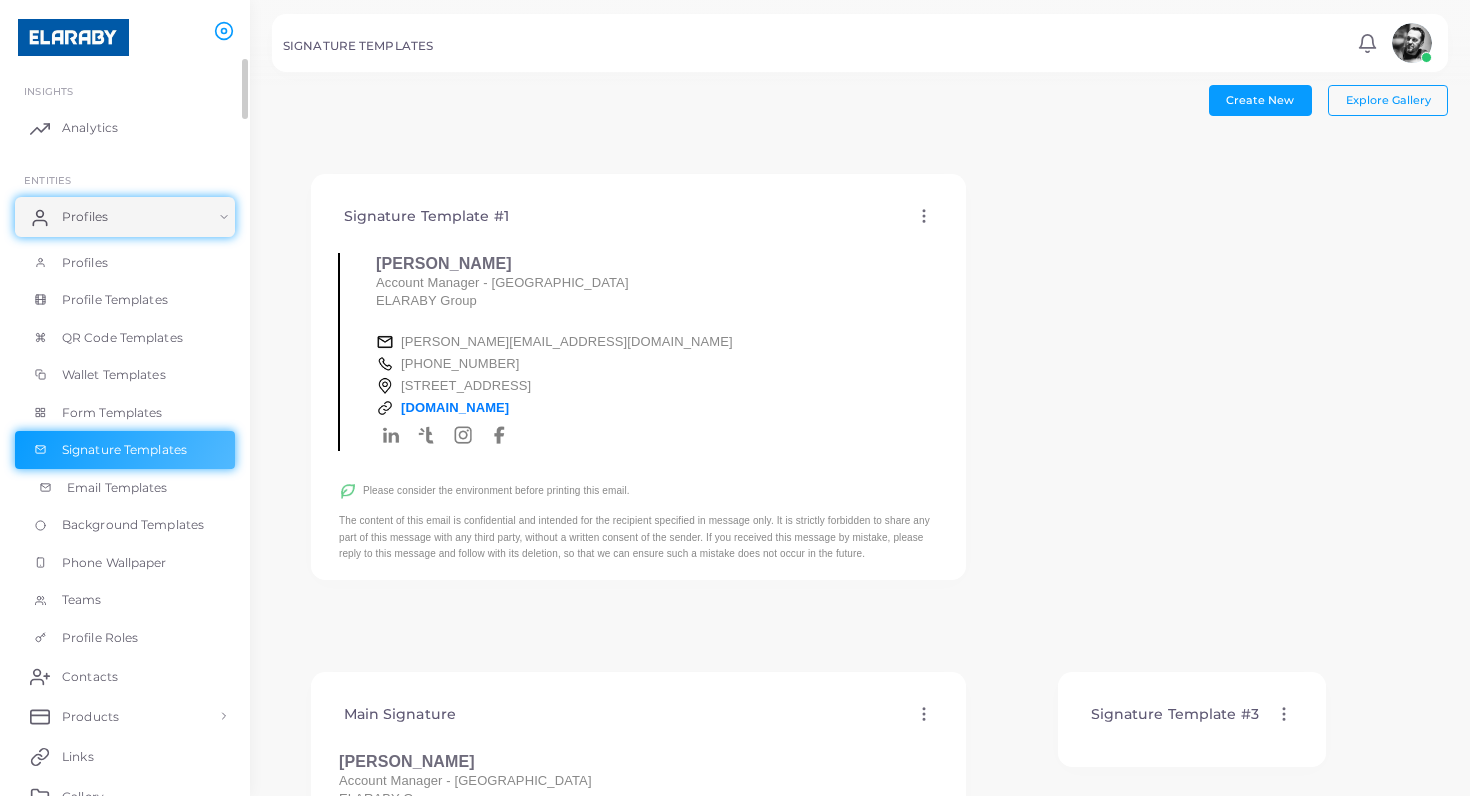 click on "Email Templates" at bounding box center (125, 488) 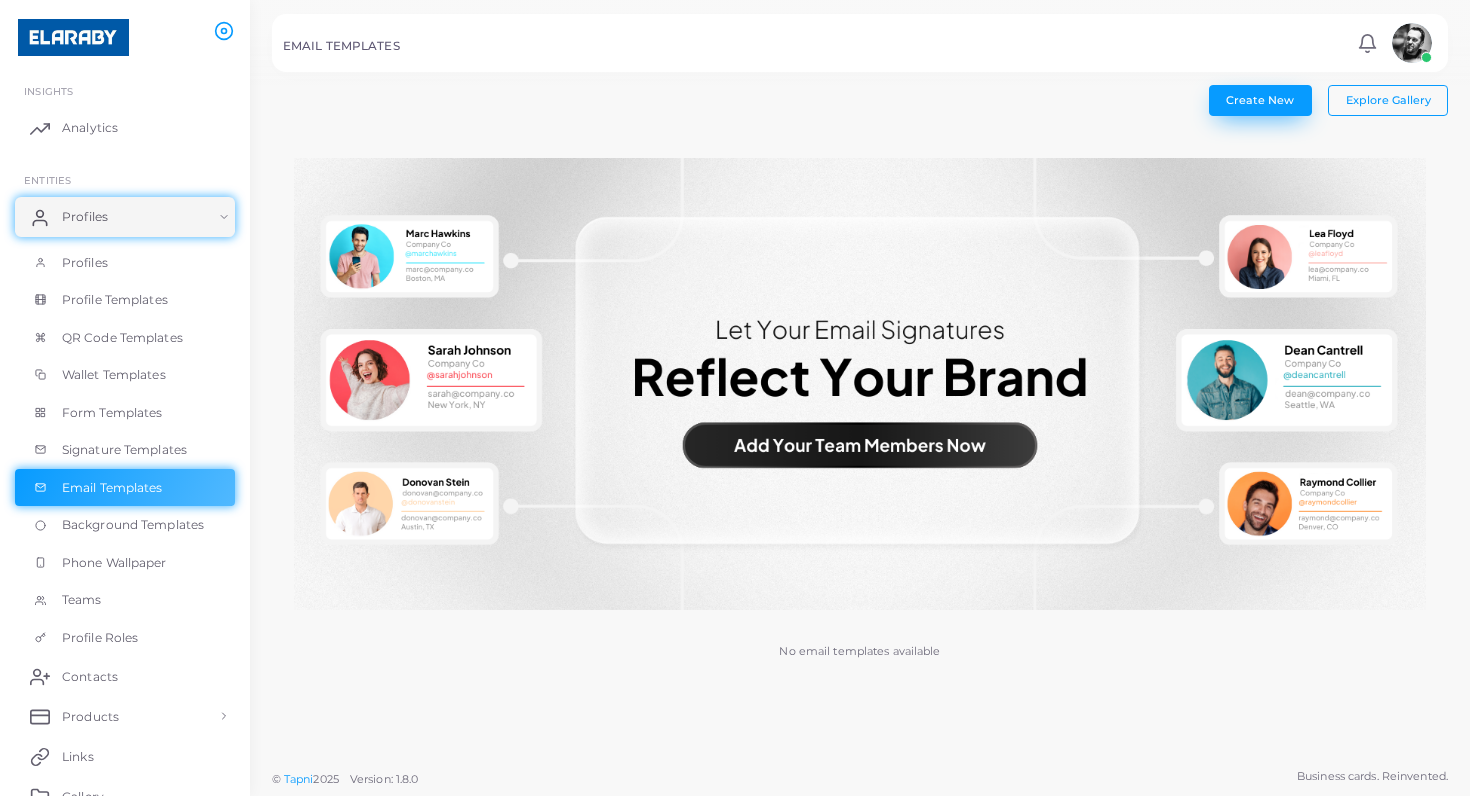 click on "Create New" at bounding box center [1260, 100] 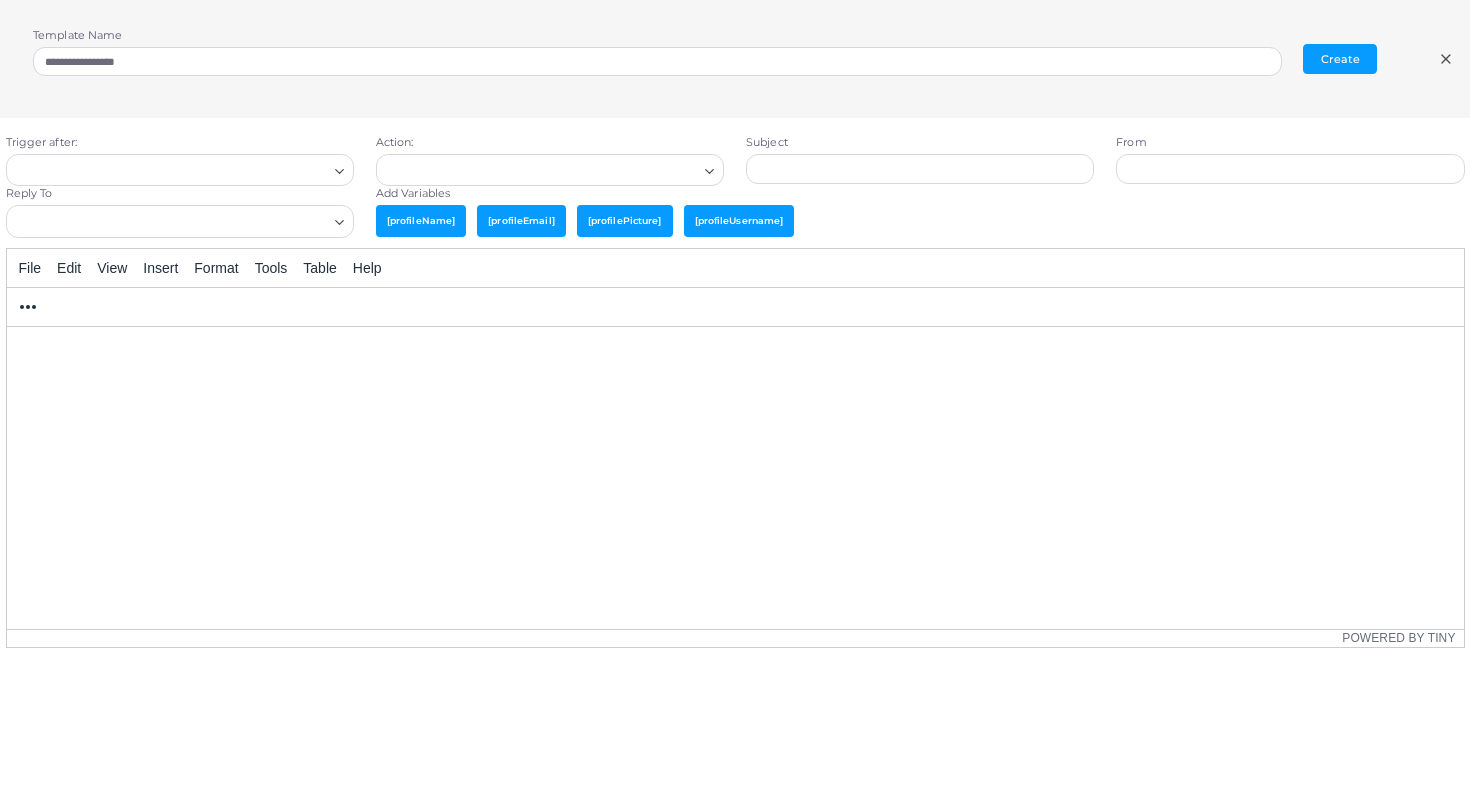 scroll, scrollTop: 0, scrollLeft: 0, axis: both 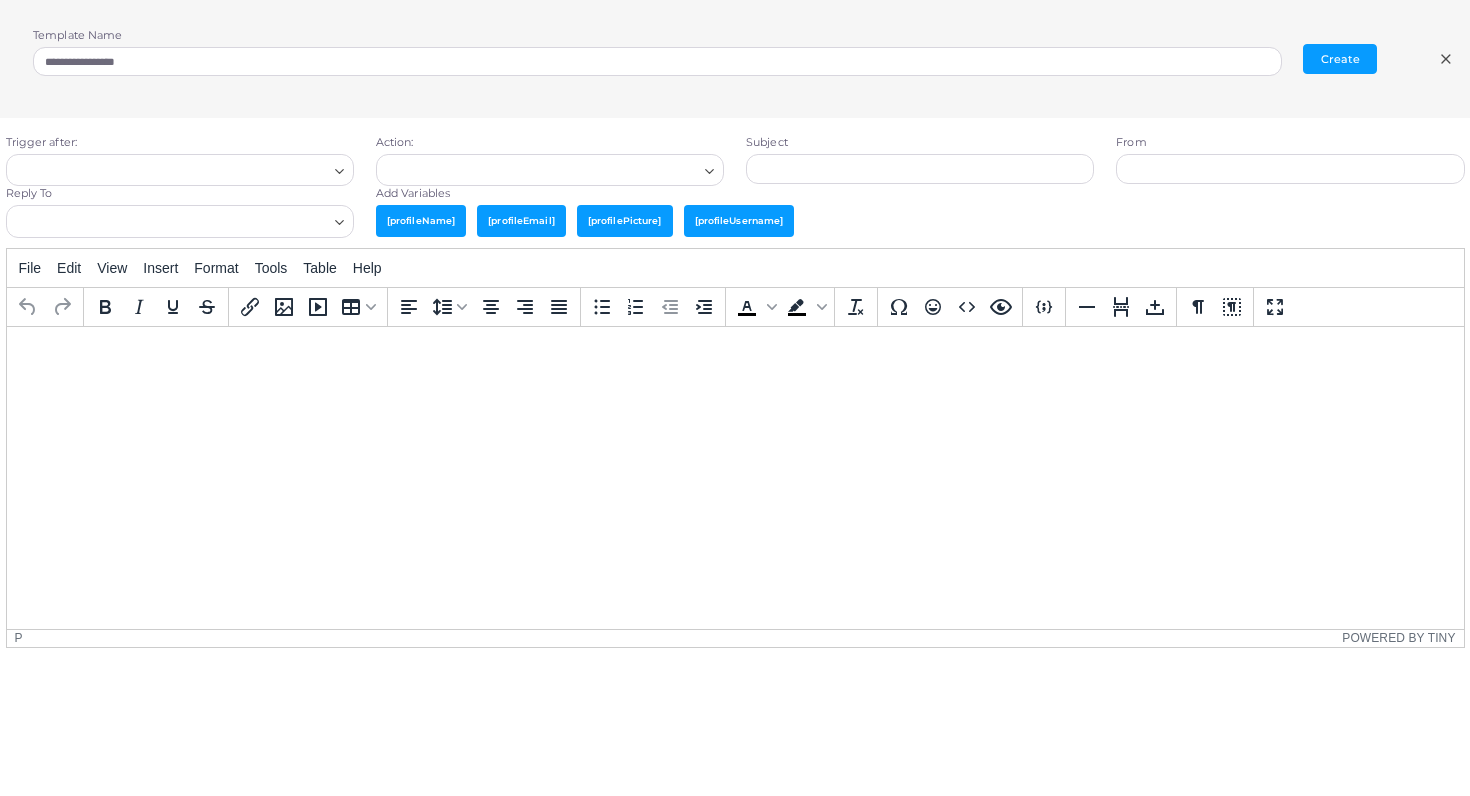 click 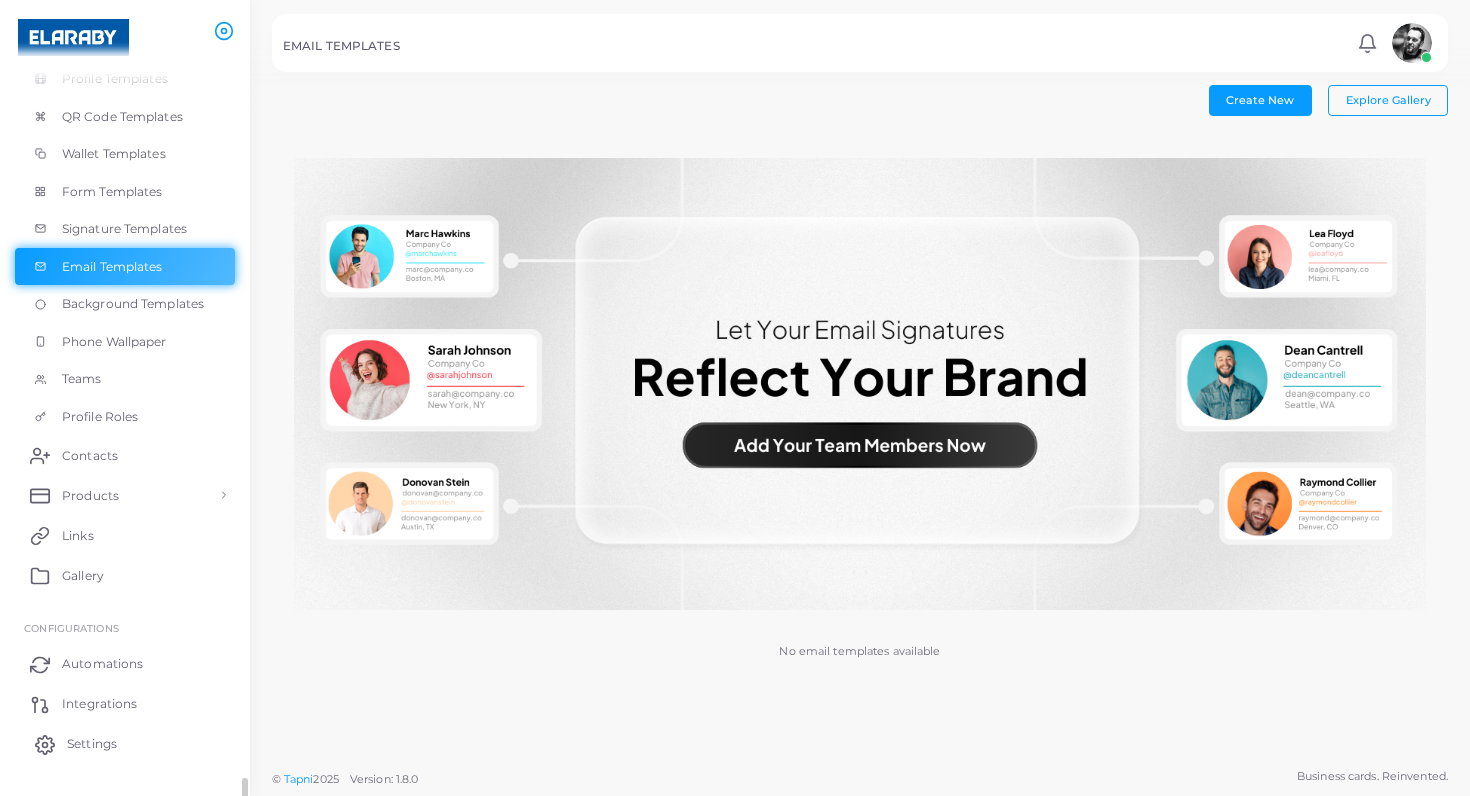 scroll, scrollTop: 253, scrollLeft: 0, axis: vertical 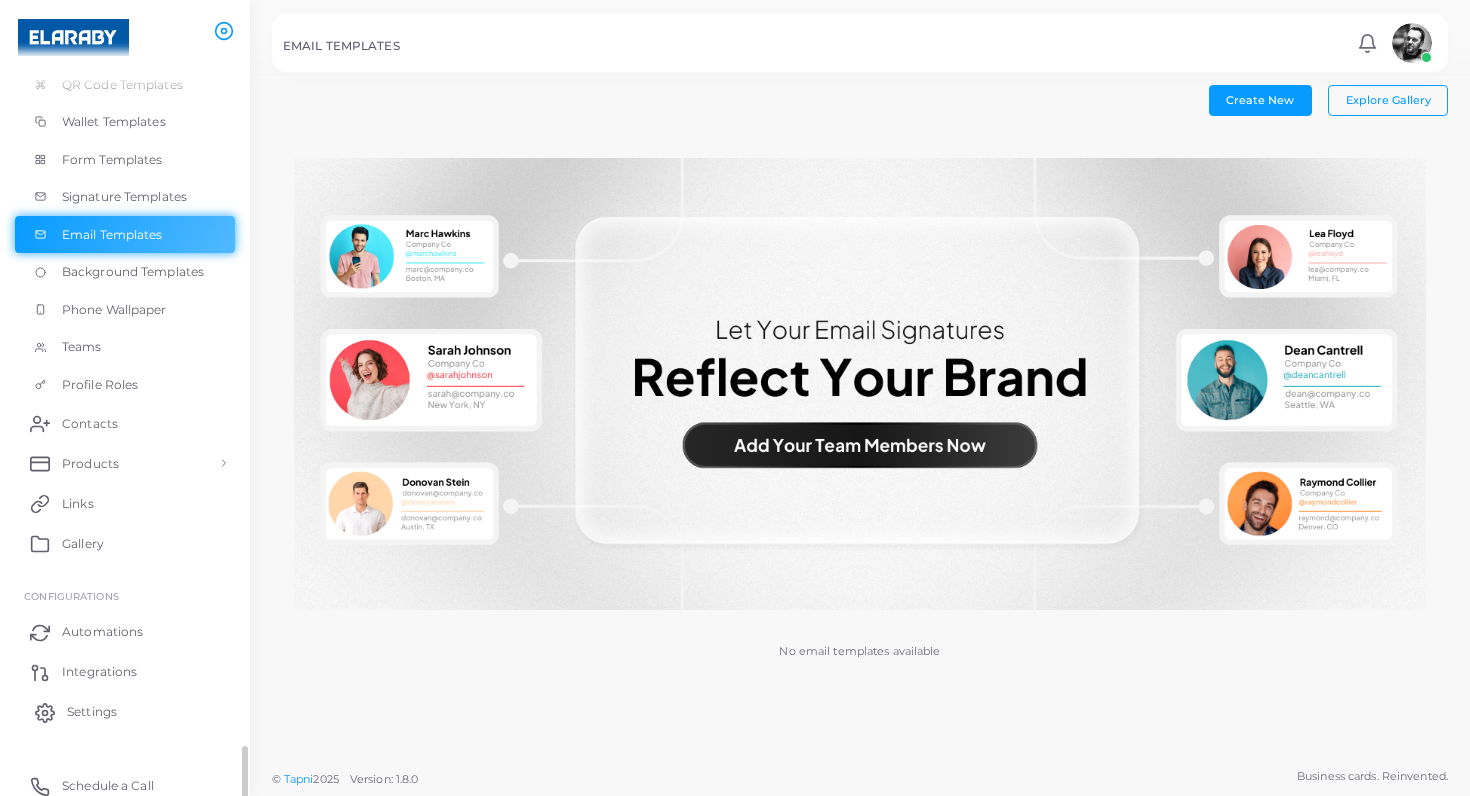 click on "Settings" at bounding box center (92, 712) 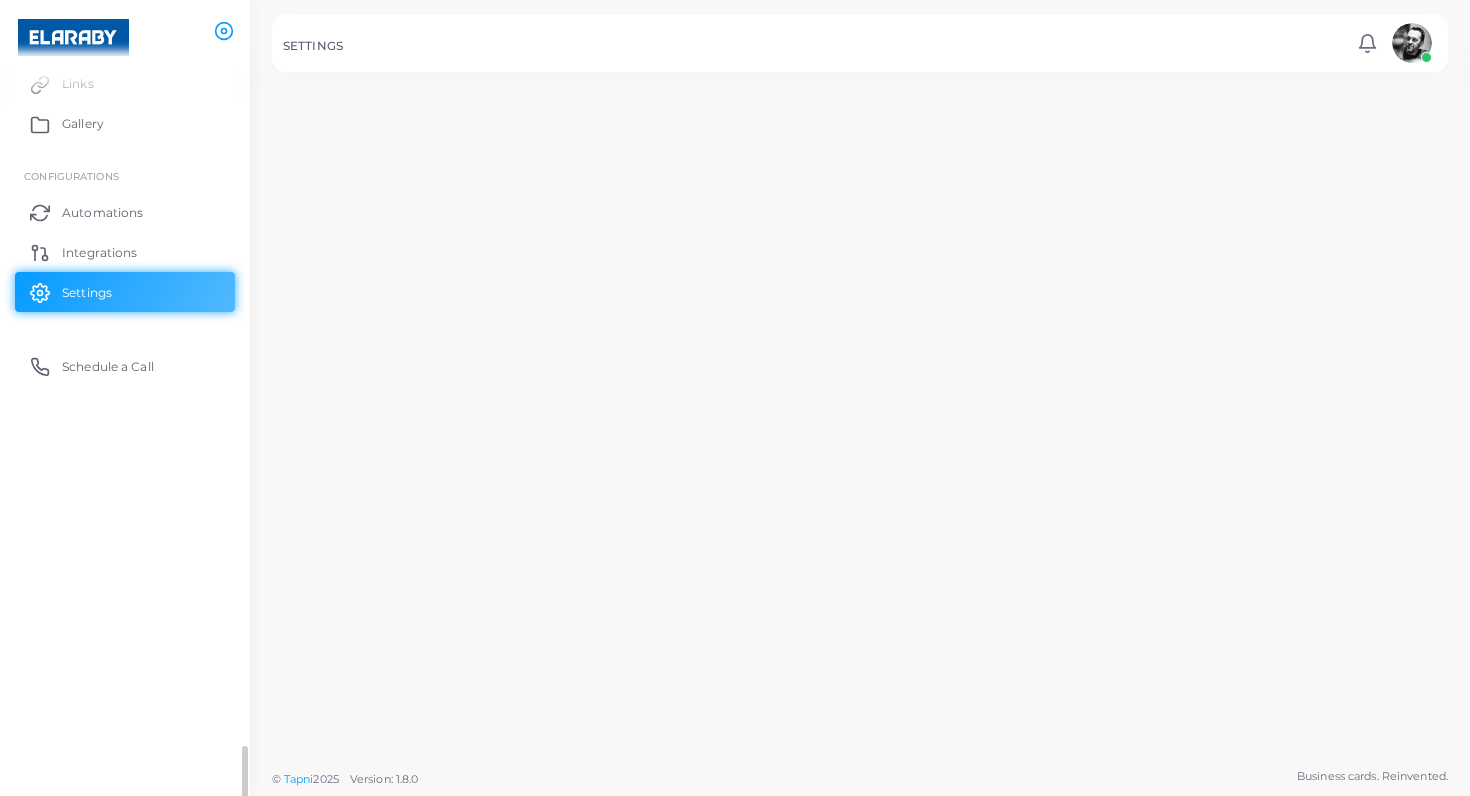 scroll, scrollTop: 0, scrollLeft: 0, axis: both 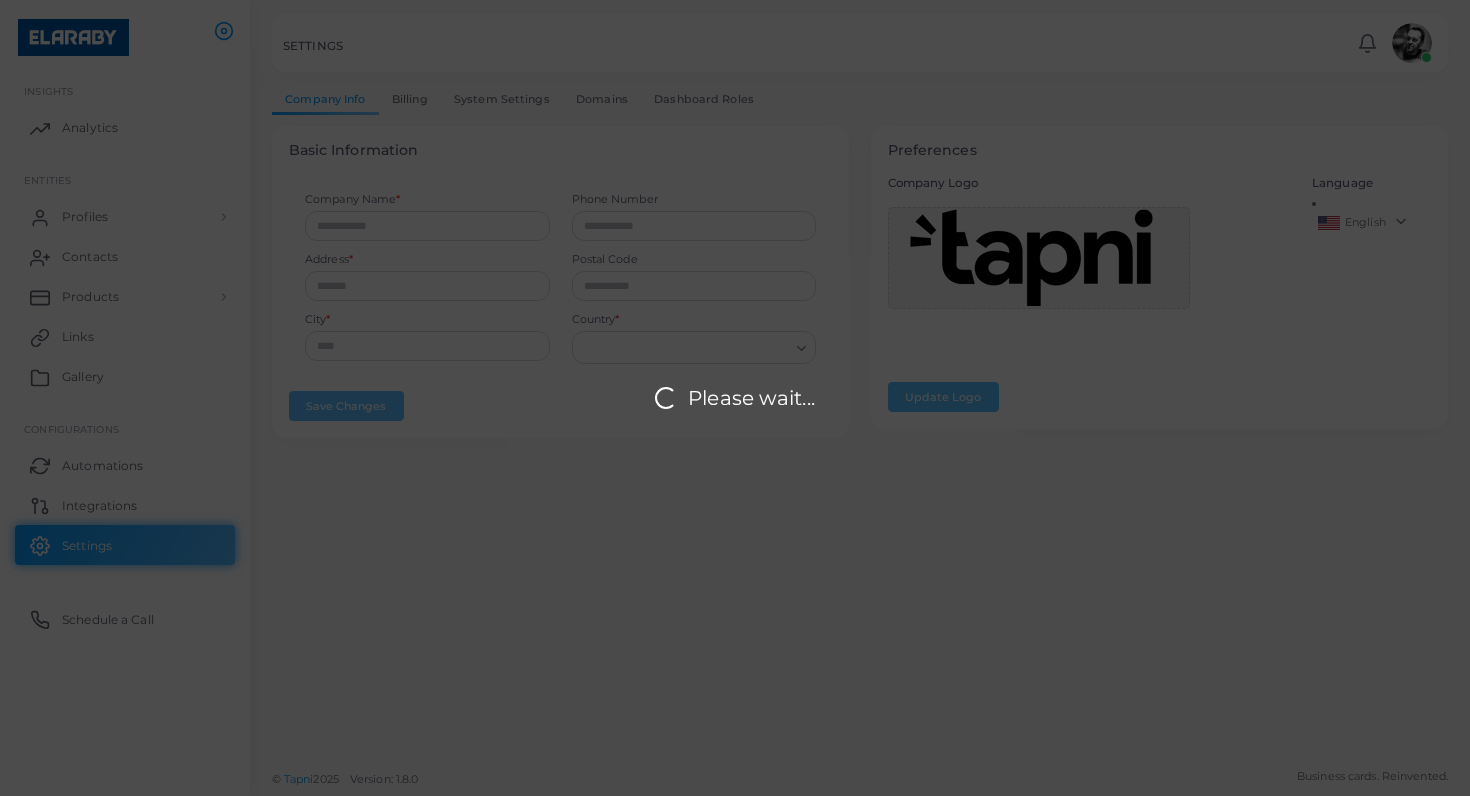 type on "**********" 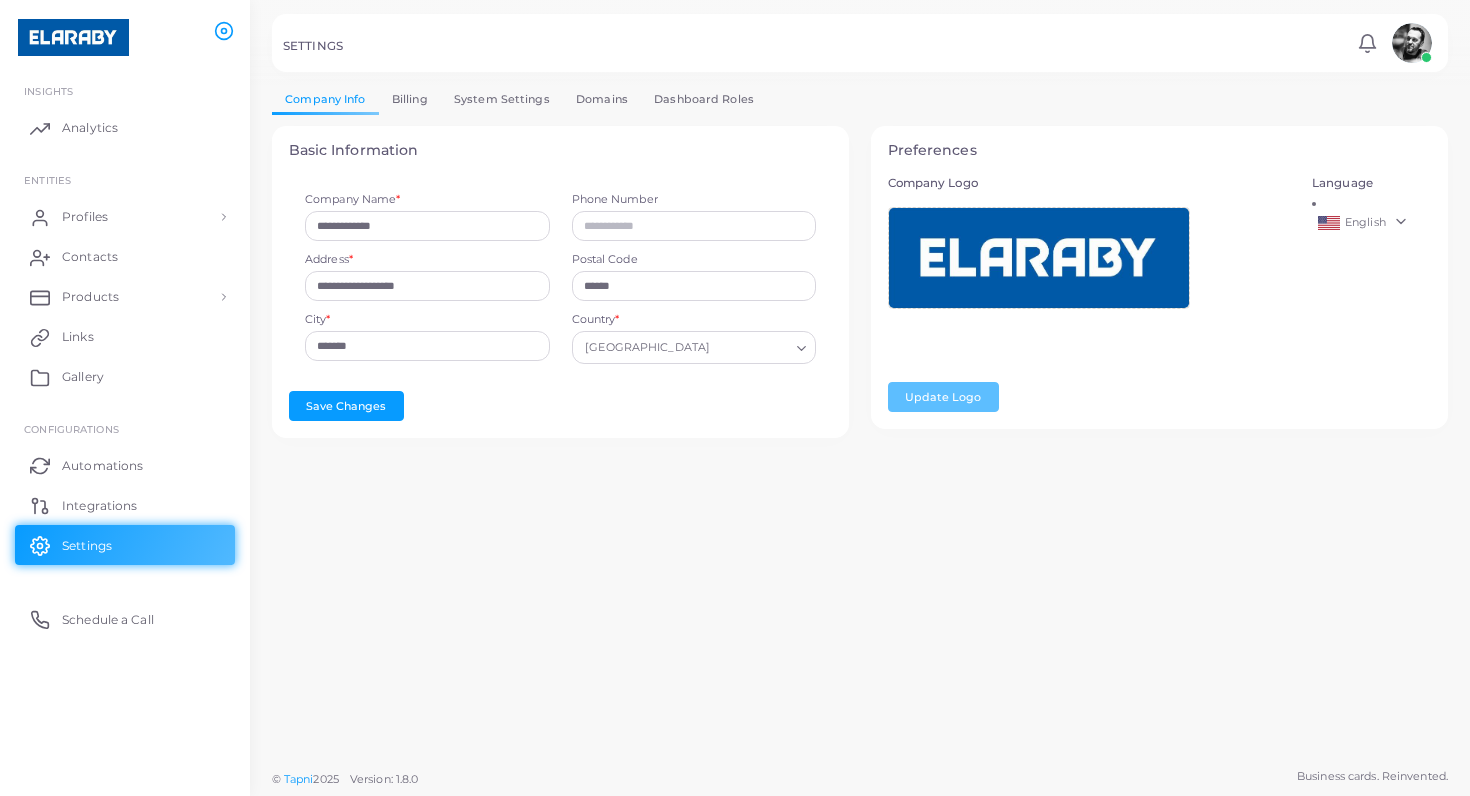 click on "Billing" at bounding box center (410, 99) 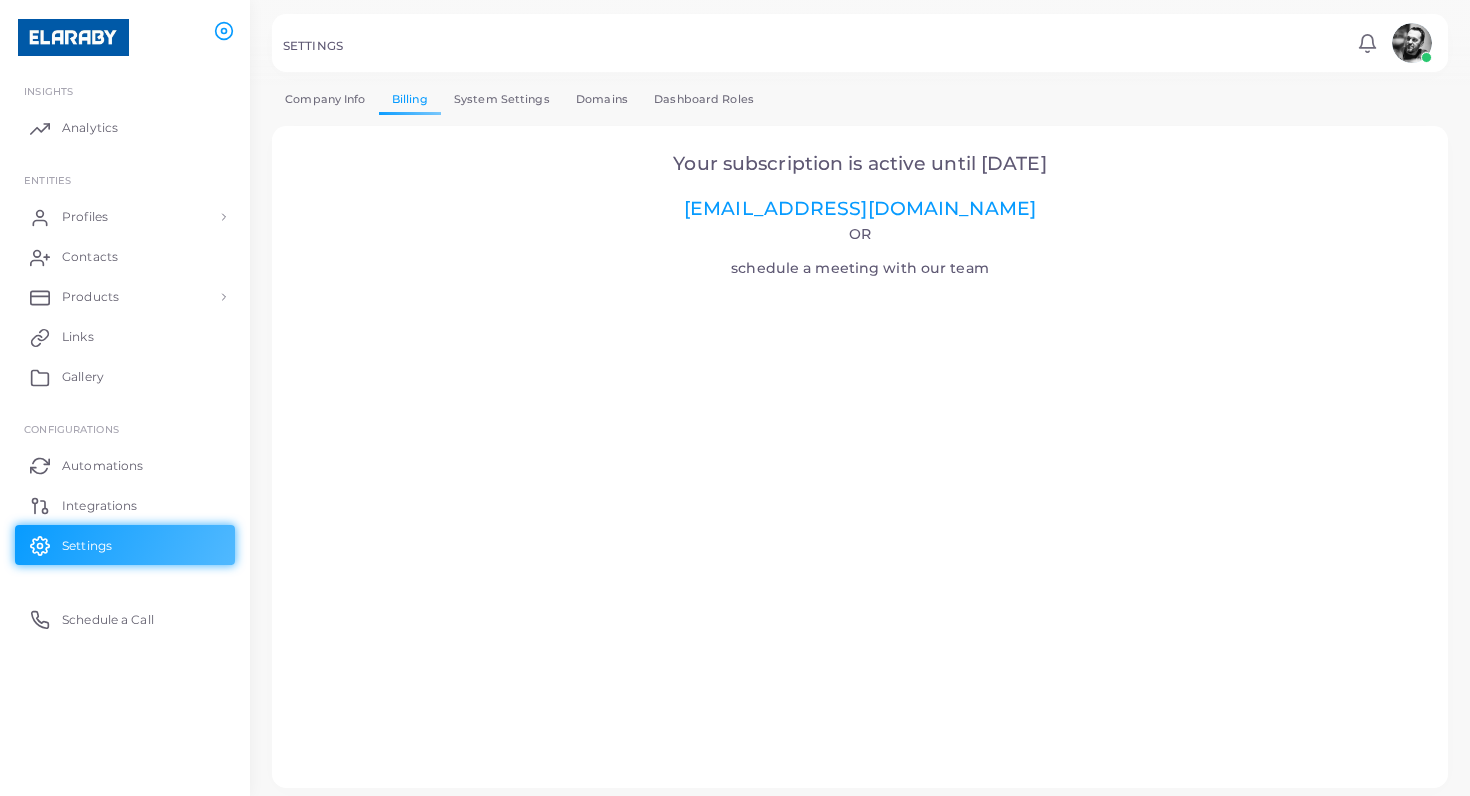 click on "System Settings" at bounding box center (502, 99) 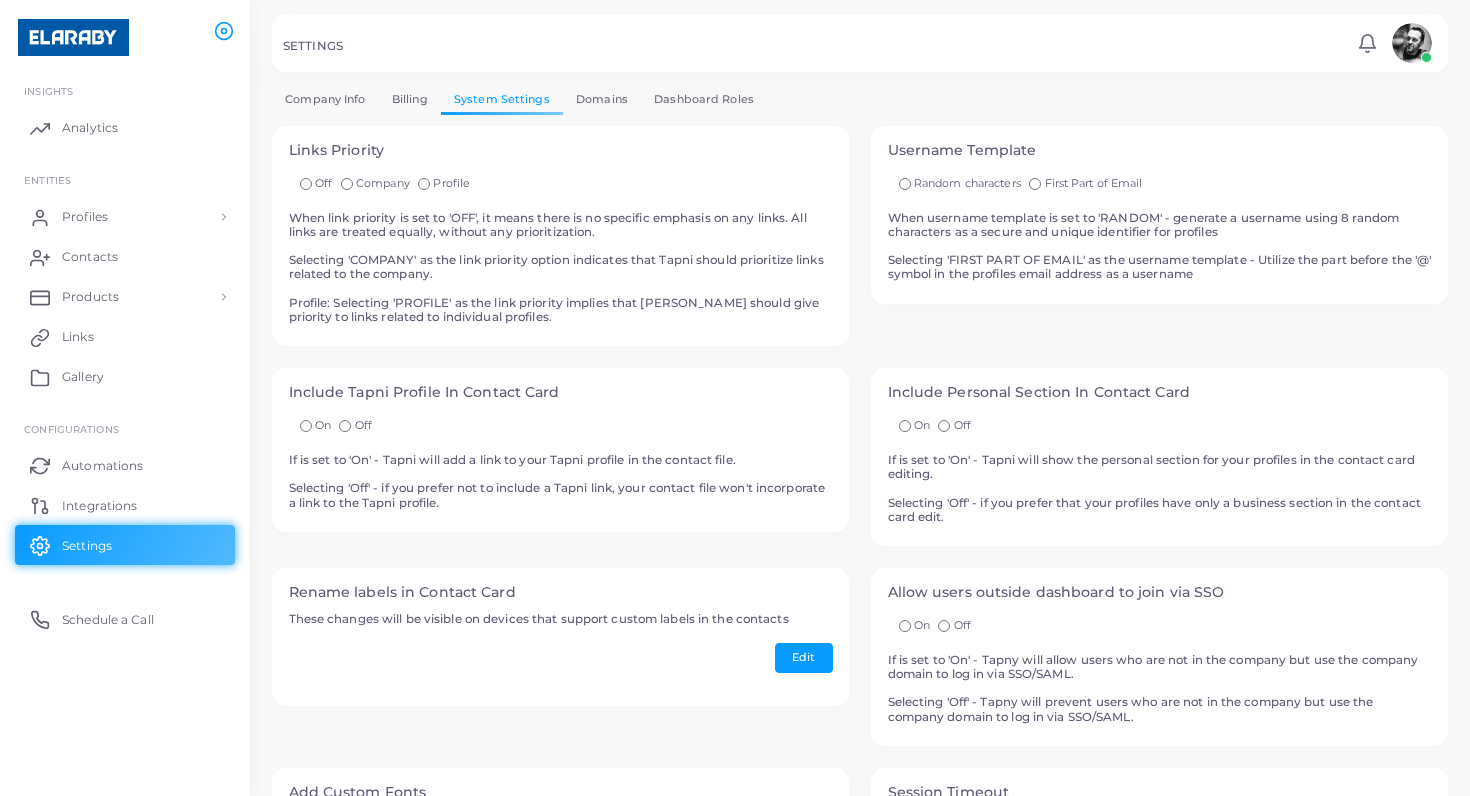 click on "Domains" at bounding box center (602, 99) 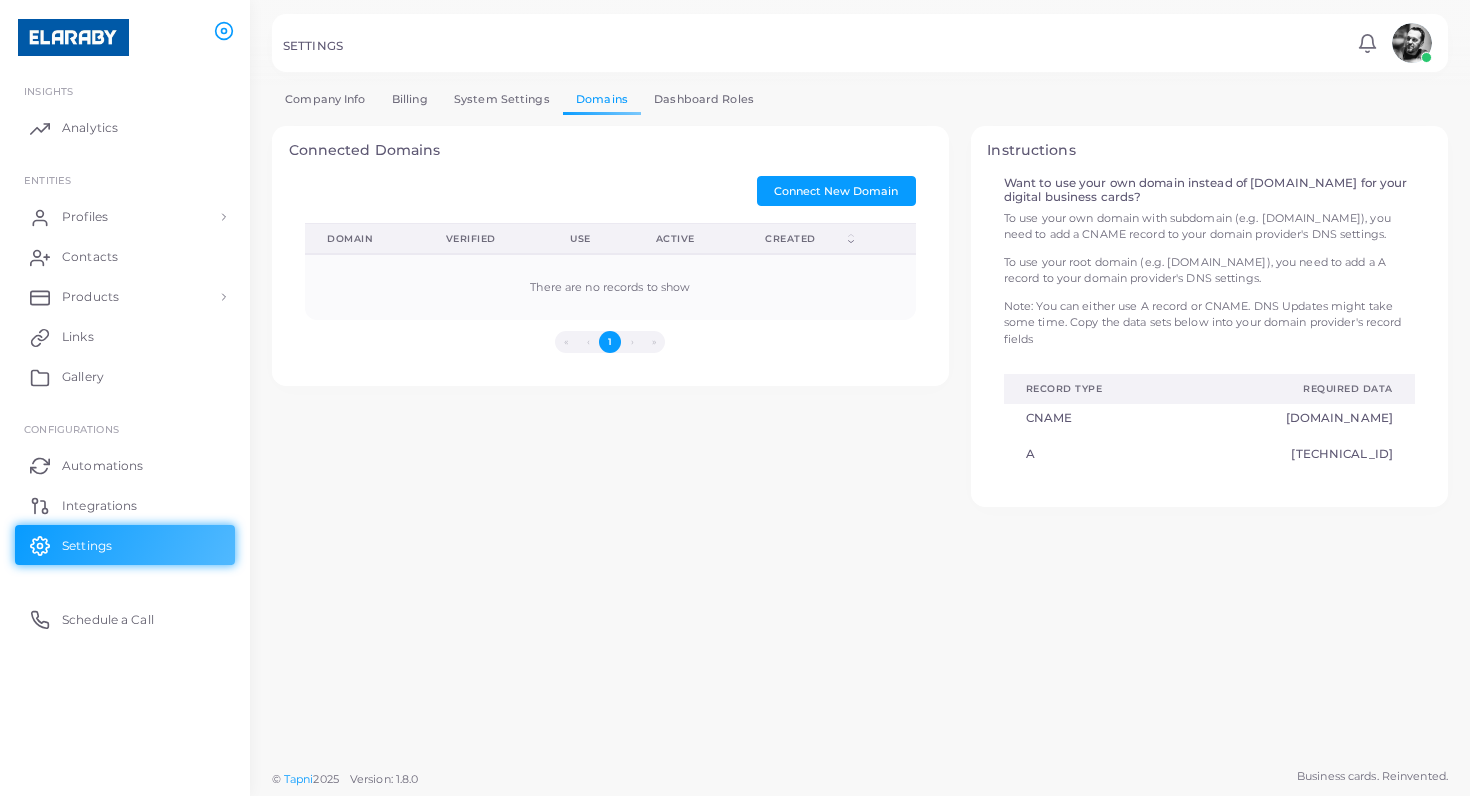 click on "Dashboard Roles" at bounding box center (704, 99) 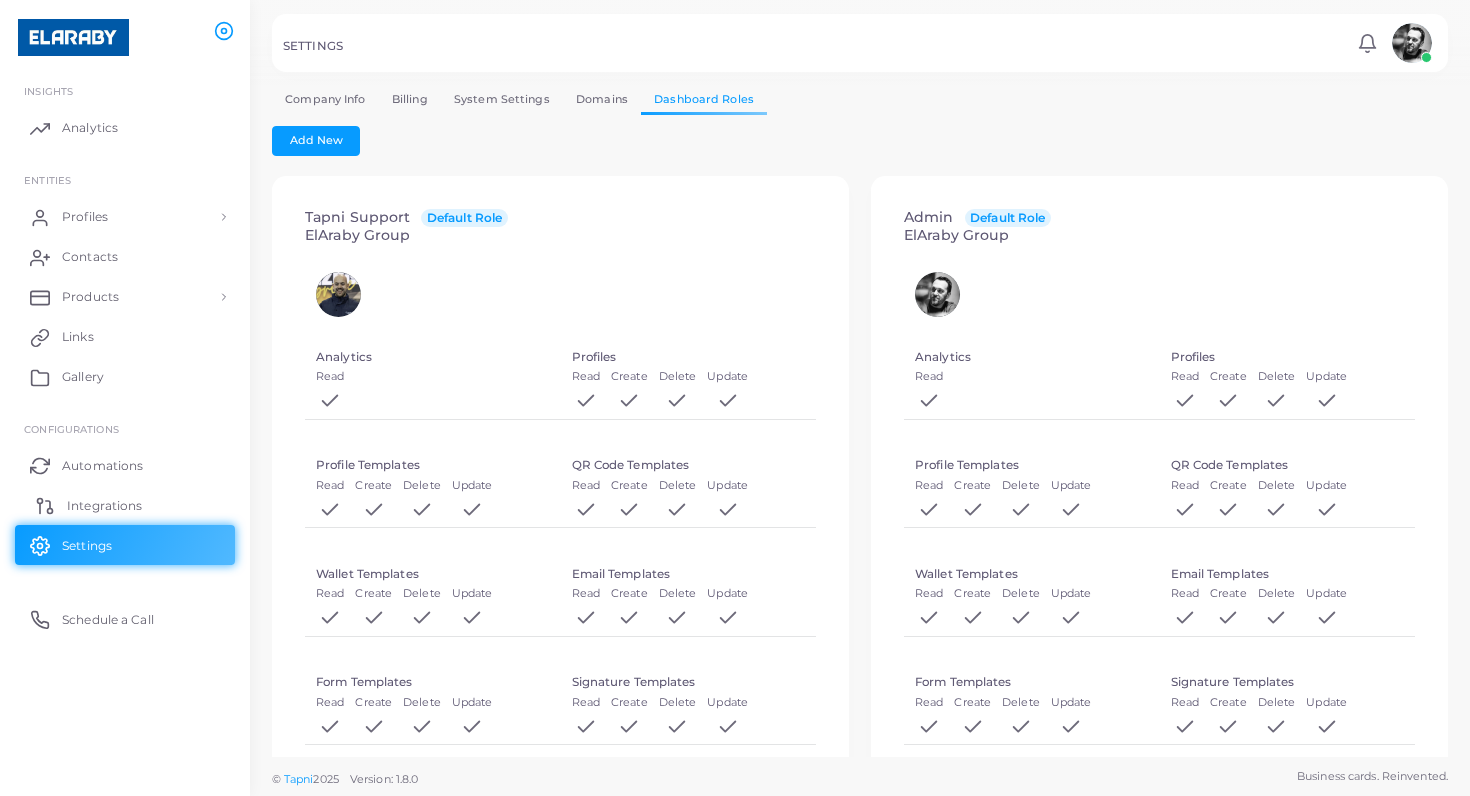 click on "Integrations" at bounding box center (104, 506) 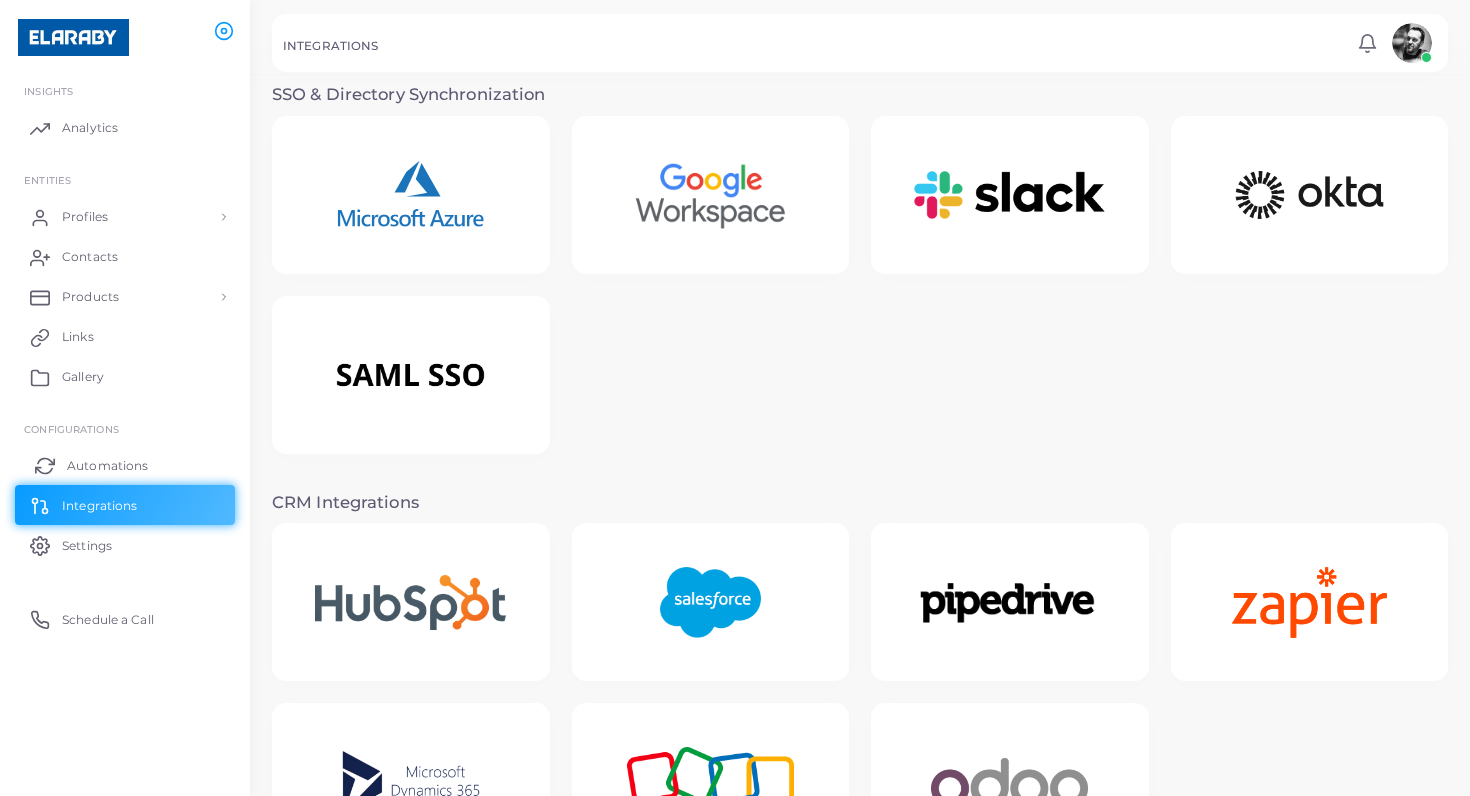 click on "Automations" at bounding box center [107, 466] 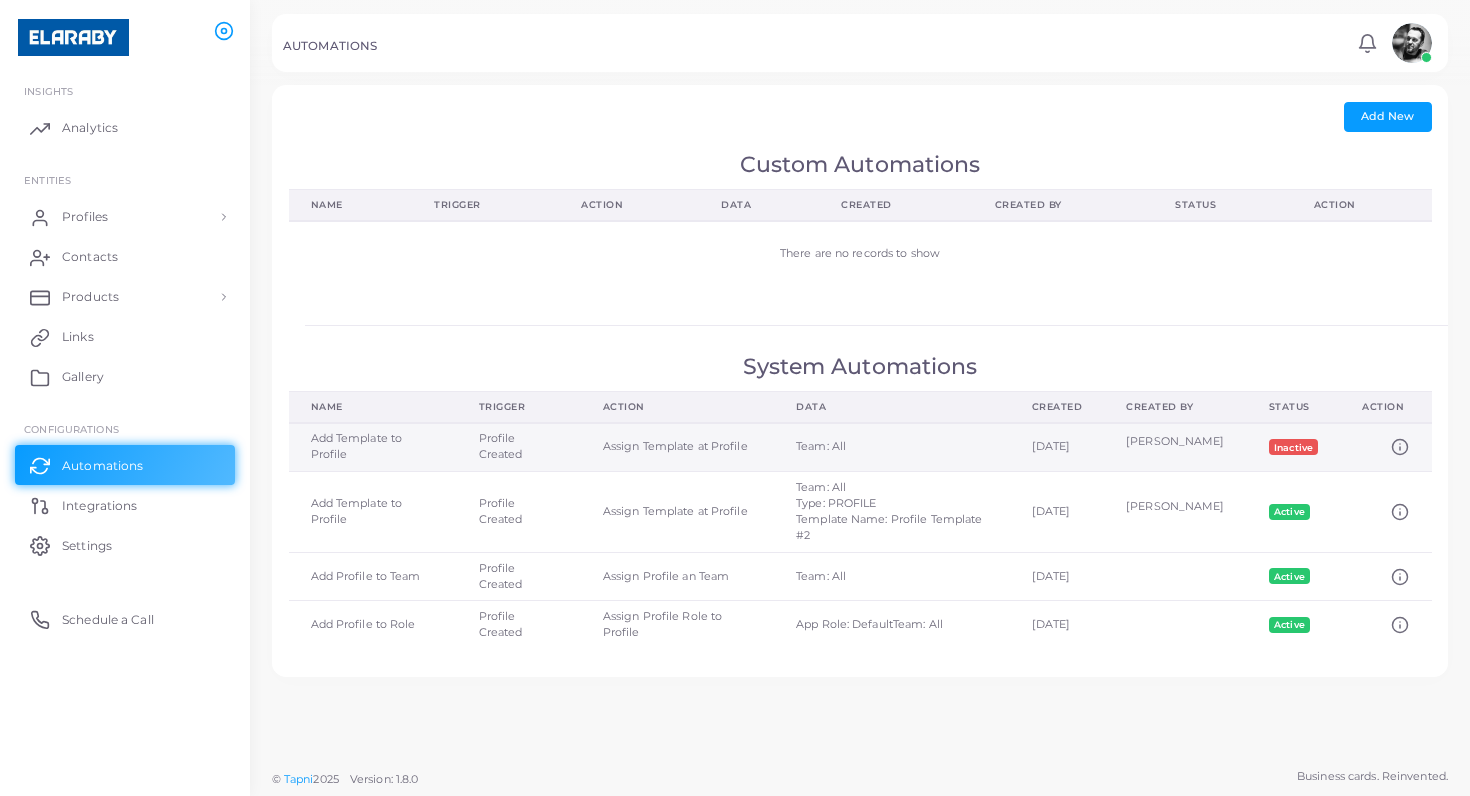 click 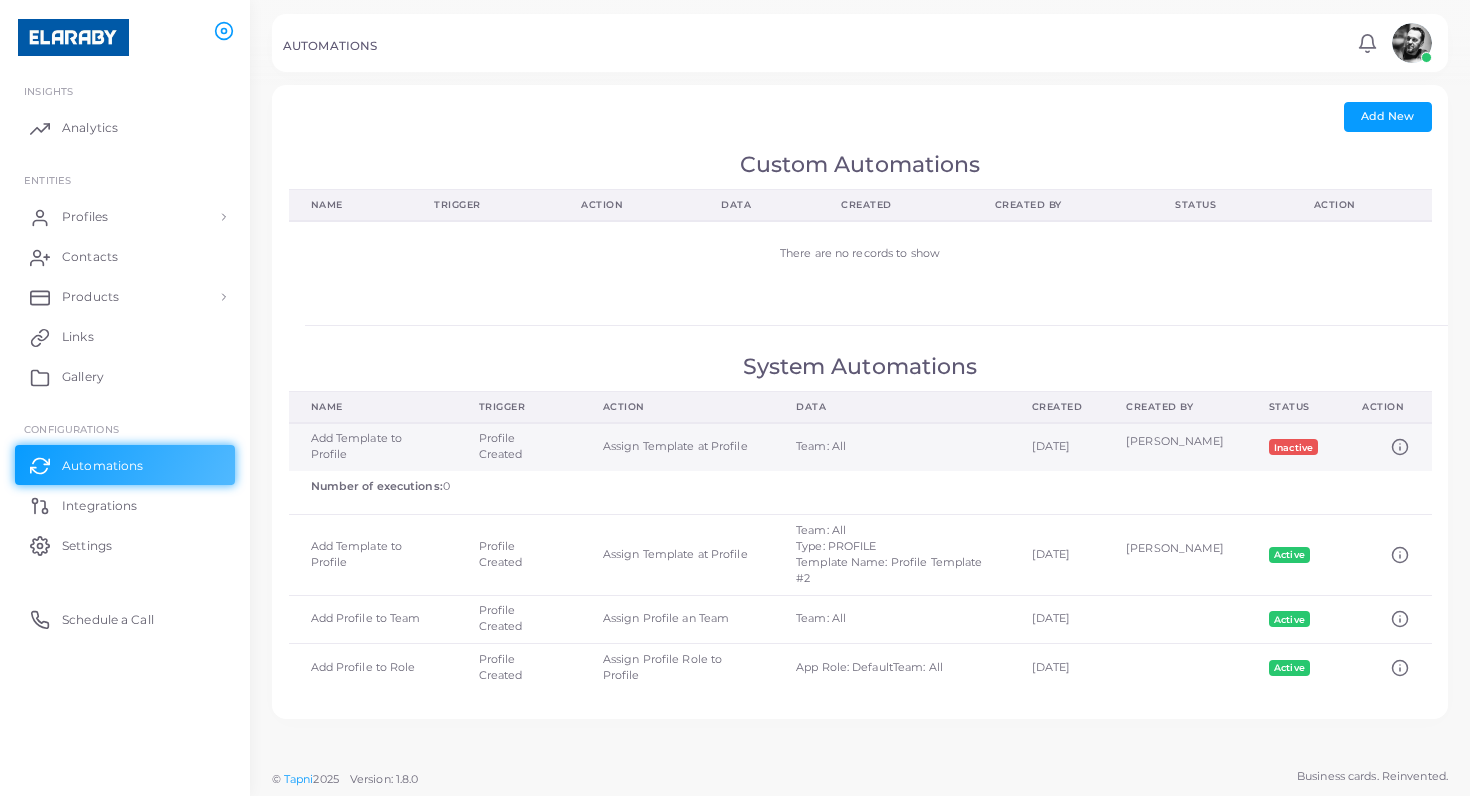 click 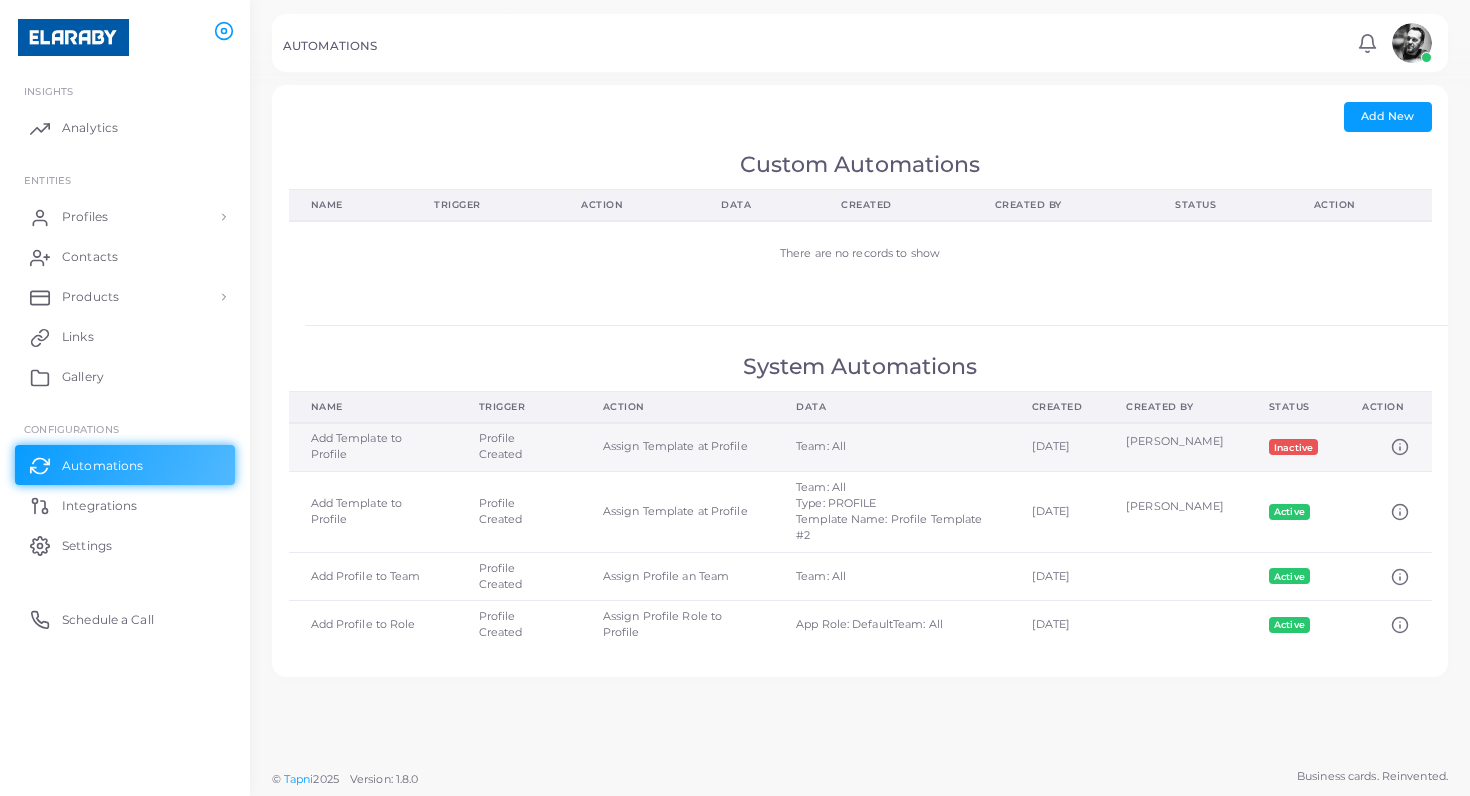 click 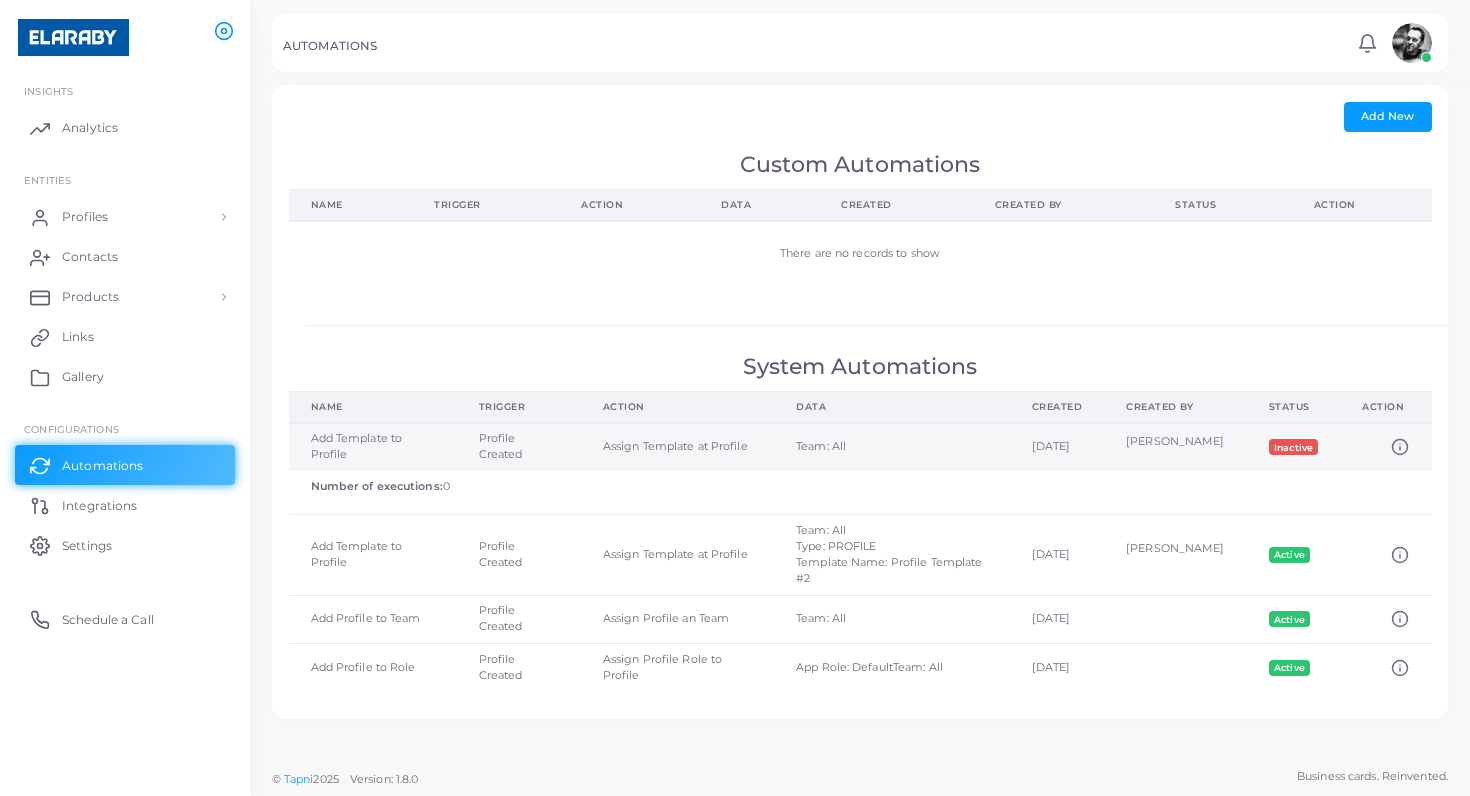 click 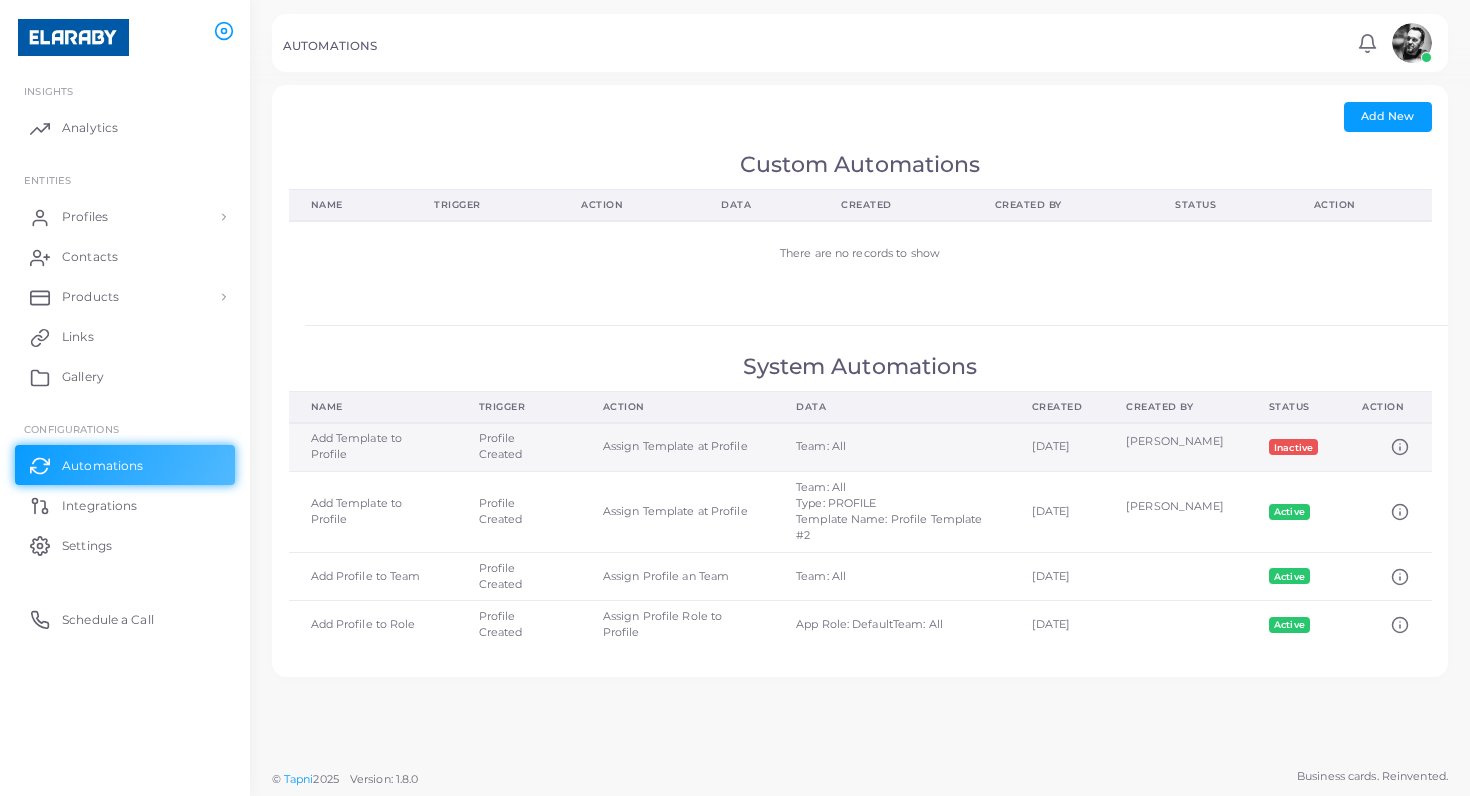 click on "Inactive" at bounding box center (1294, 447) 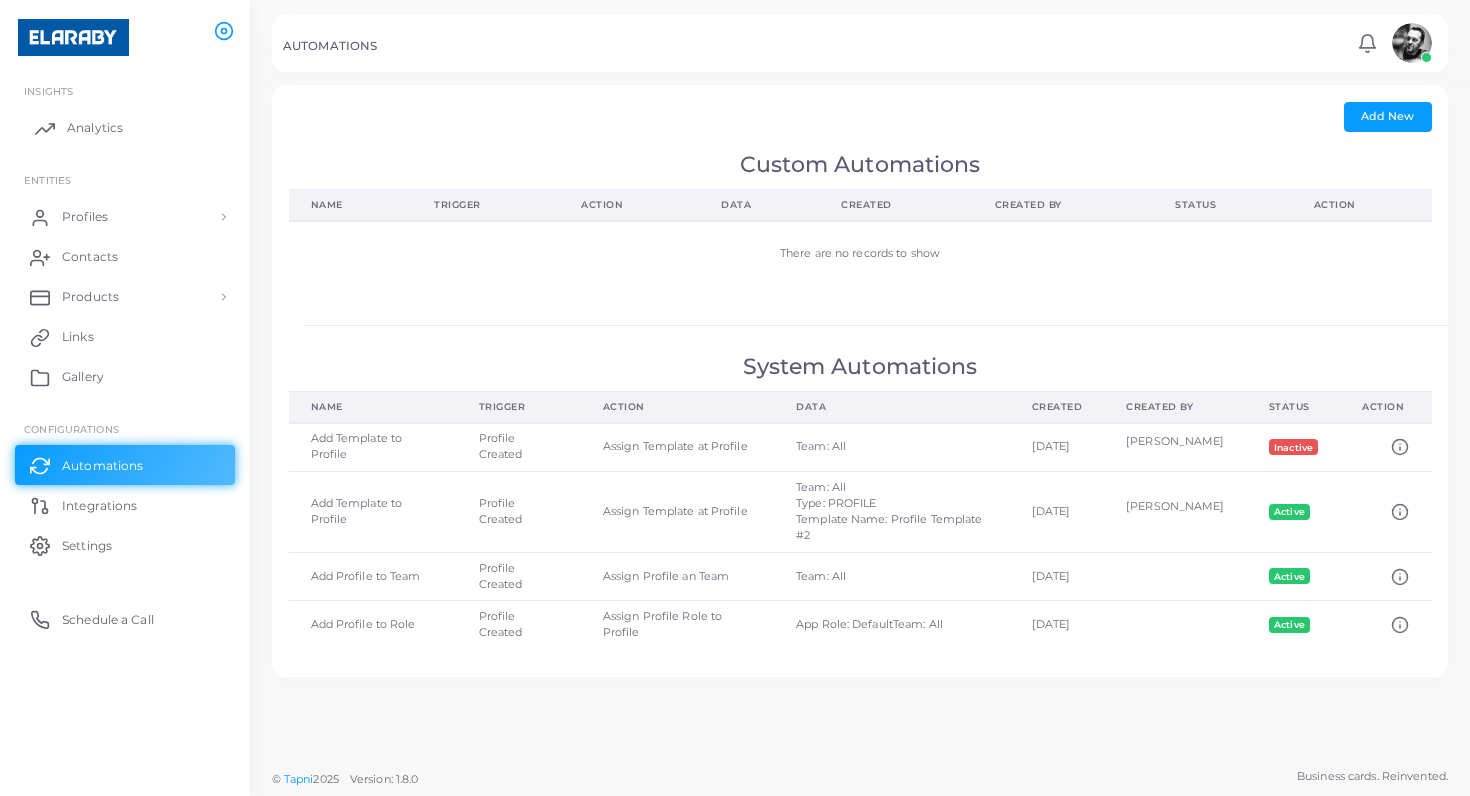click on "Analytics" at bounding box center [95, 128] 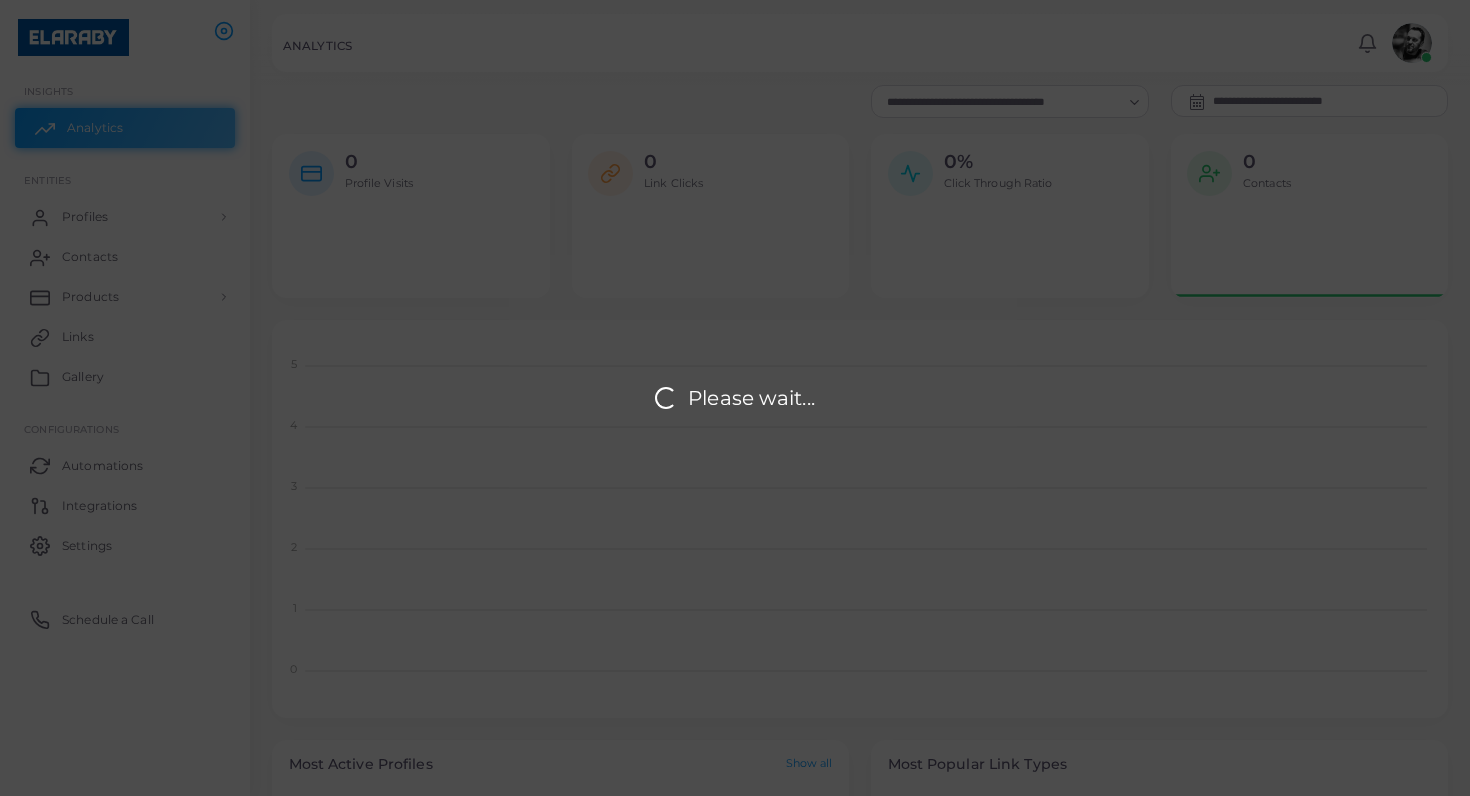 scroll, scrollTop: 1, scrollLeft: 1, axis: both 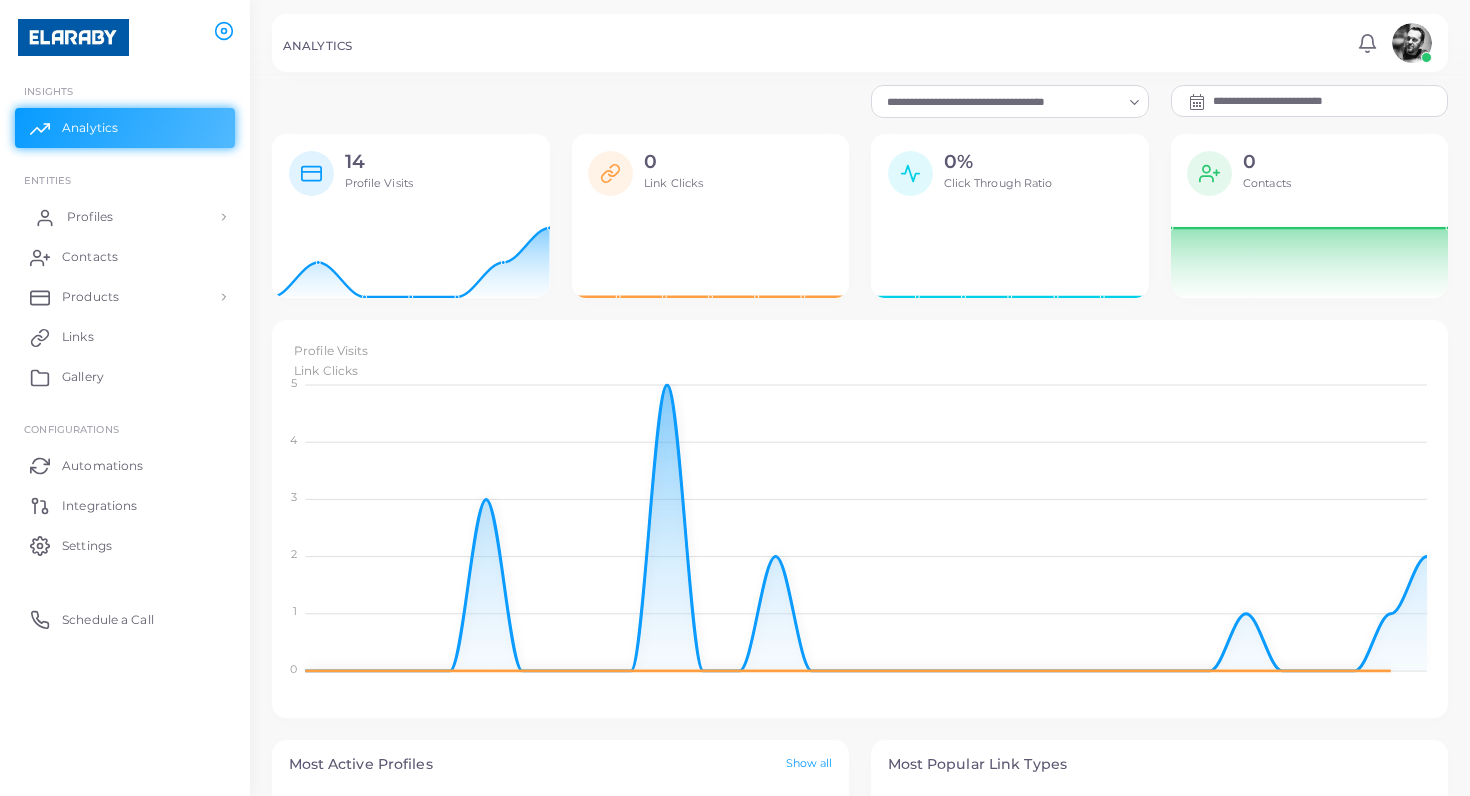 click on "Profiles" at bounding box center [125, 217] 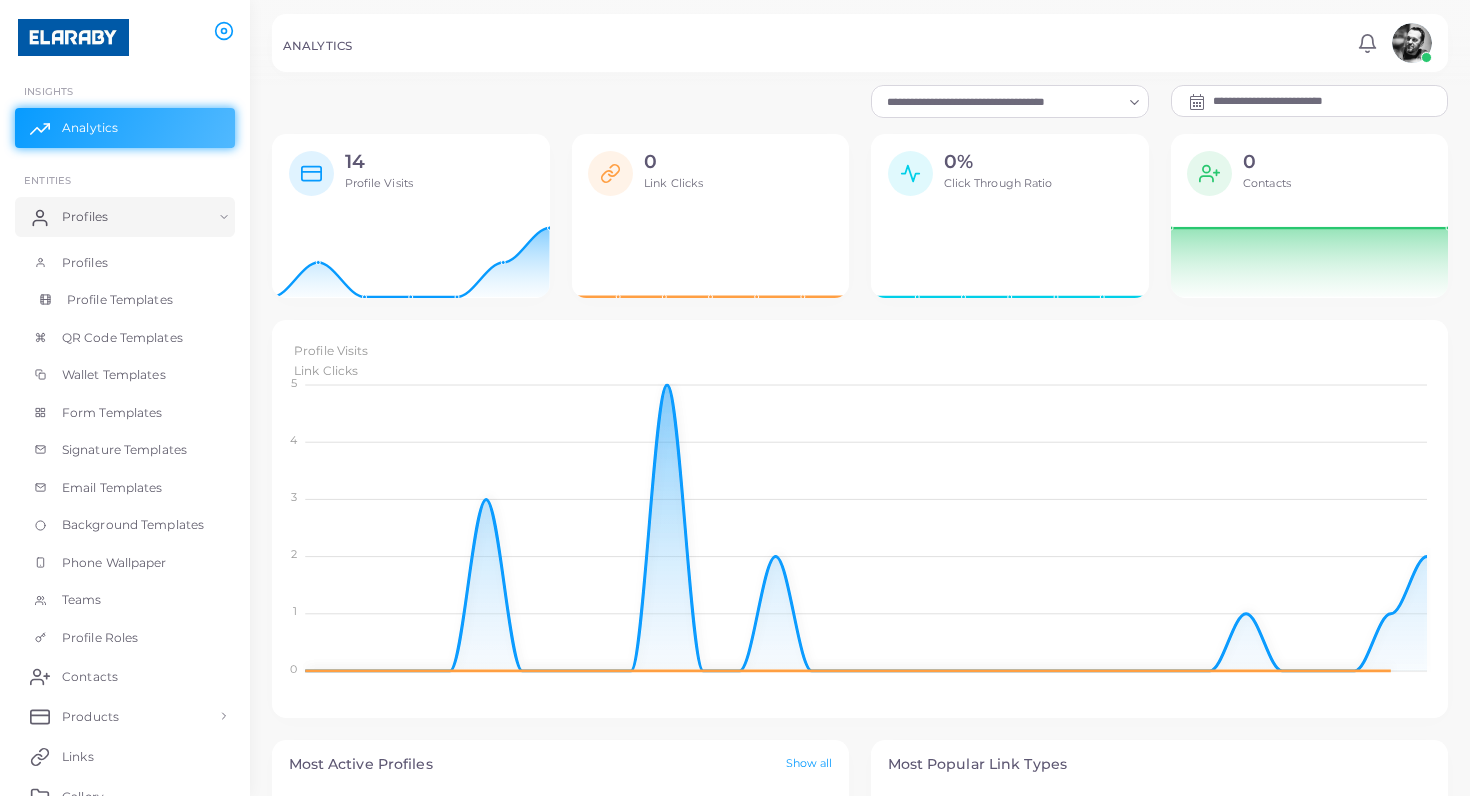 click on "Profile Templates" at bounding box center [120, 300] 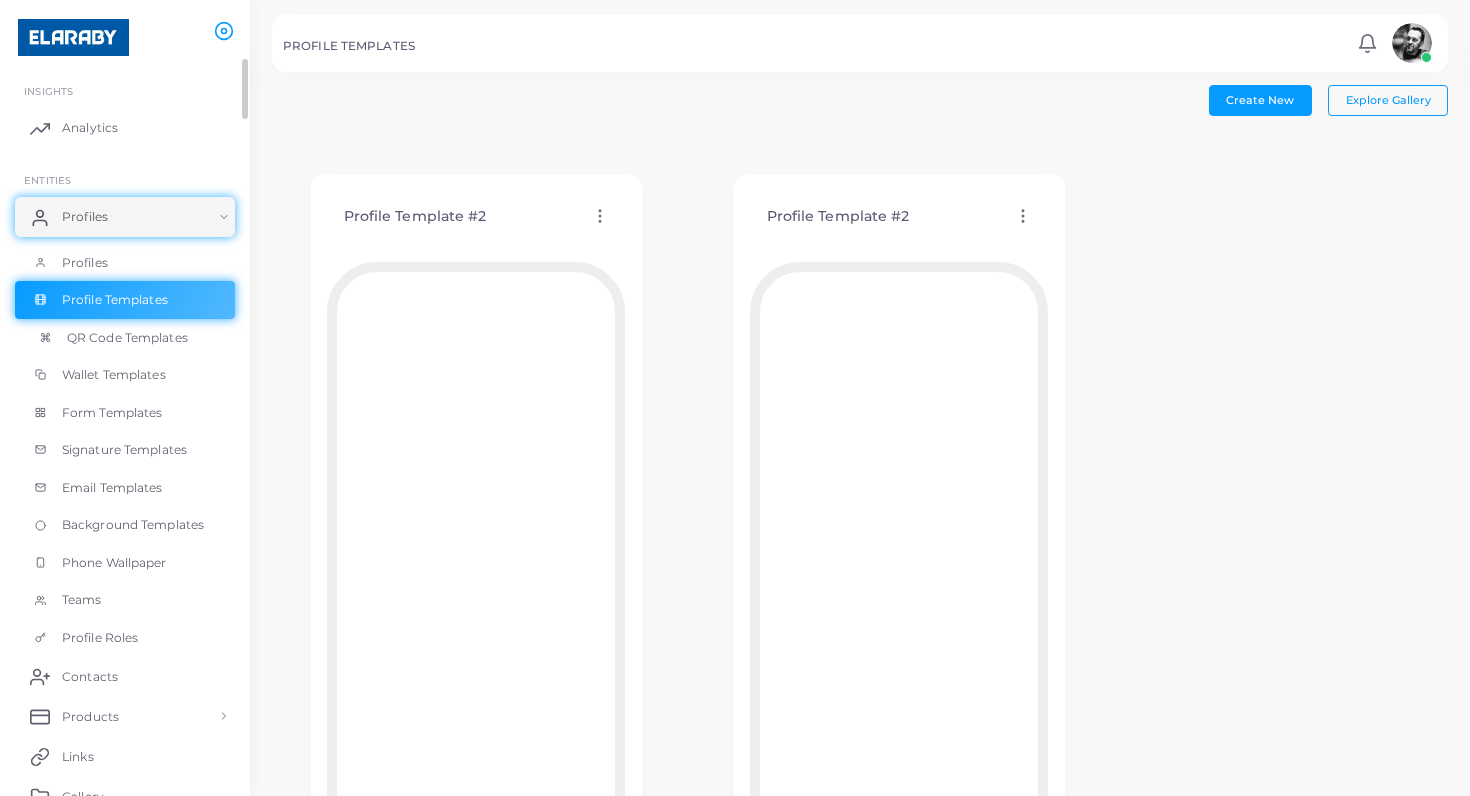 click on "QR Code Templates" at bounding box center [127, 338] 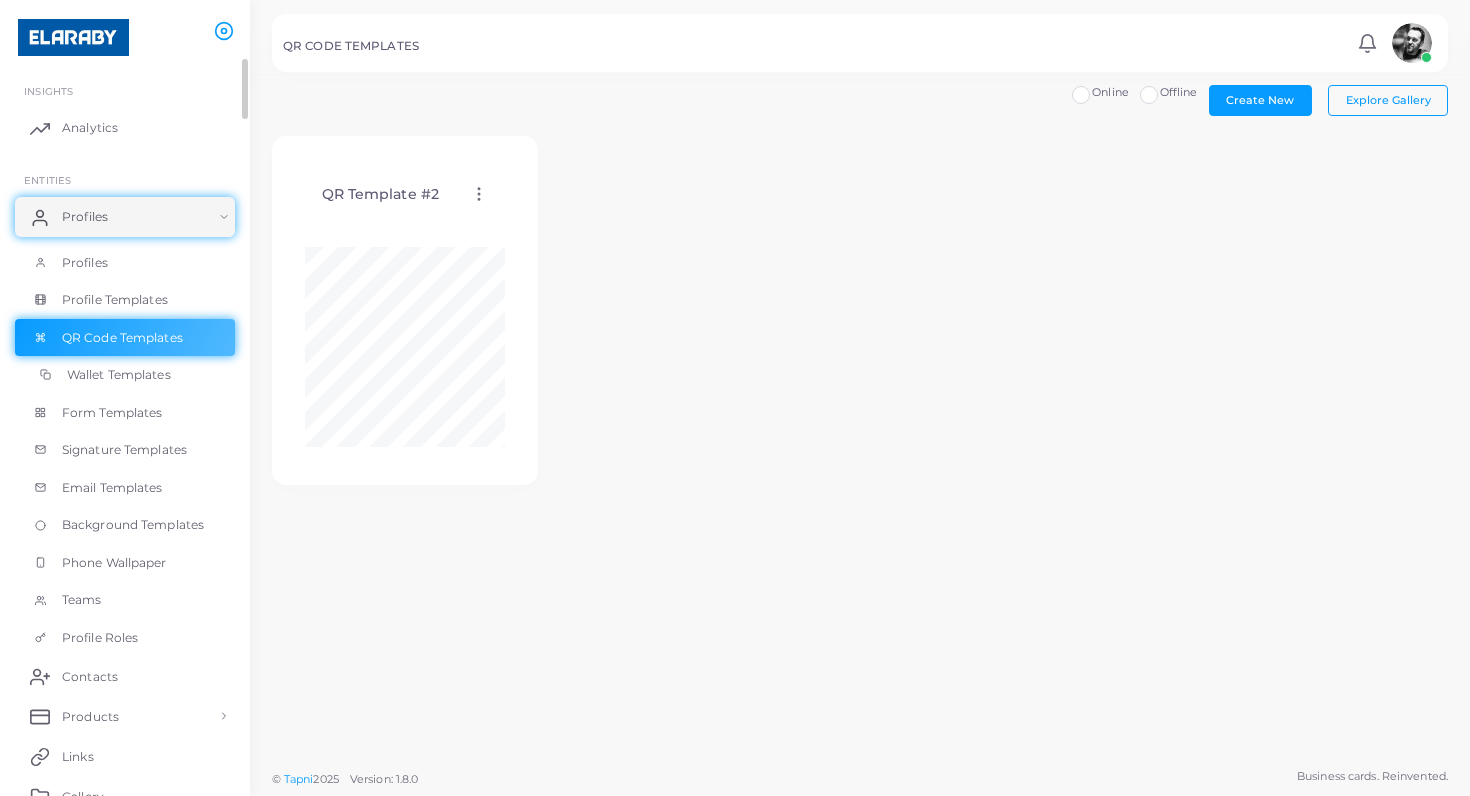 click on "Wallet Templates" at bounding box center [119, 375] 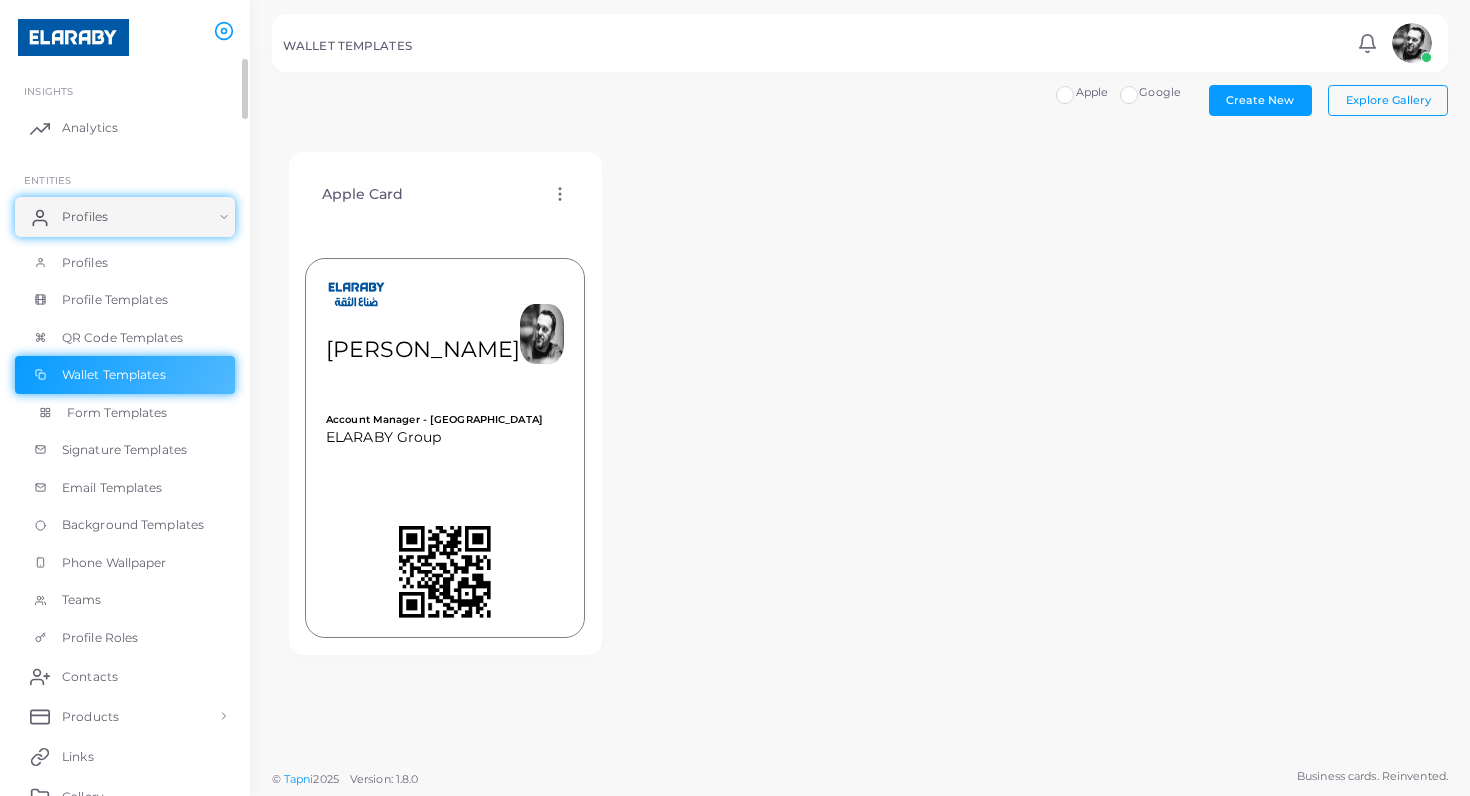 click on "Form Templates" at bounding box center [117, 413] 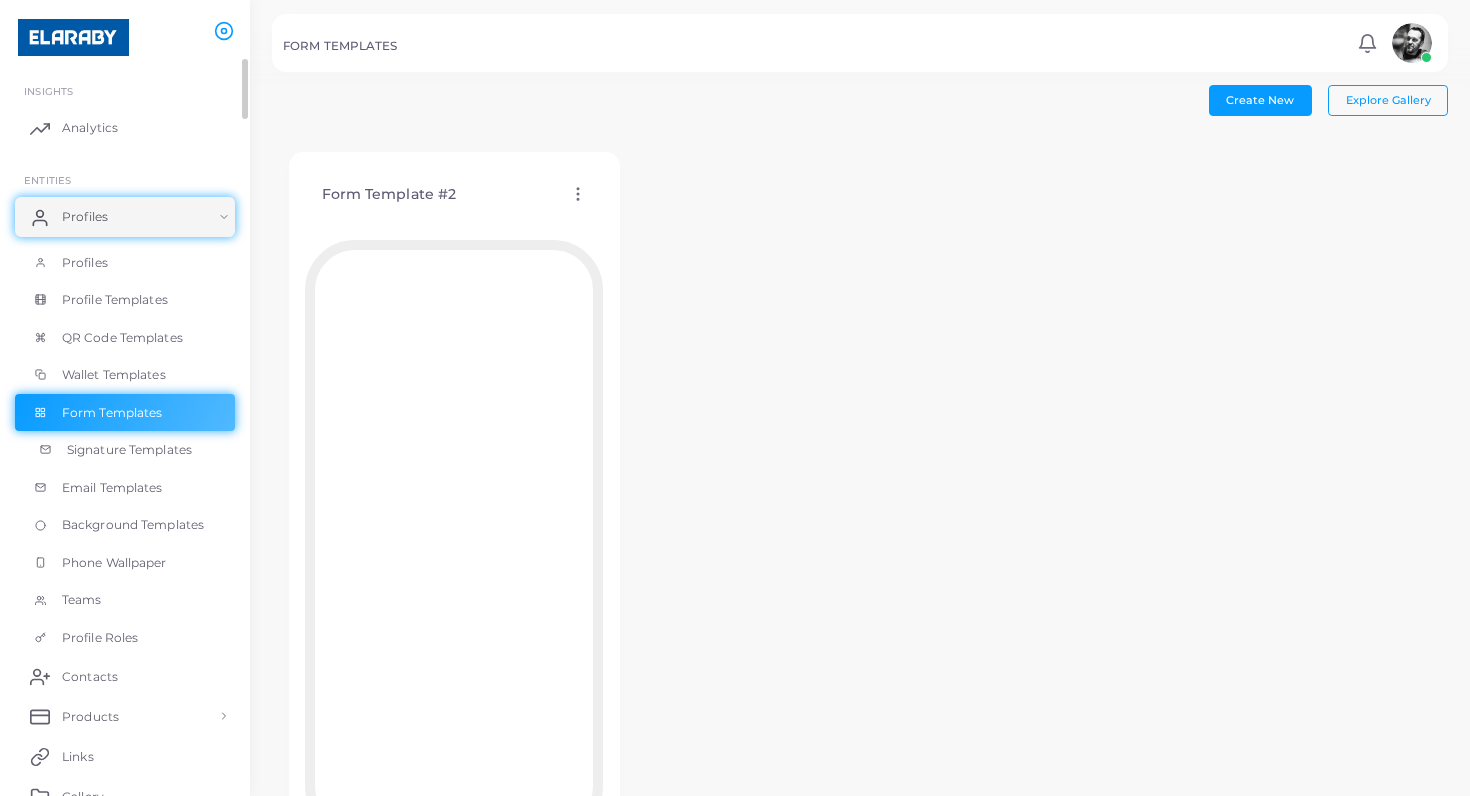 click on "Signature Templates" at bounding box center (129, 450) 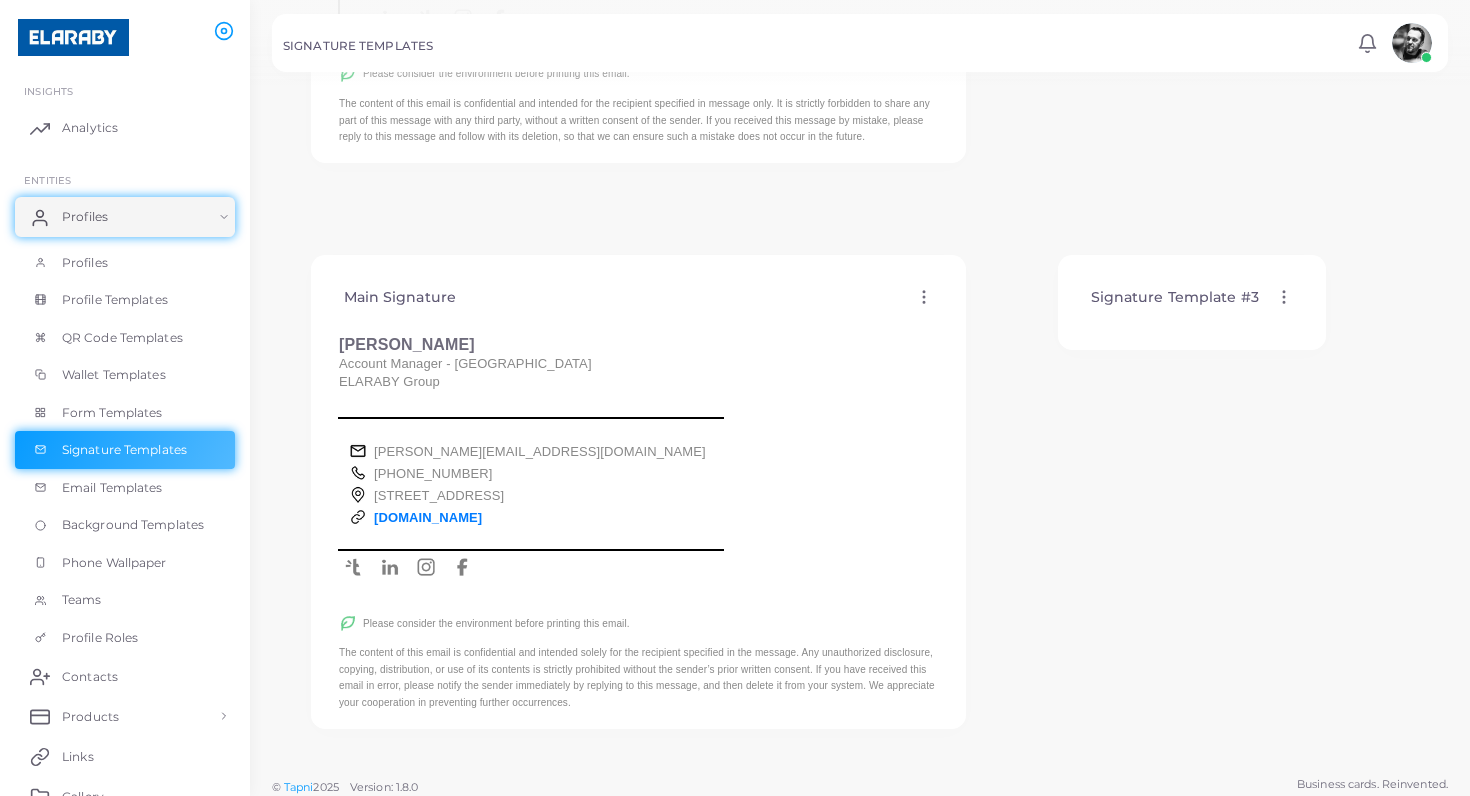 scroll, scrollTop: 416, scrollLeft: 0, axis: vertical 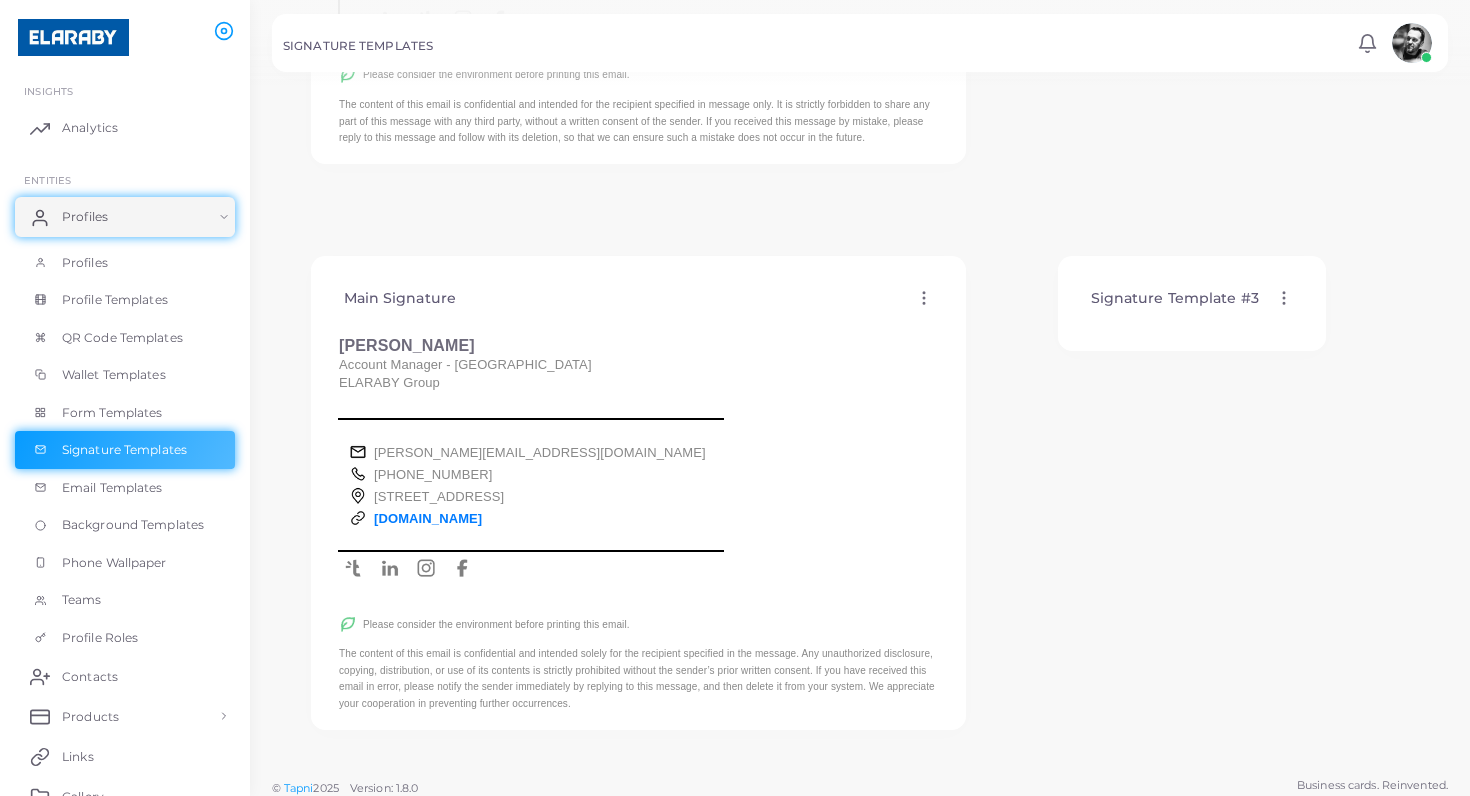 click 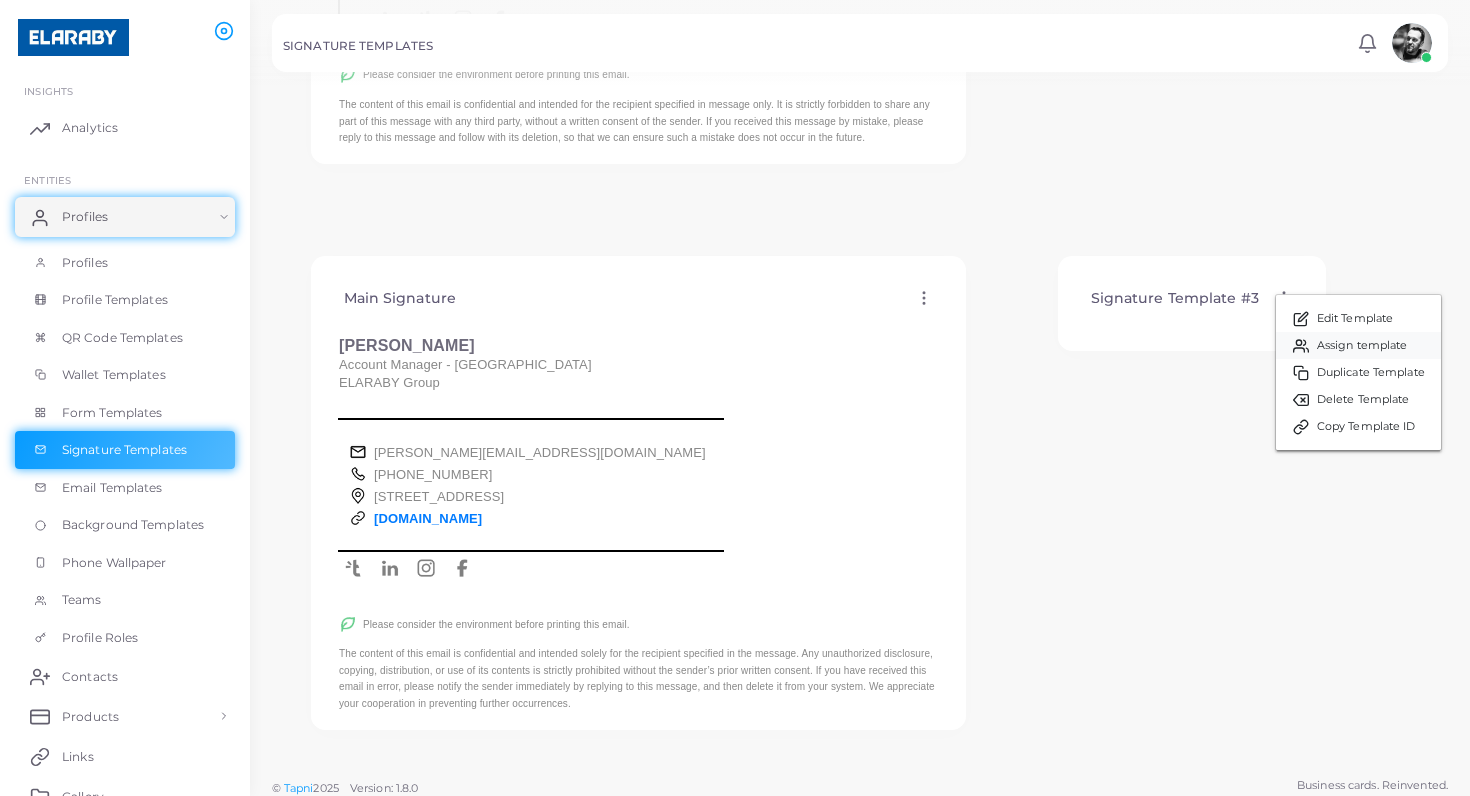 click on "Assign template" at bounding box center (1362, 346) 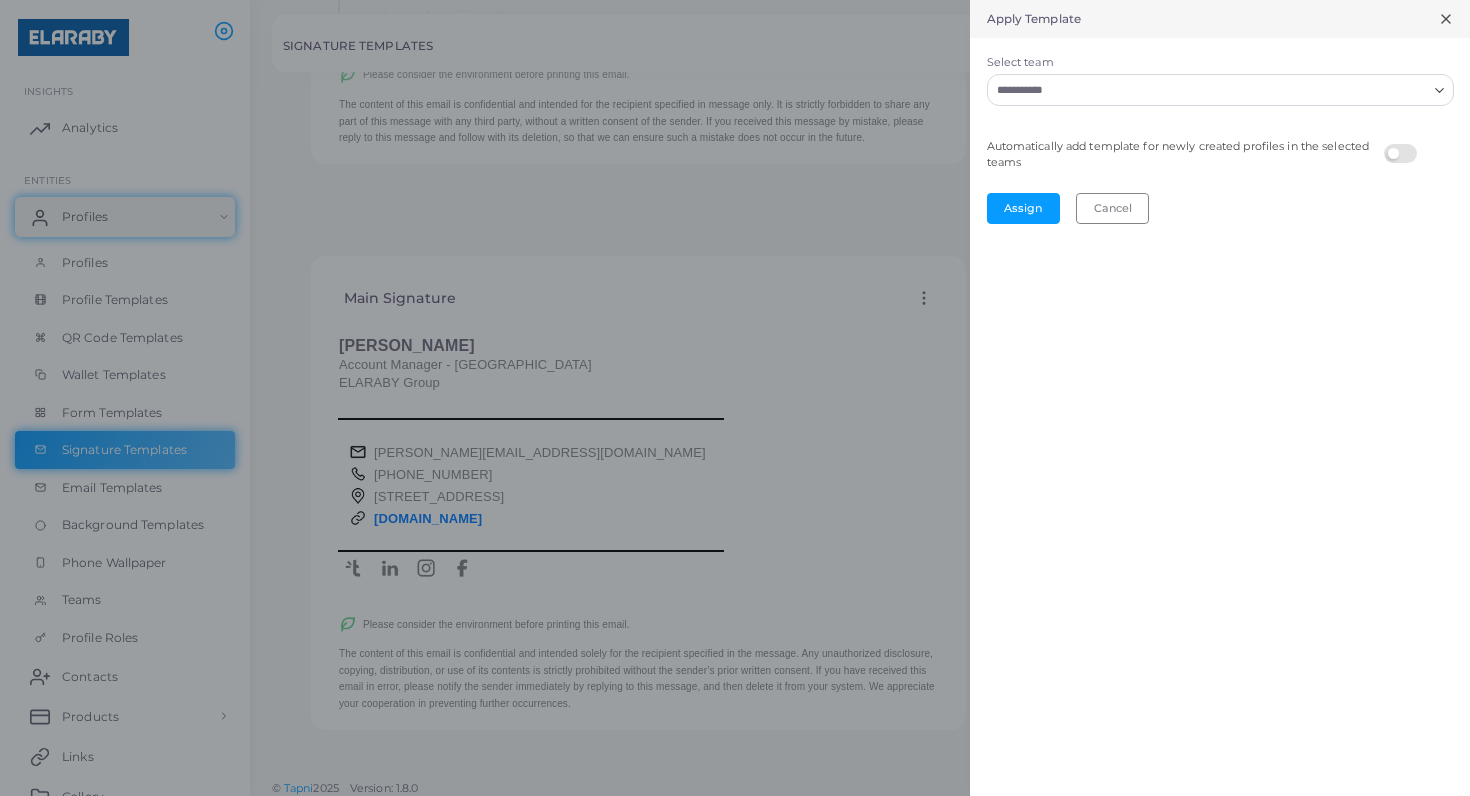 click 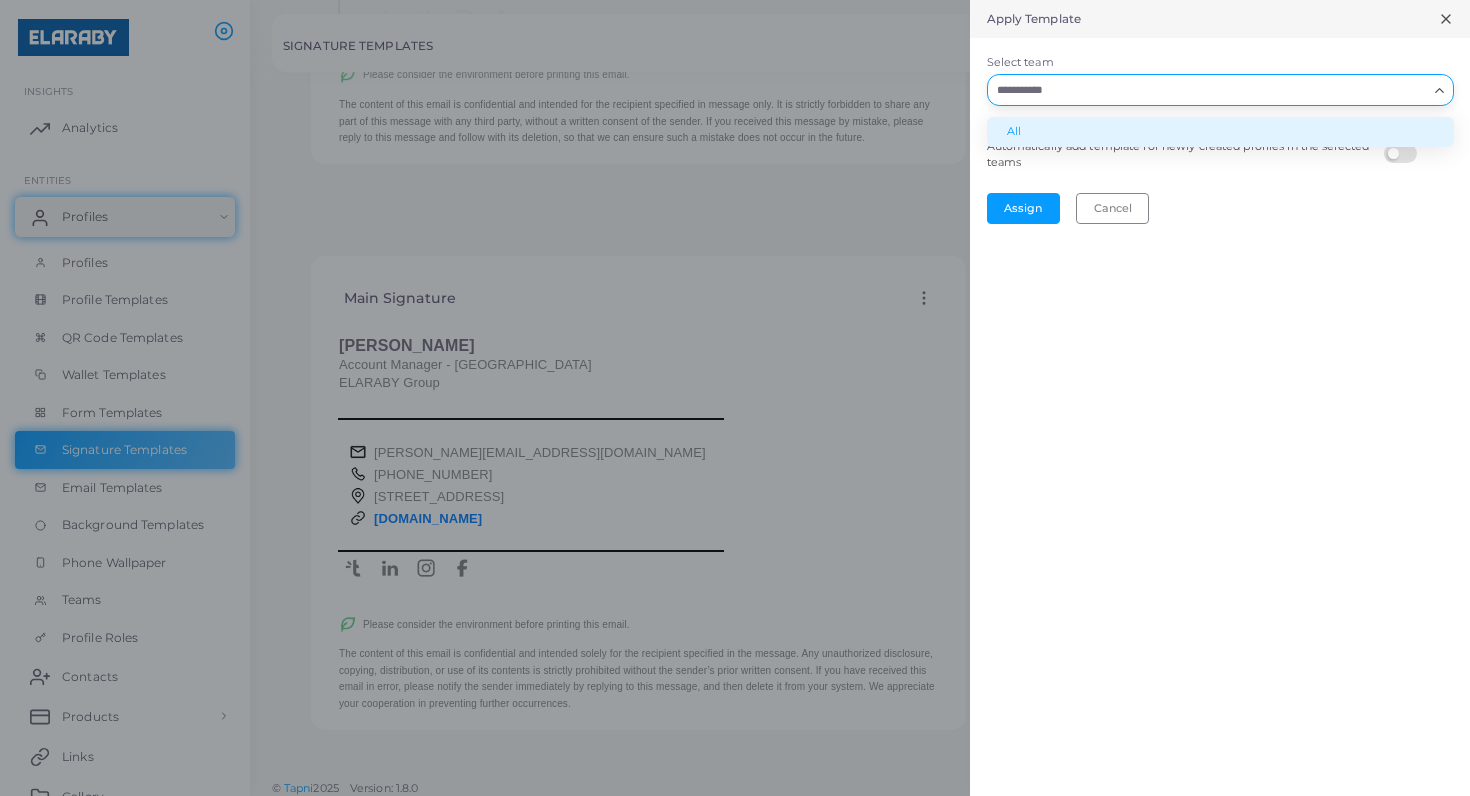 click on "All" at bounding box center [1220, 132] 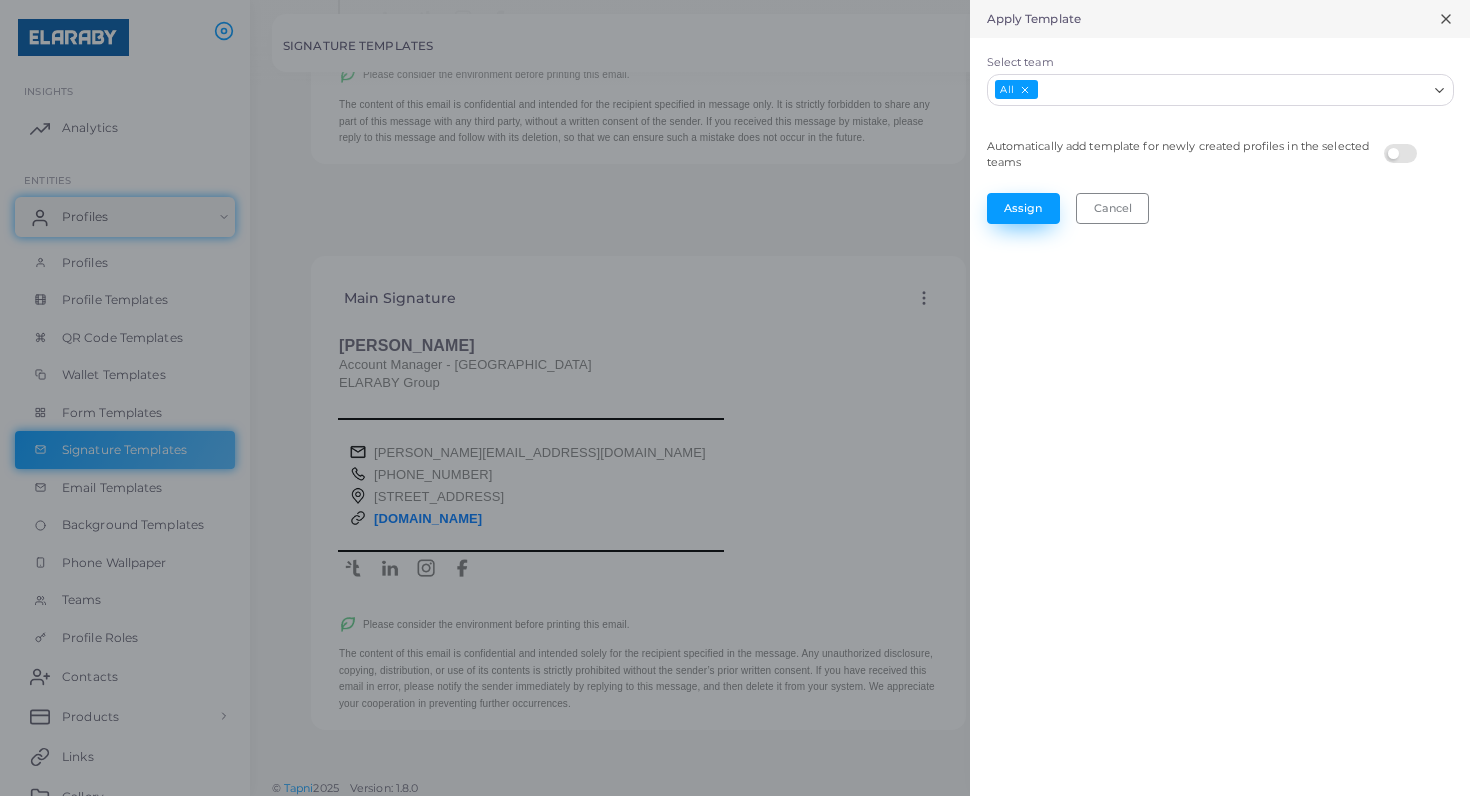 click on "Assign" at bounding box center (1023, 208) 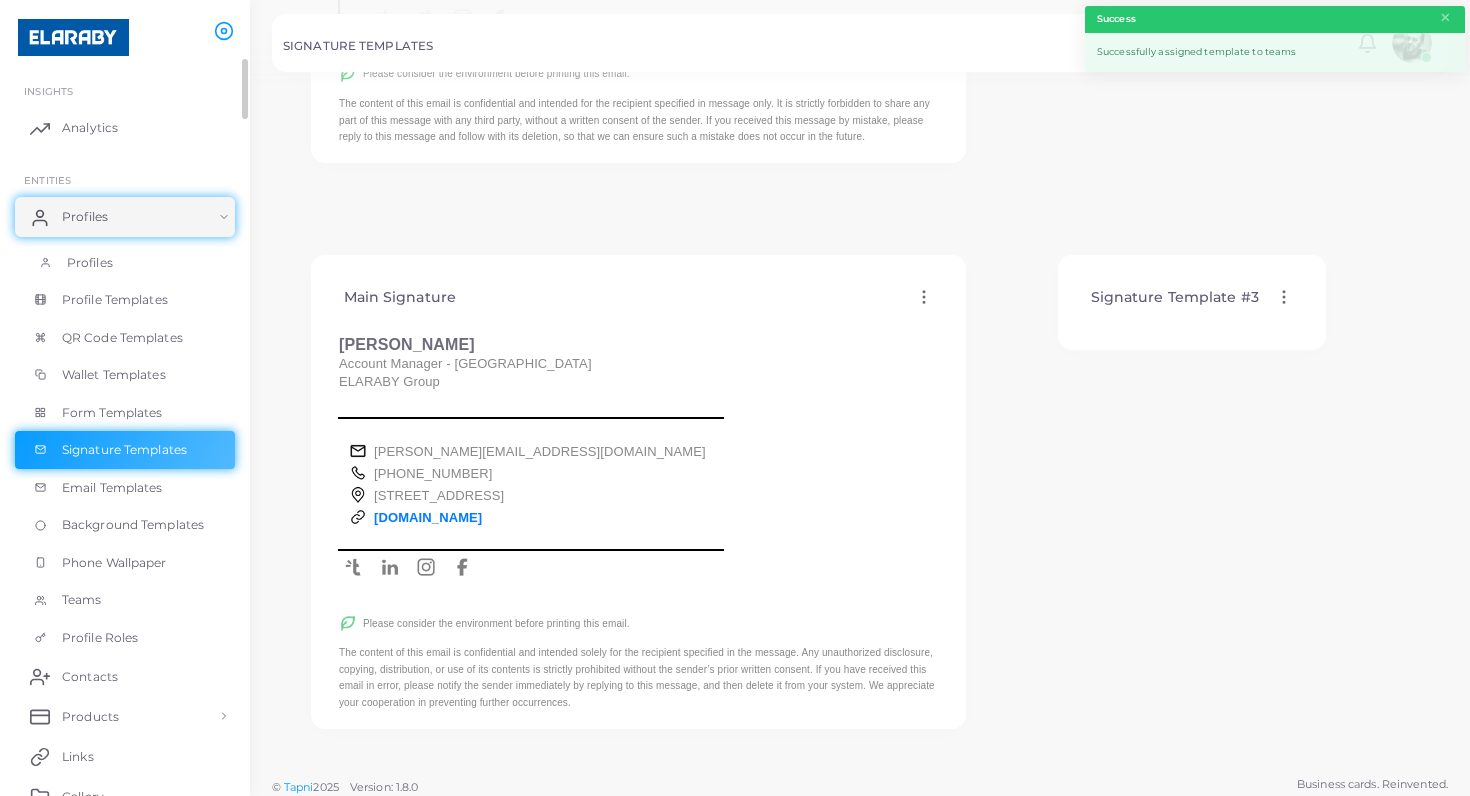 scroll, scrollTop: 416, scrollLeft: 0, axis: vertical 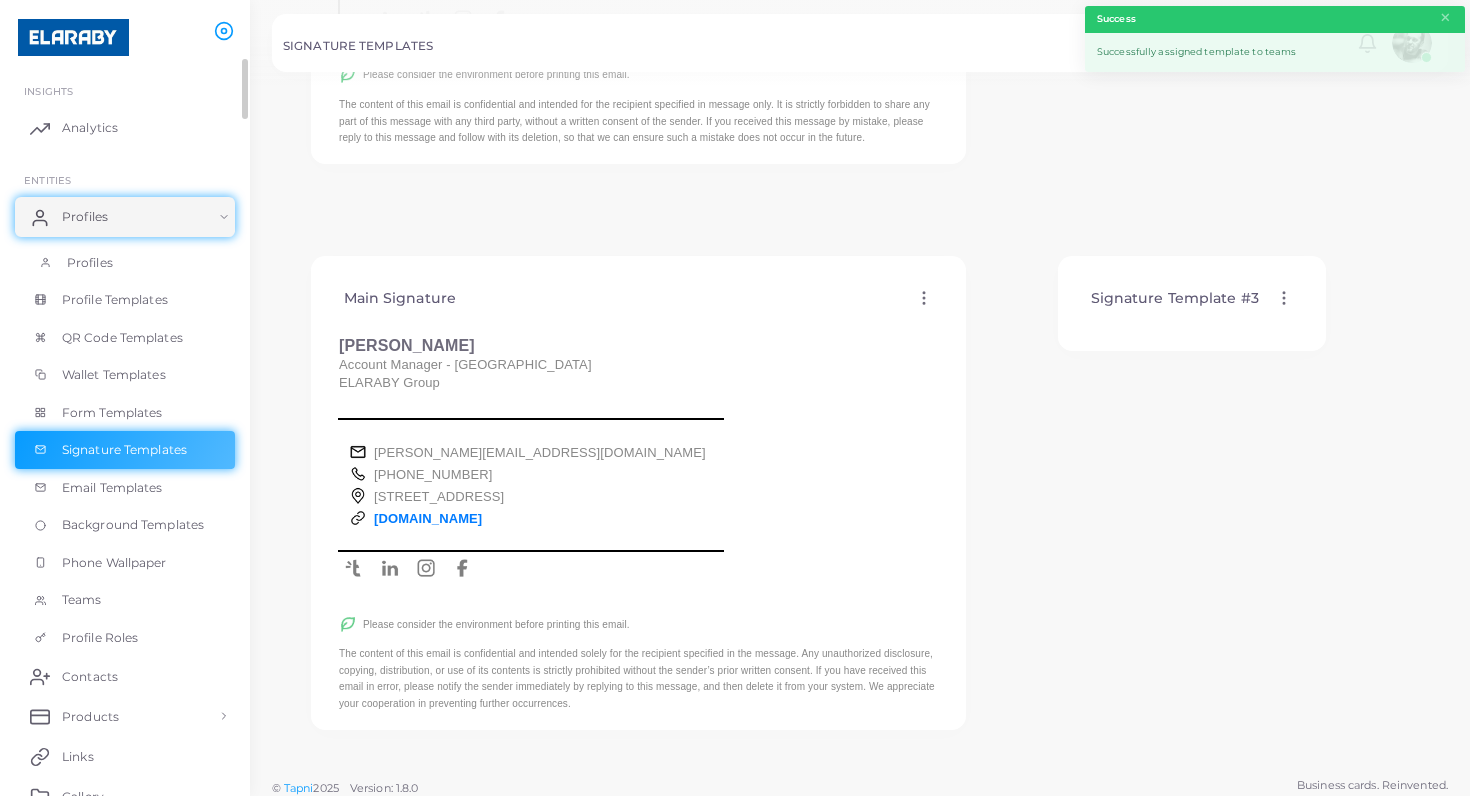 click on "Profiles" at bounding box center (90, 263) 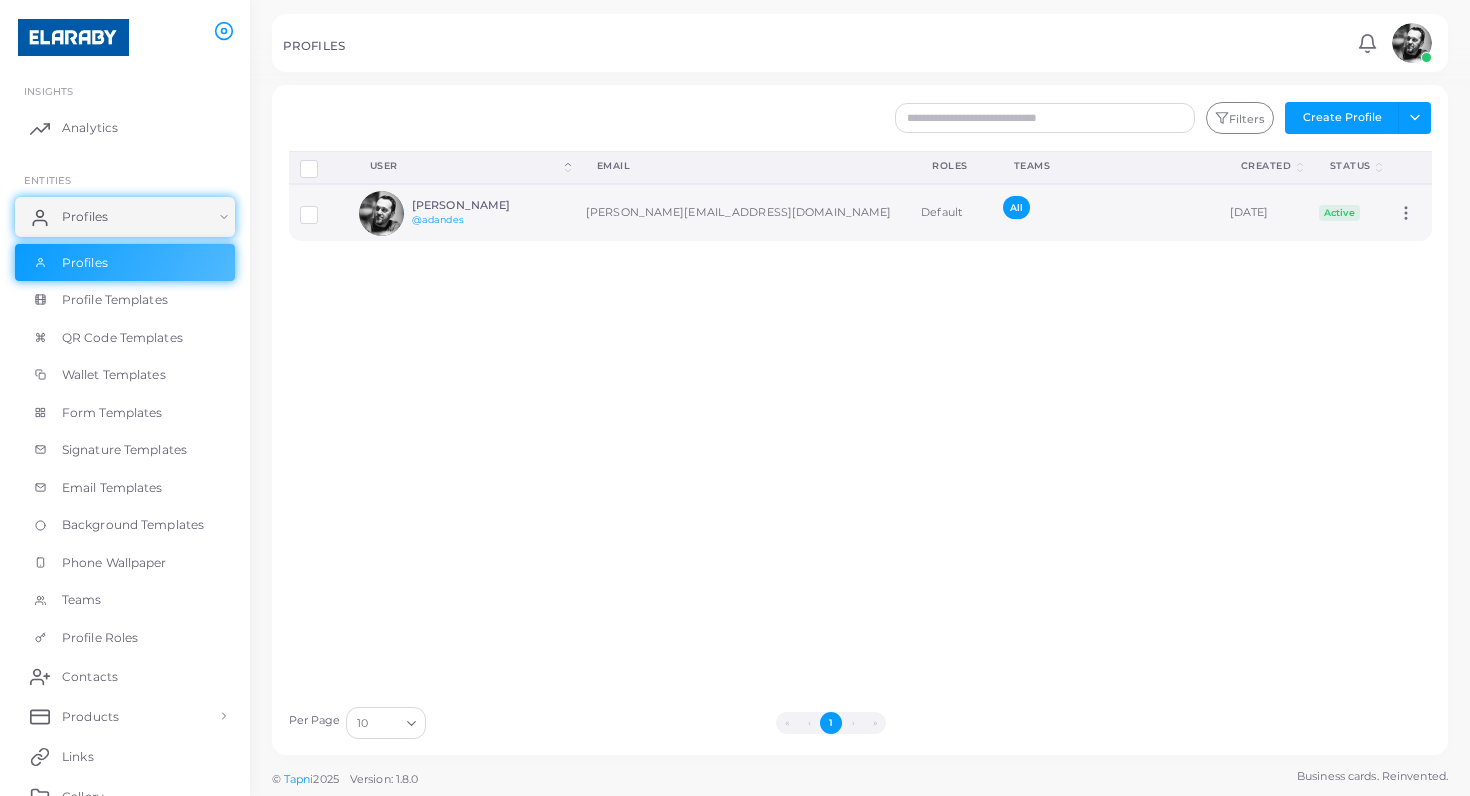 click 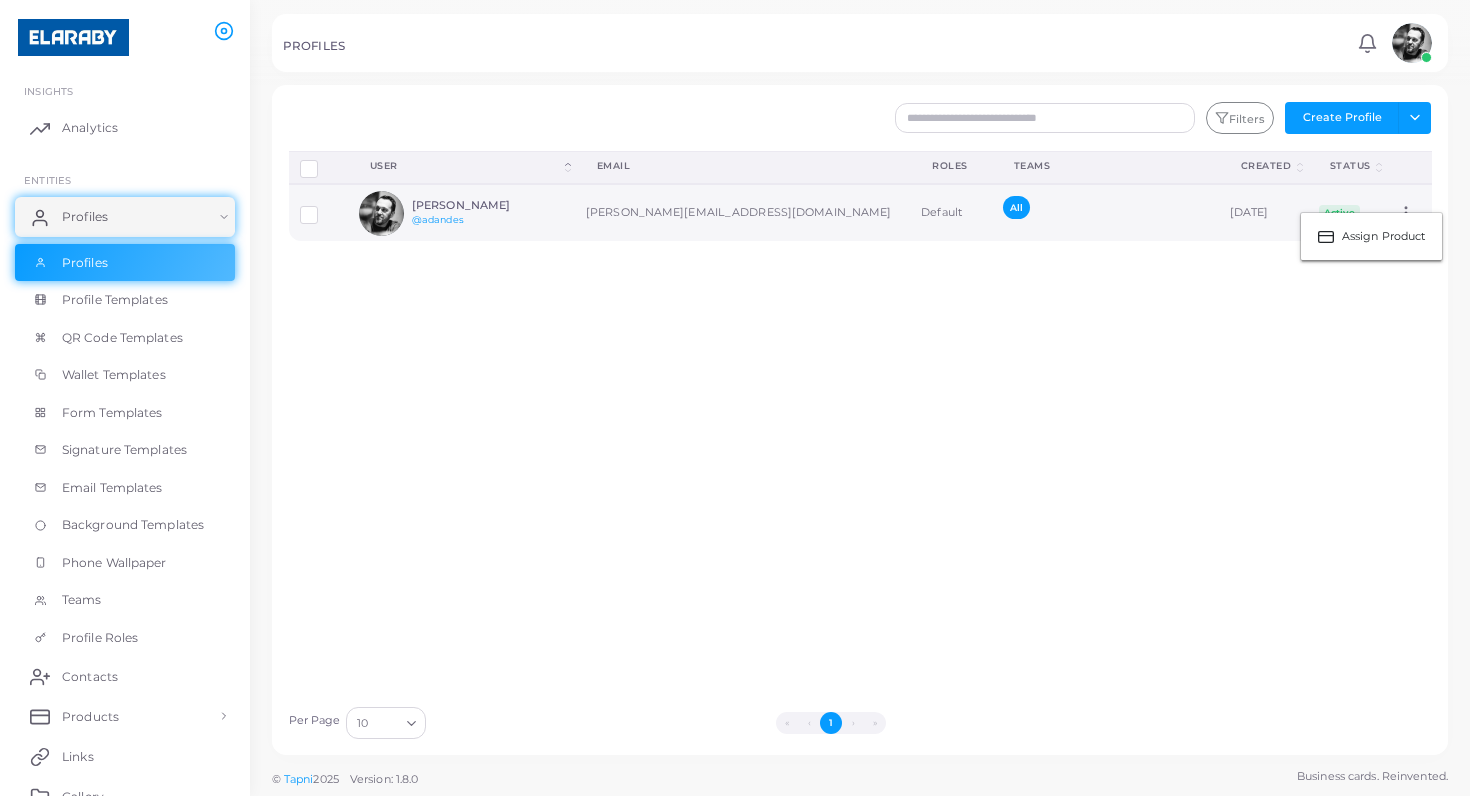 click on "[PERSON_NAME]" at bounding box center (485, 205) 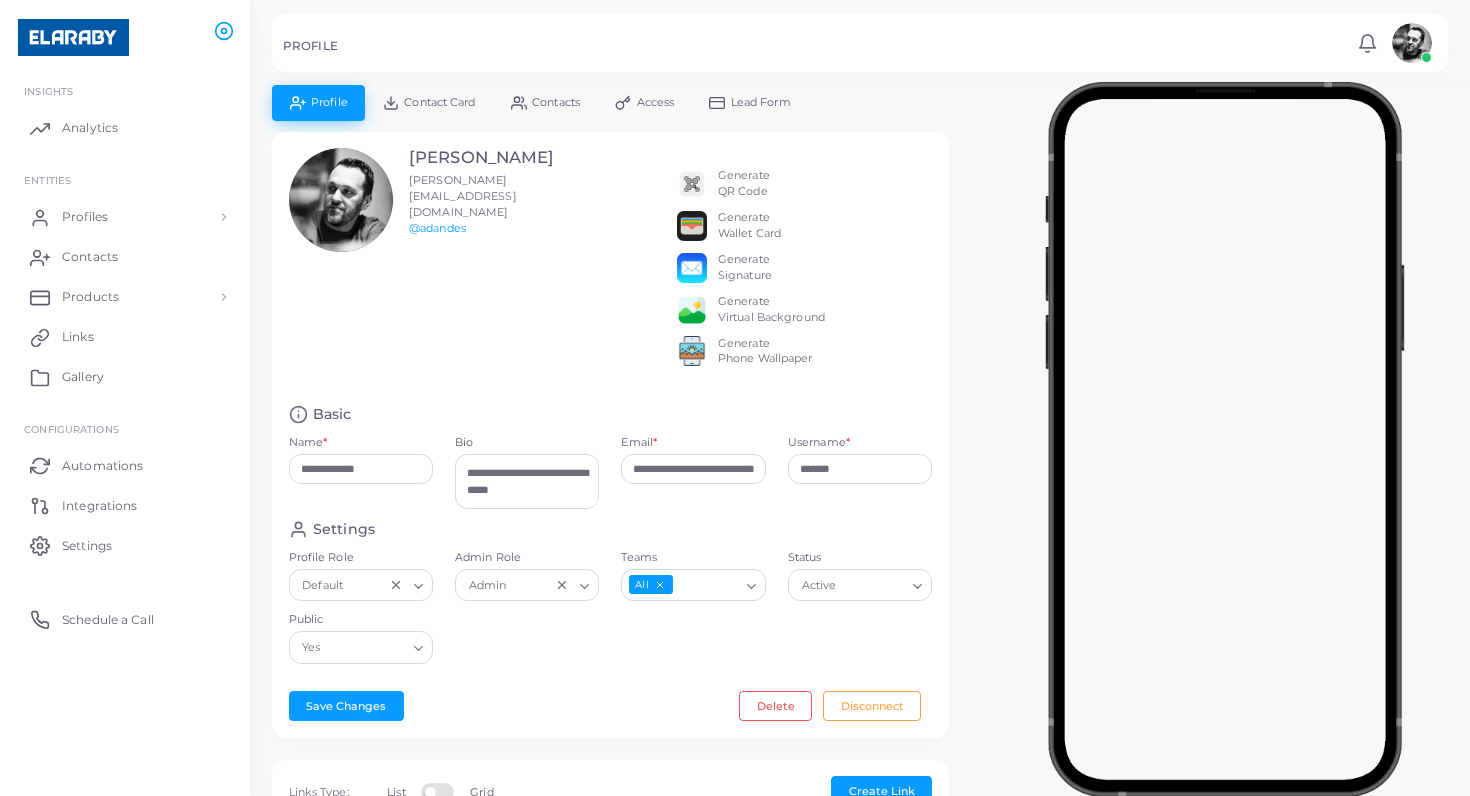 click on "Generate  Signature" at bounding box center (745, 268) 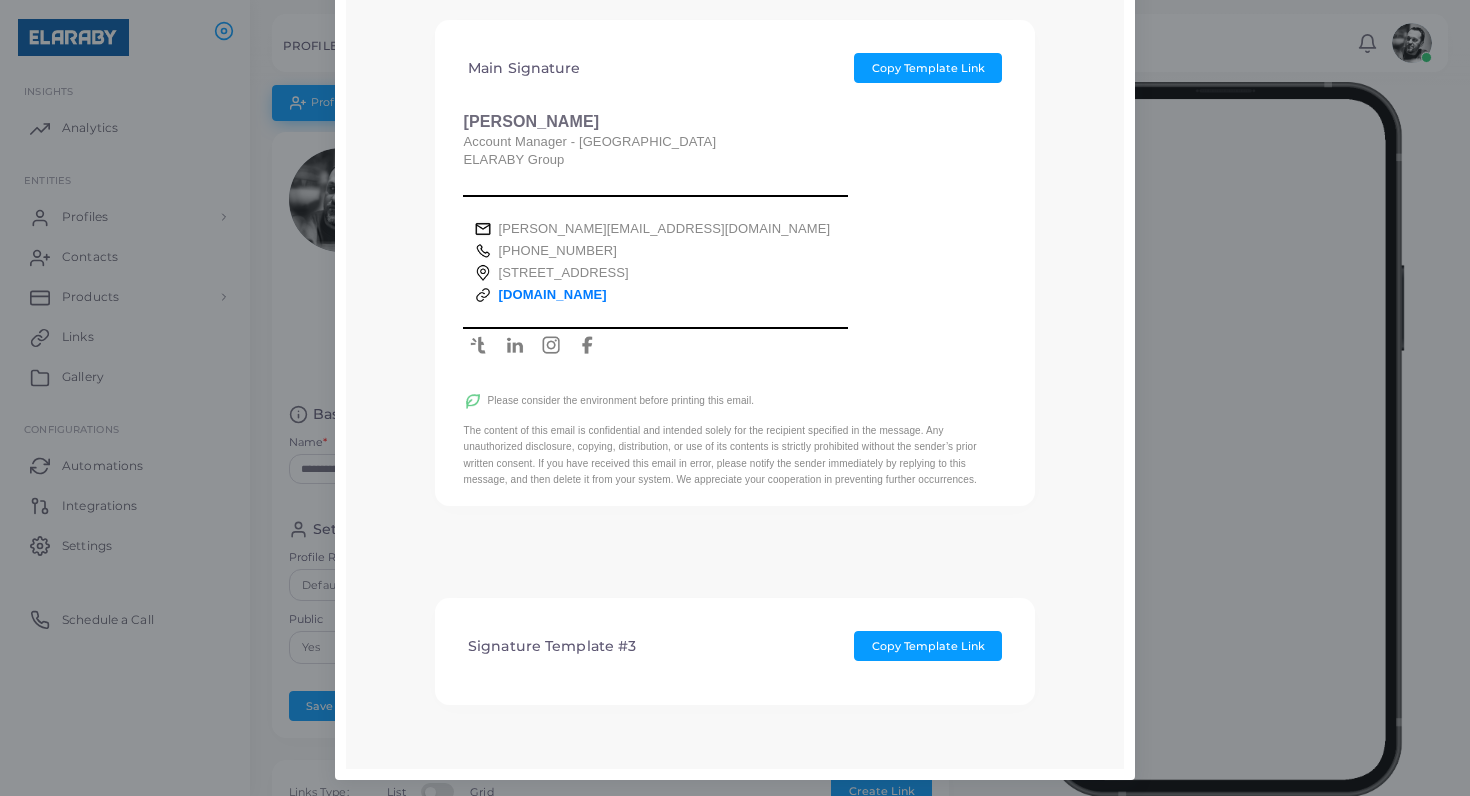 scroll, scrollTop: 144, scrollLeft: 0, axis: vertical 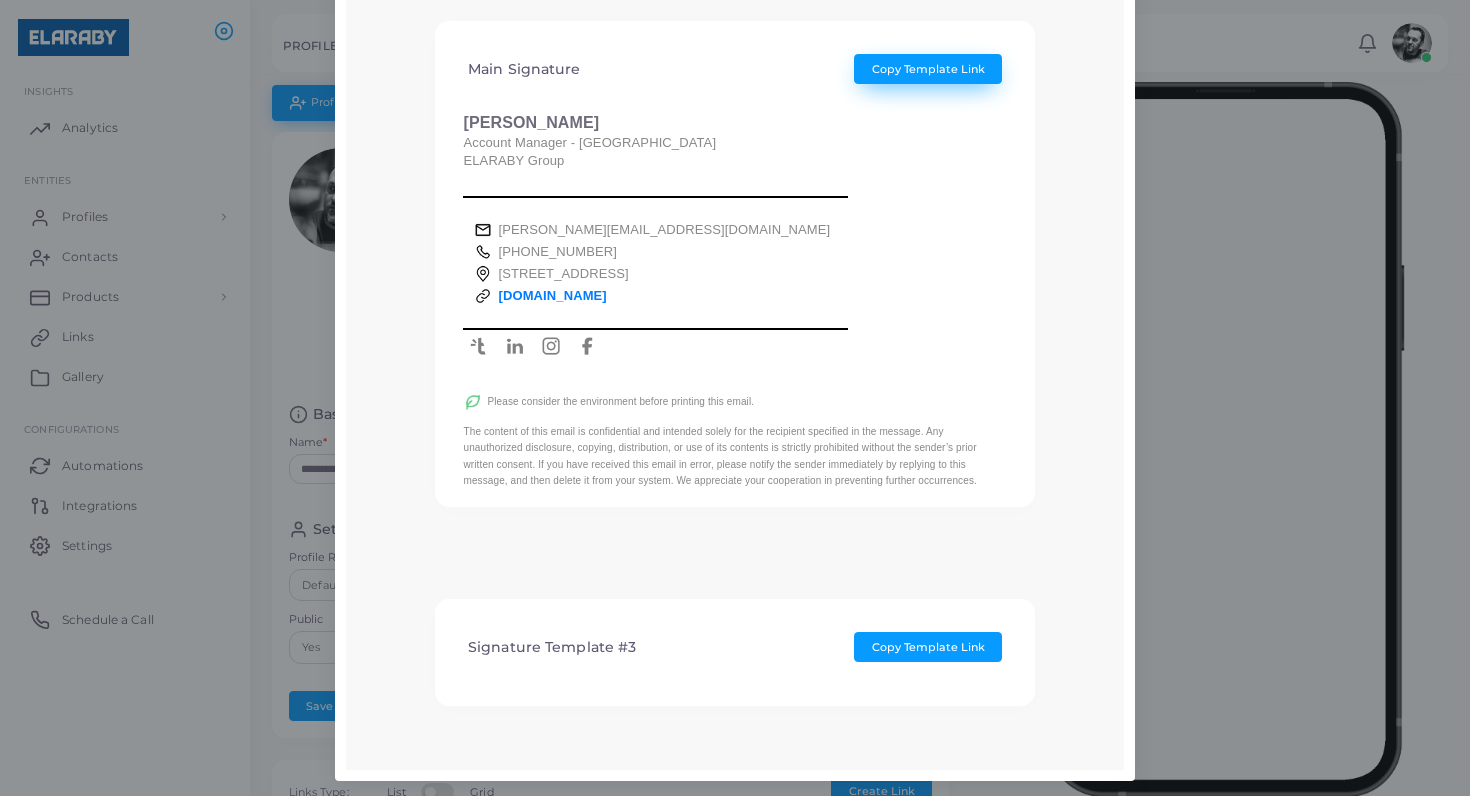 click on "Copy Template Link" at bounding box center [928, 69] 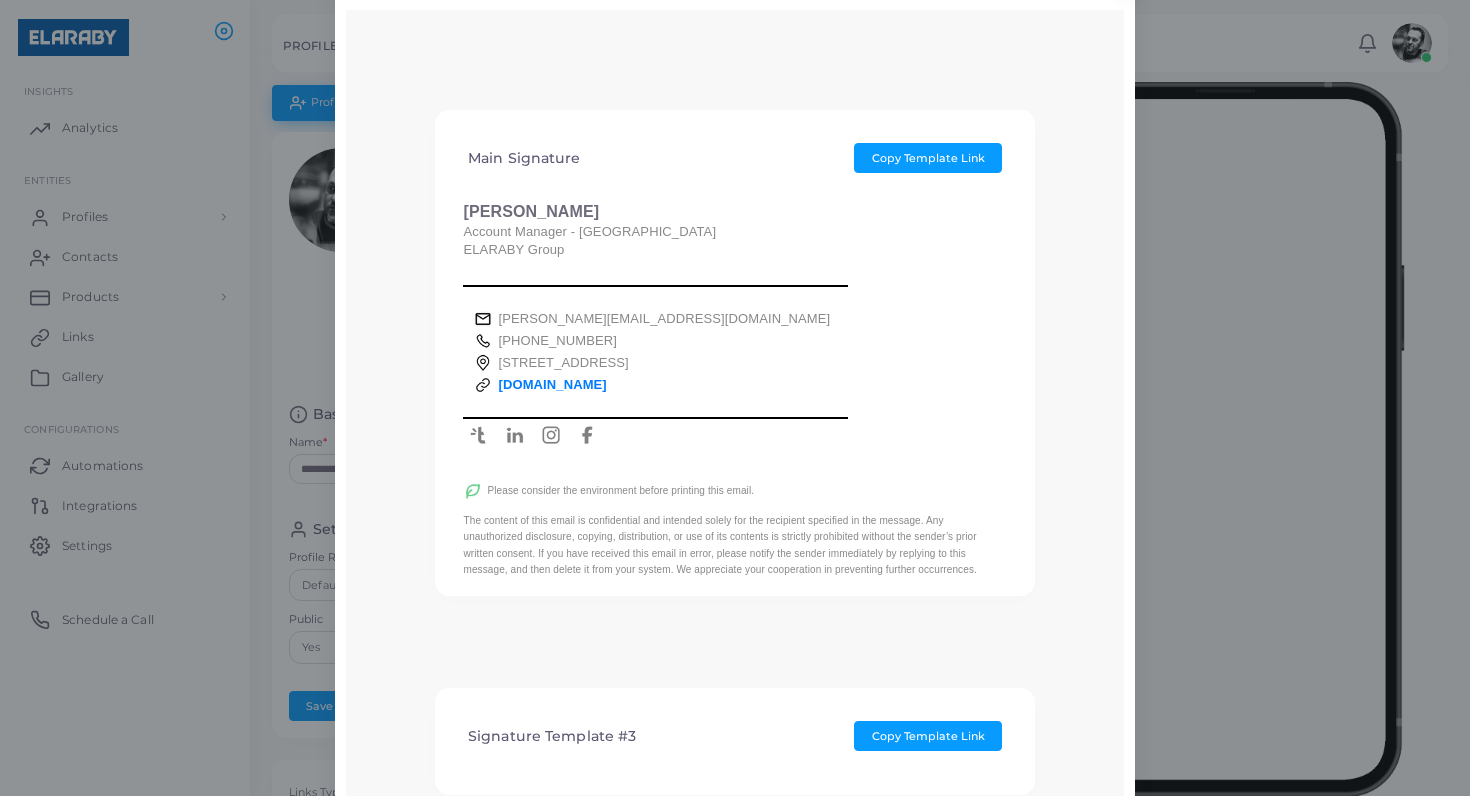 scroll, scrollTop: 40, scrollLeft: 0, axis: vertical 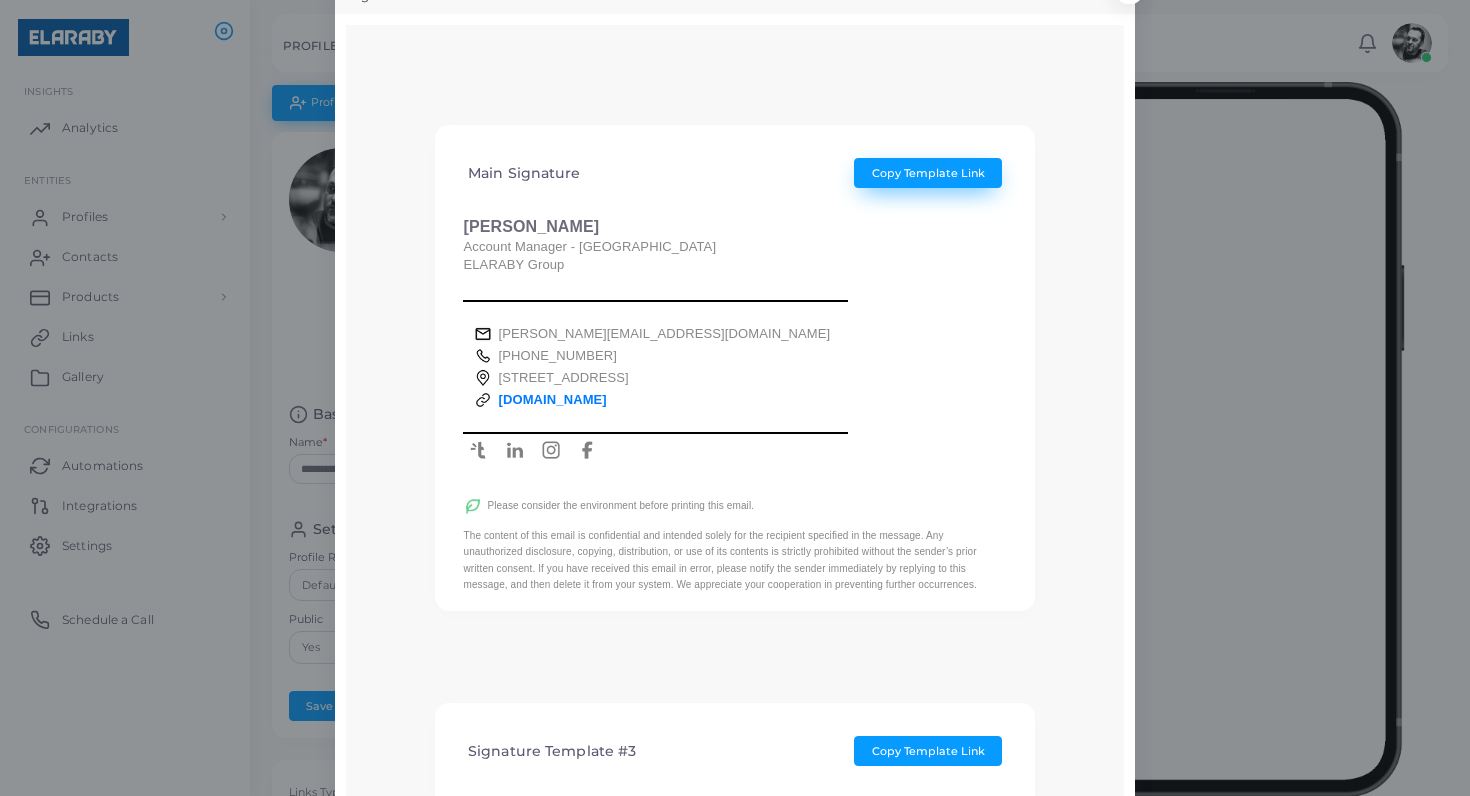 click on "Copy Template Link" at bounding box center (928, 173) 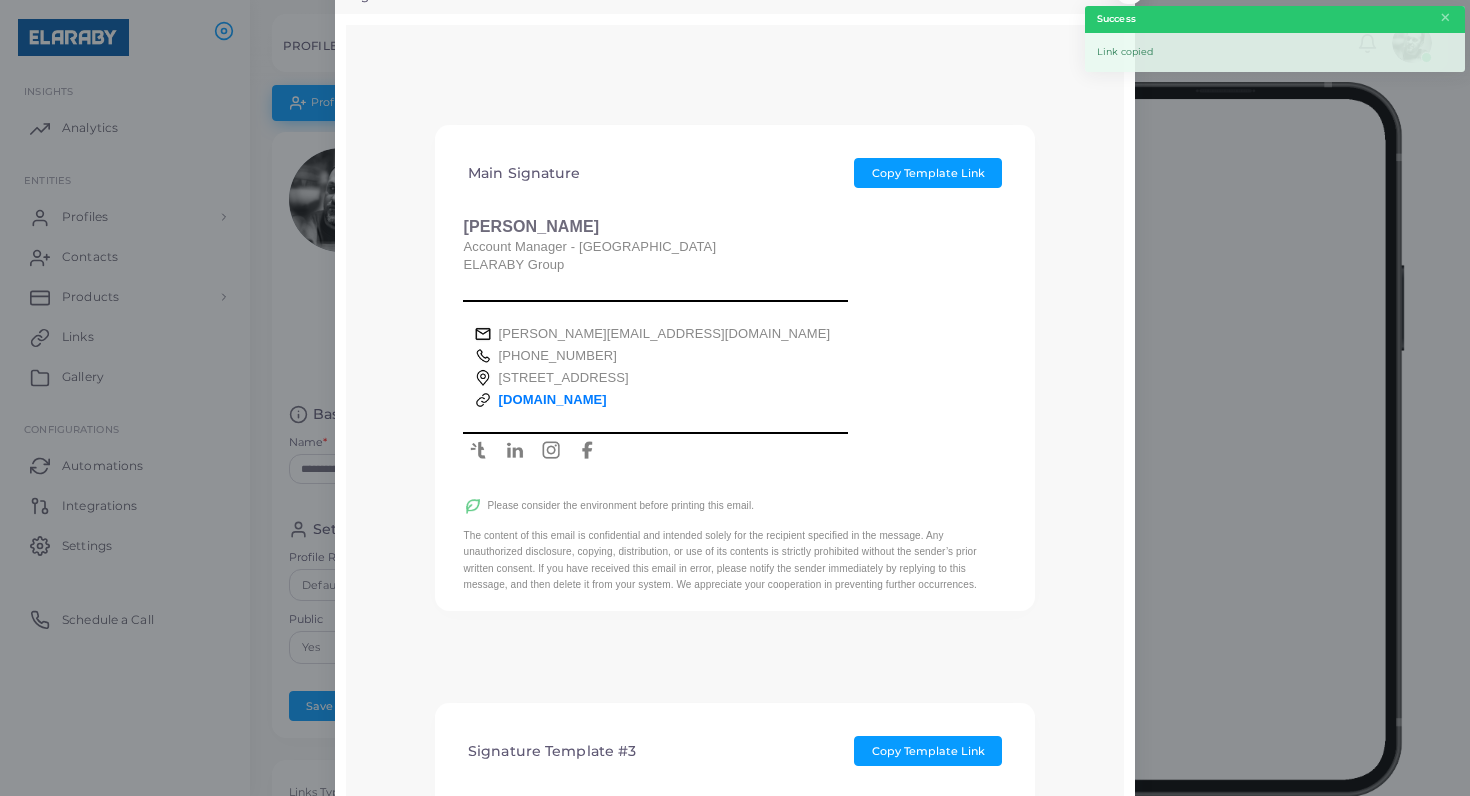 click on "Main Signature" at bounding box center [524, 173] 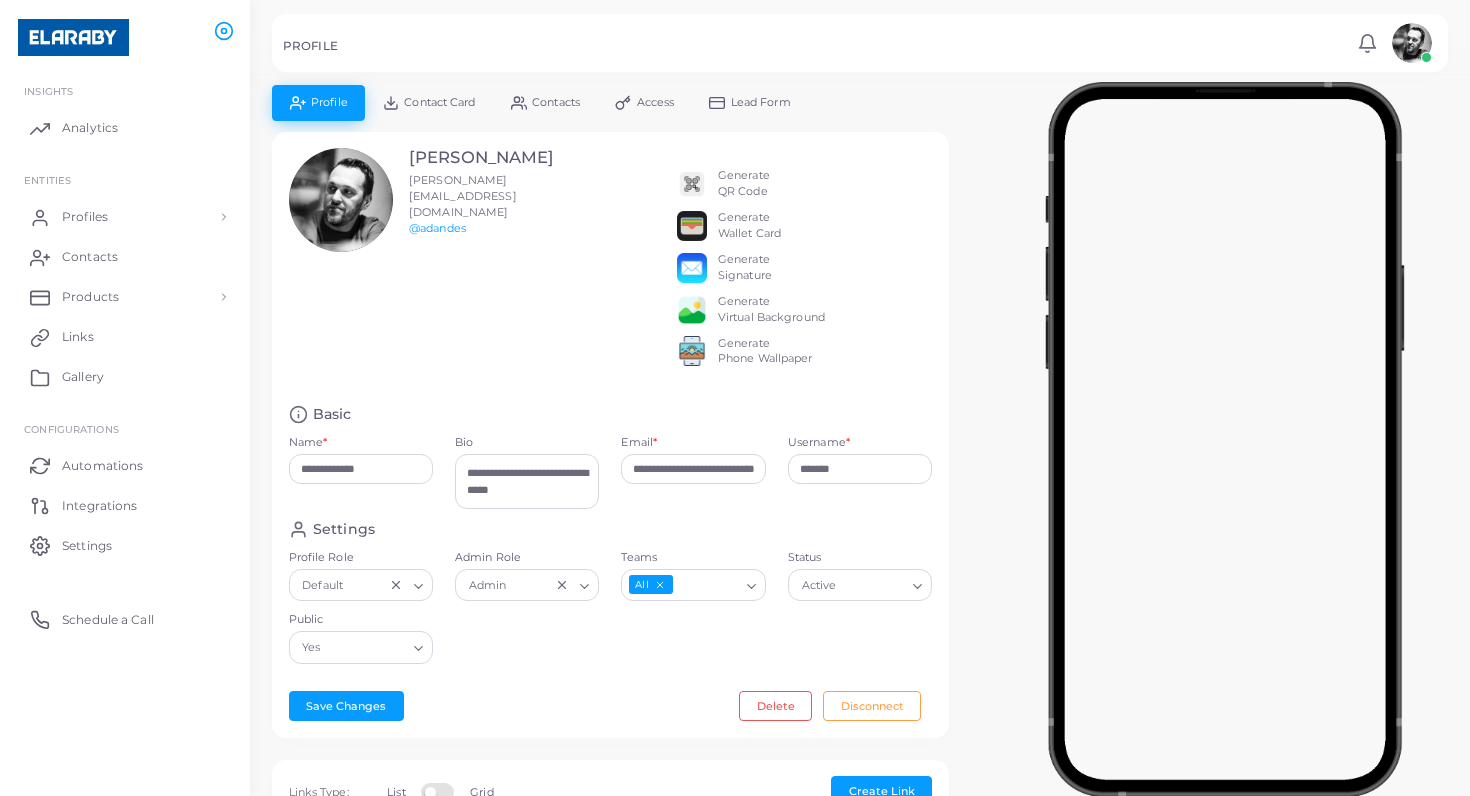 click at bounding box center (692, 268) 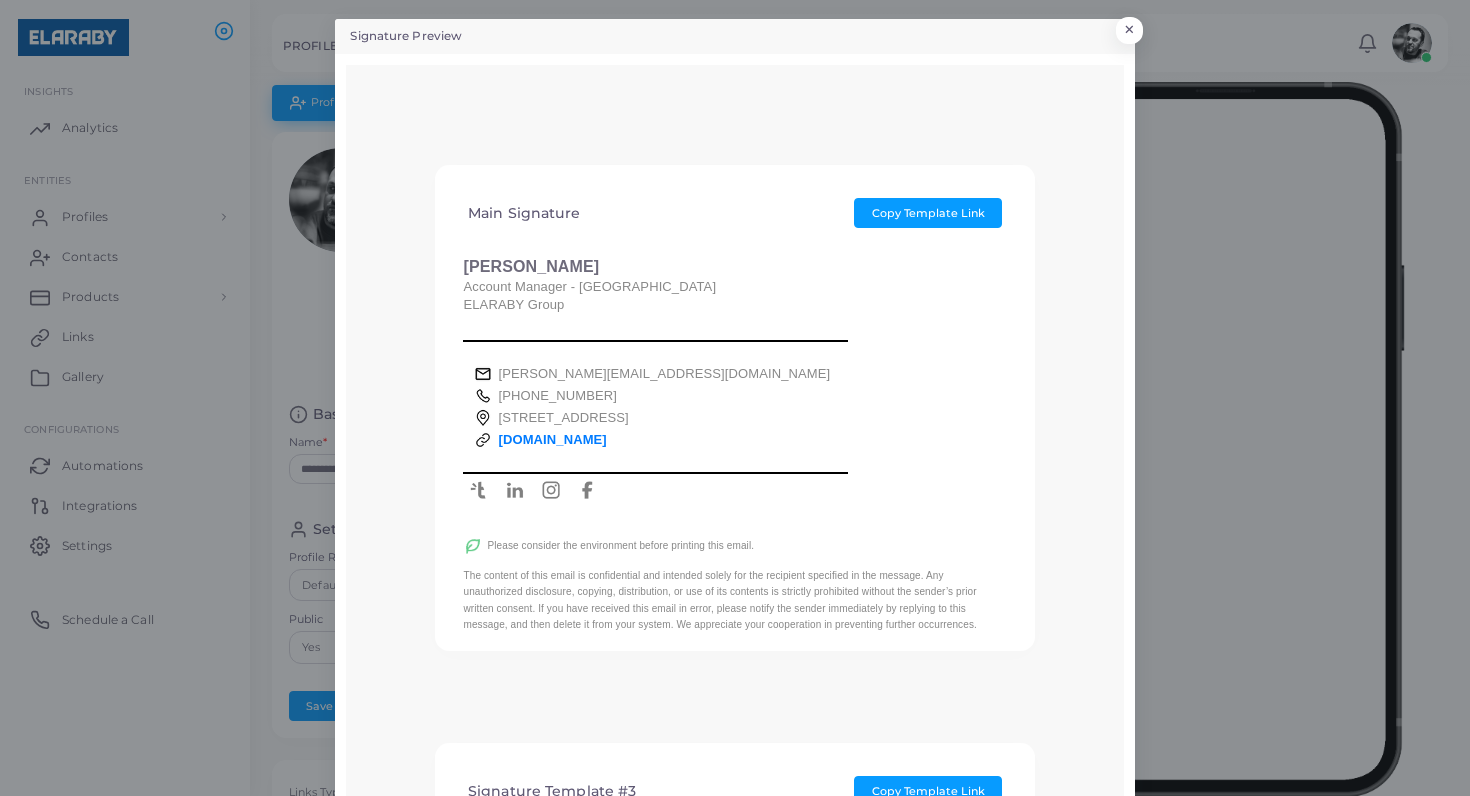 scroll, scrollTop: 0, scrollLeft: 0, axis: both 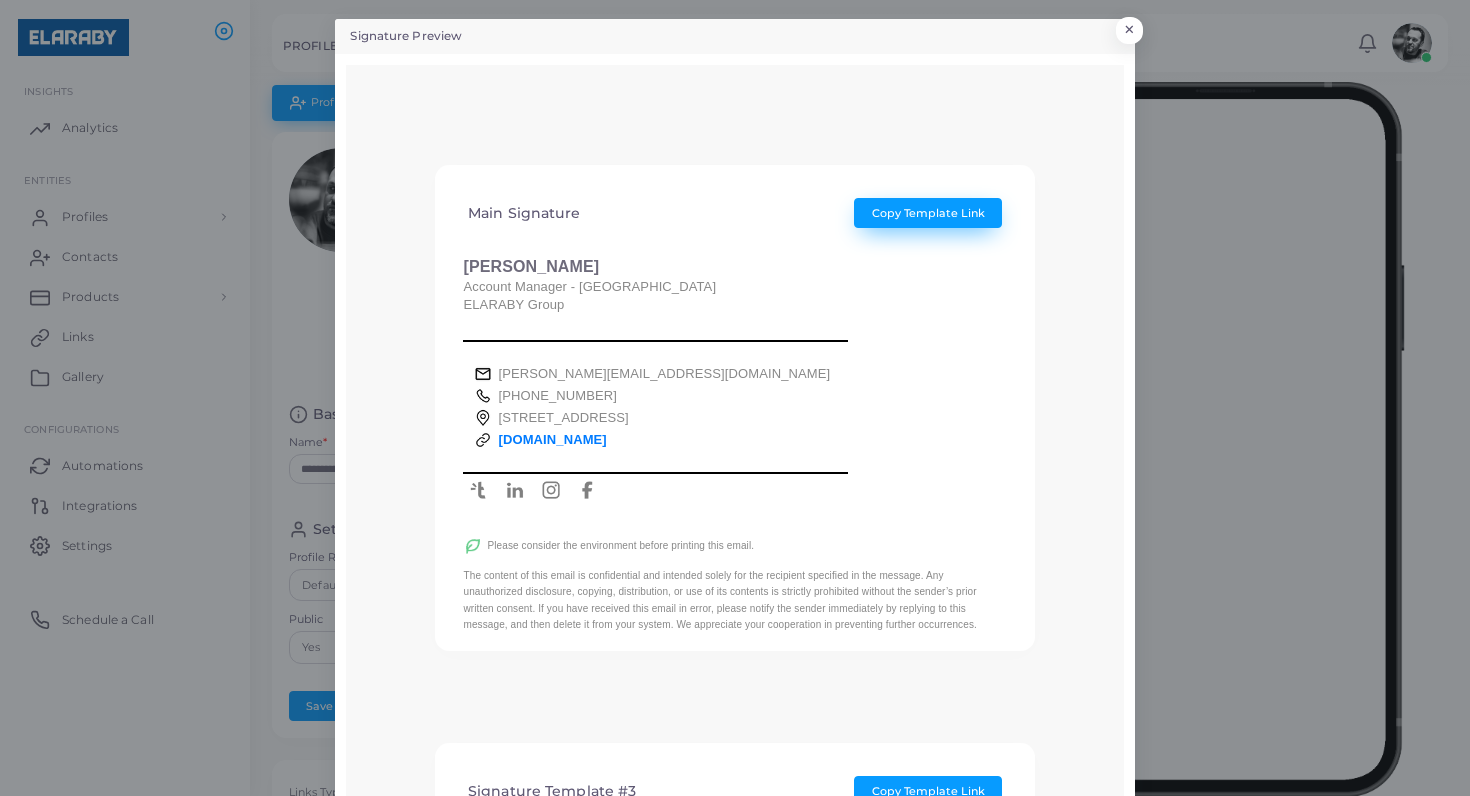 click on "Copy Template Link" at bounding box center [928, 213] 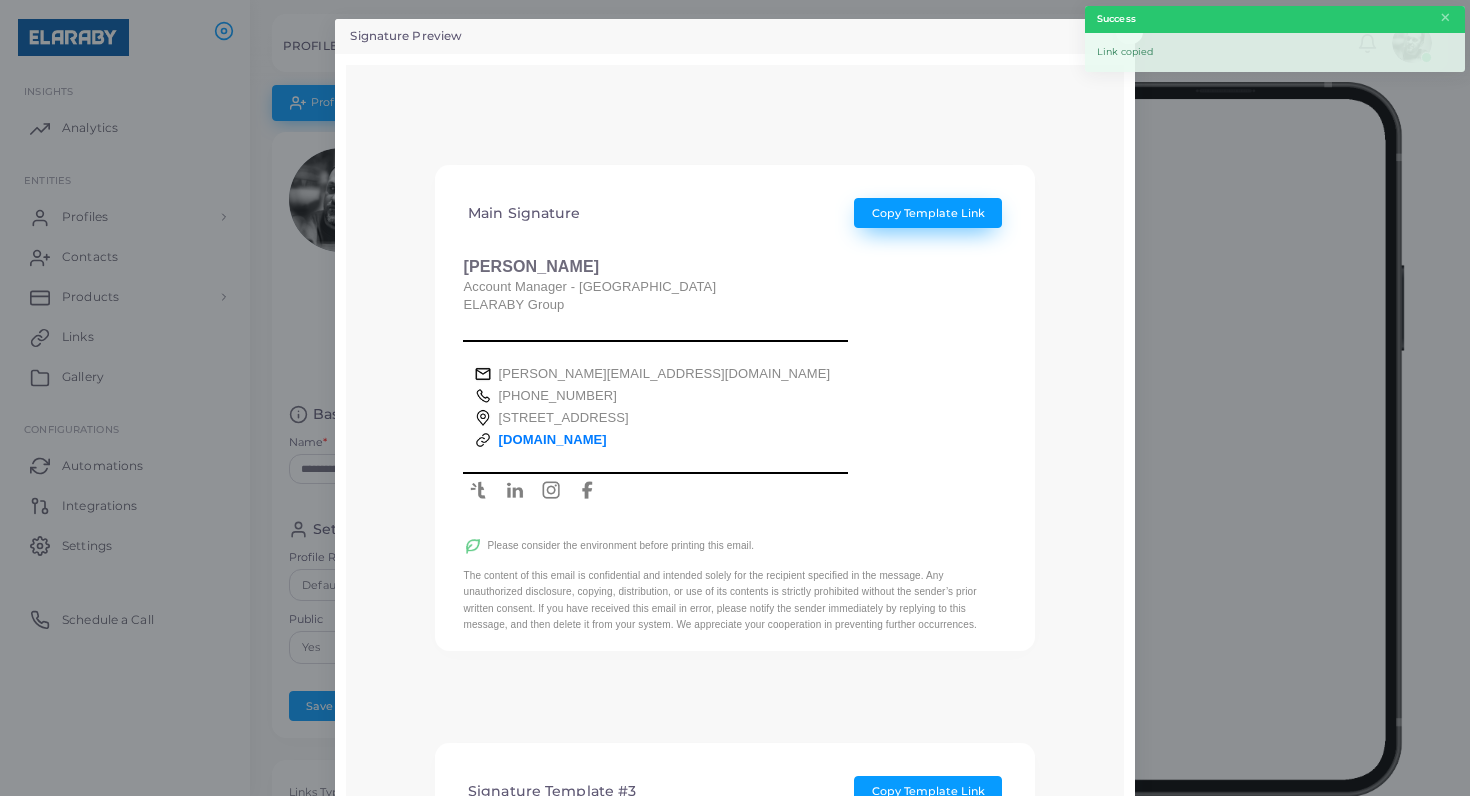 click on "Copy Template Link" at bounding box center [928, 213] 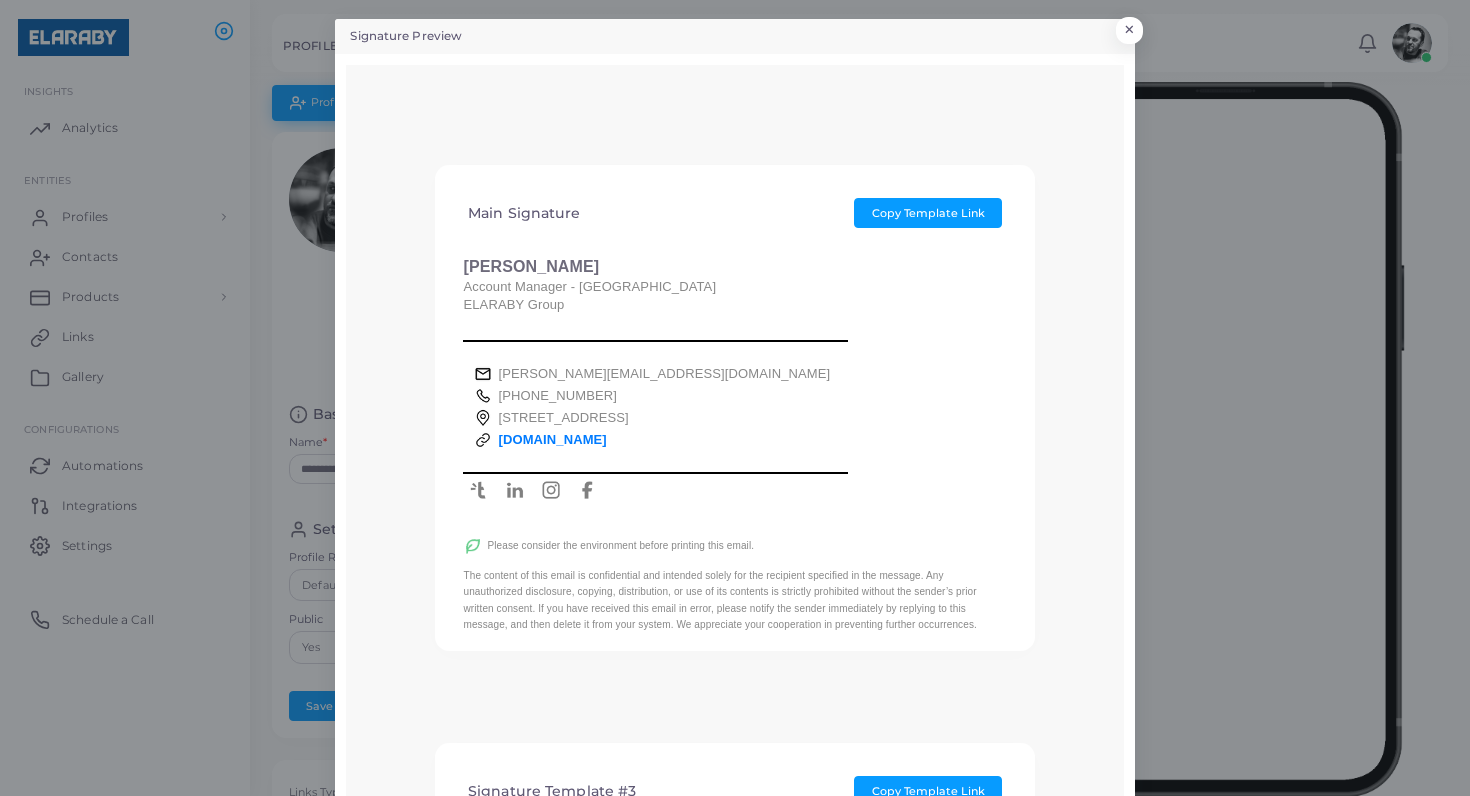 click at bounding box center [479, 490] 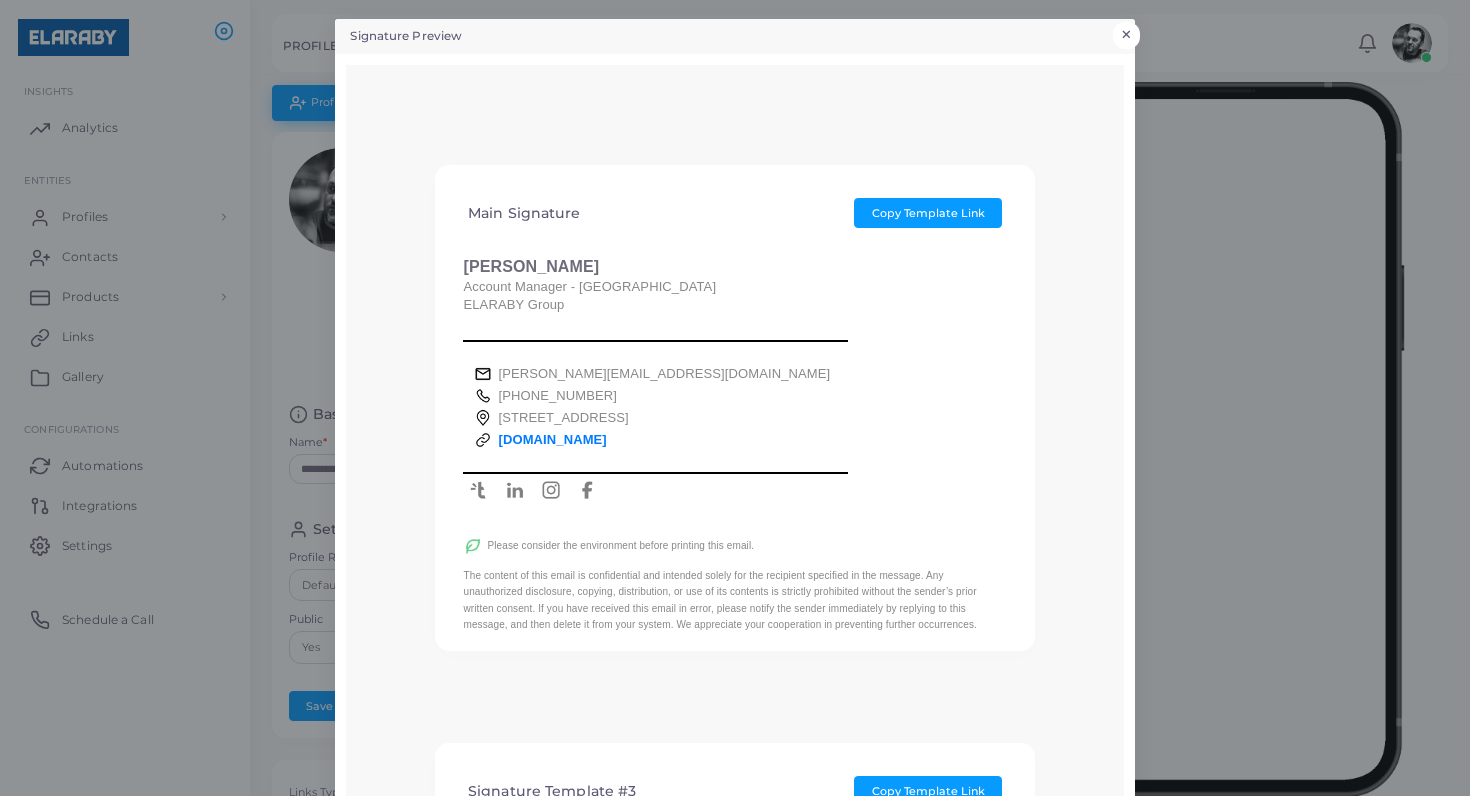 scroll, scrollTop: 0, scrollLeft: 0, axis: both 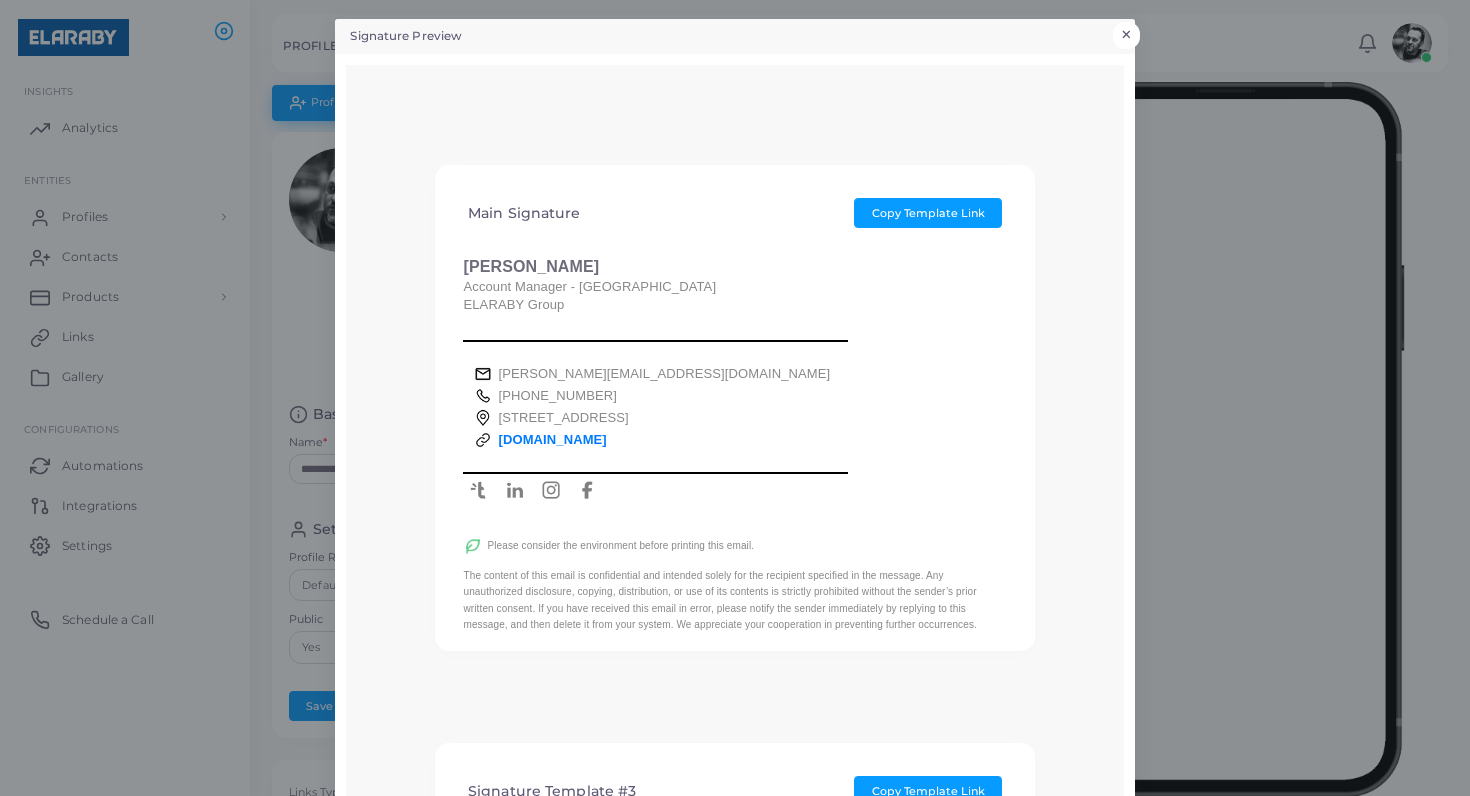 click on "×" at bounding box center [1126, 35] 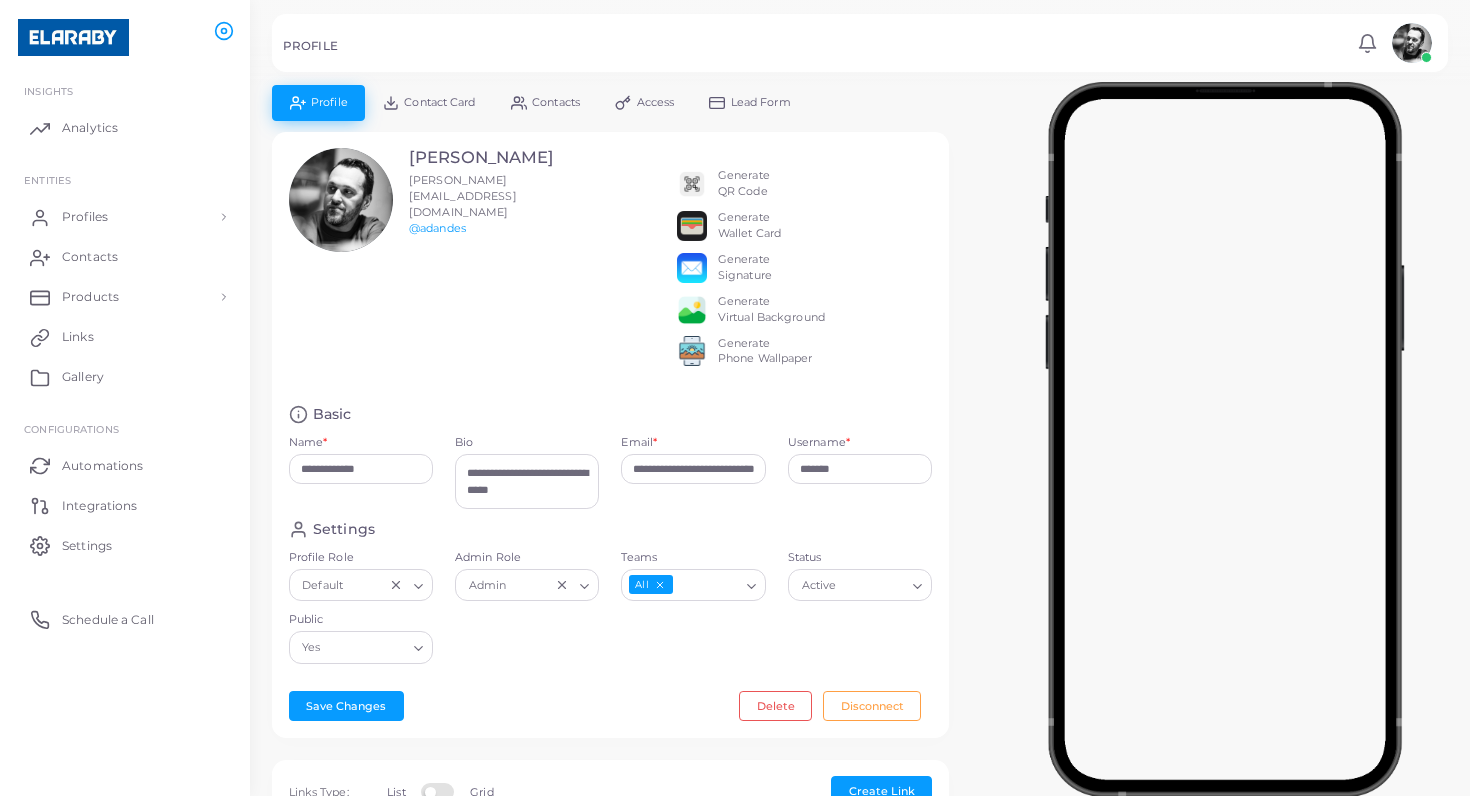click on "Generate  Virtual Background" at bounding box center (771, 310) 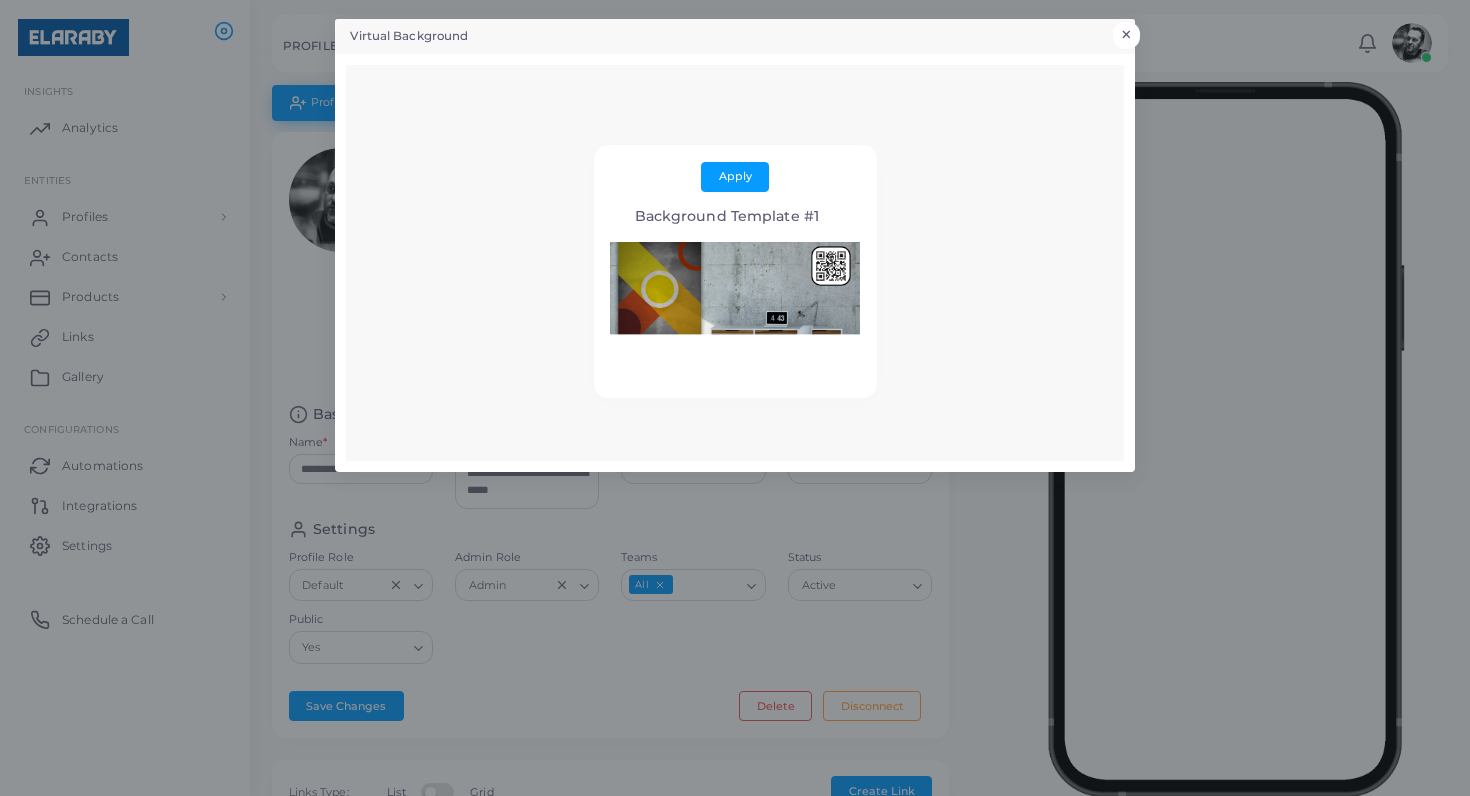 click on "×" at bounding box center [1126, 35] 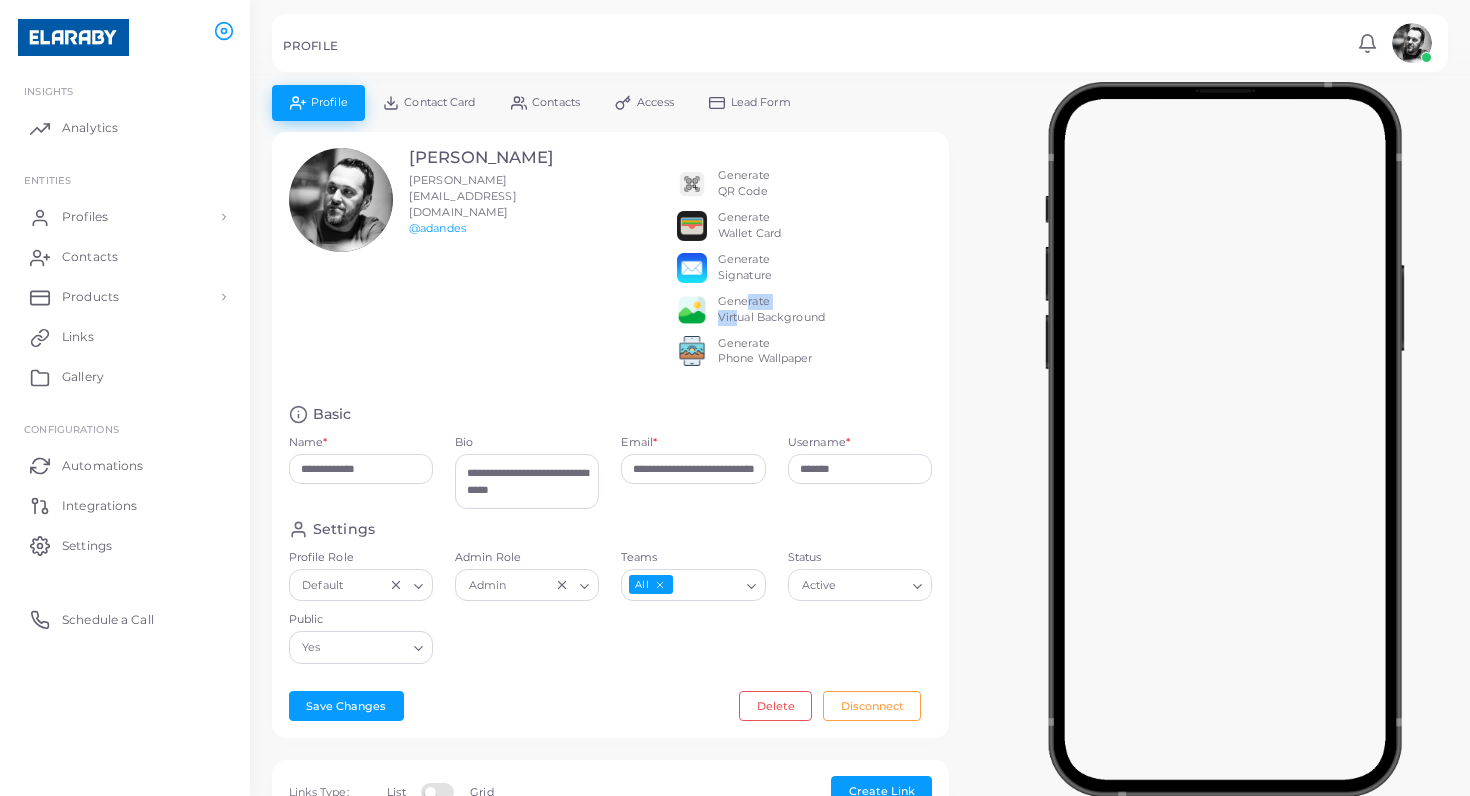 click on "Generate  Virtual Background" at bounding box center (771, 310) 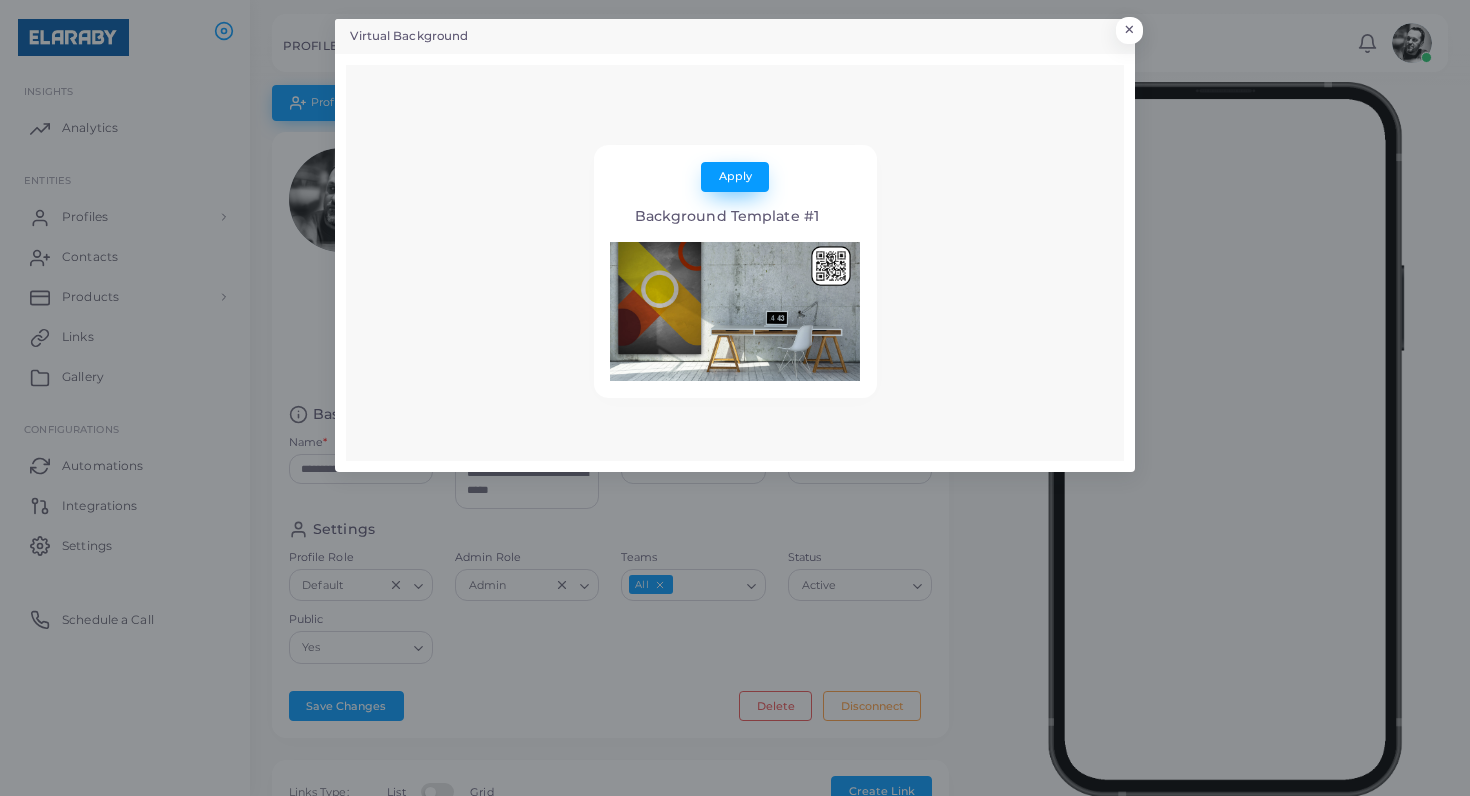 click on "Apply" at bounding box center (735, 177) 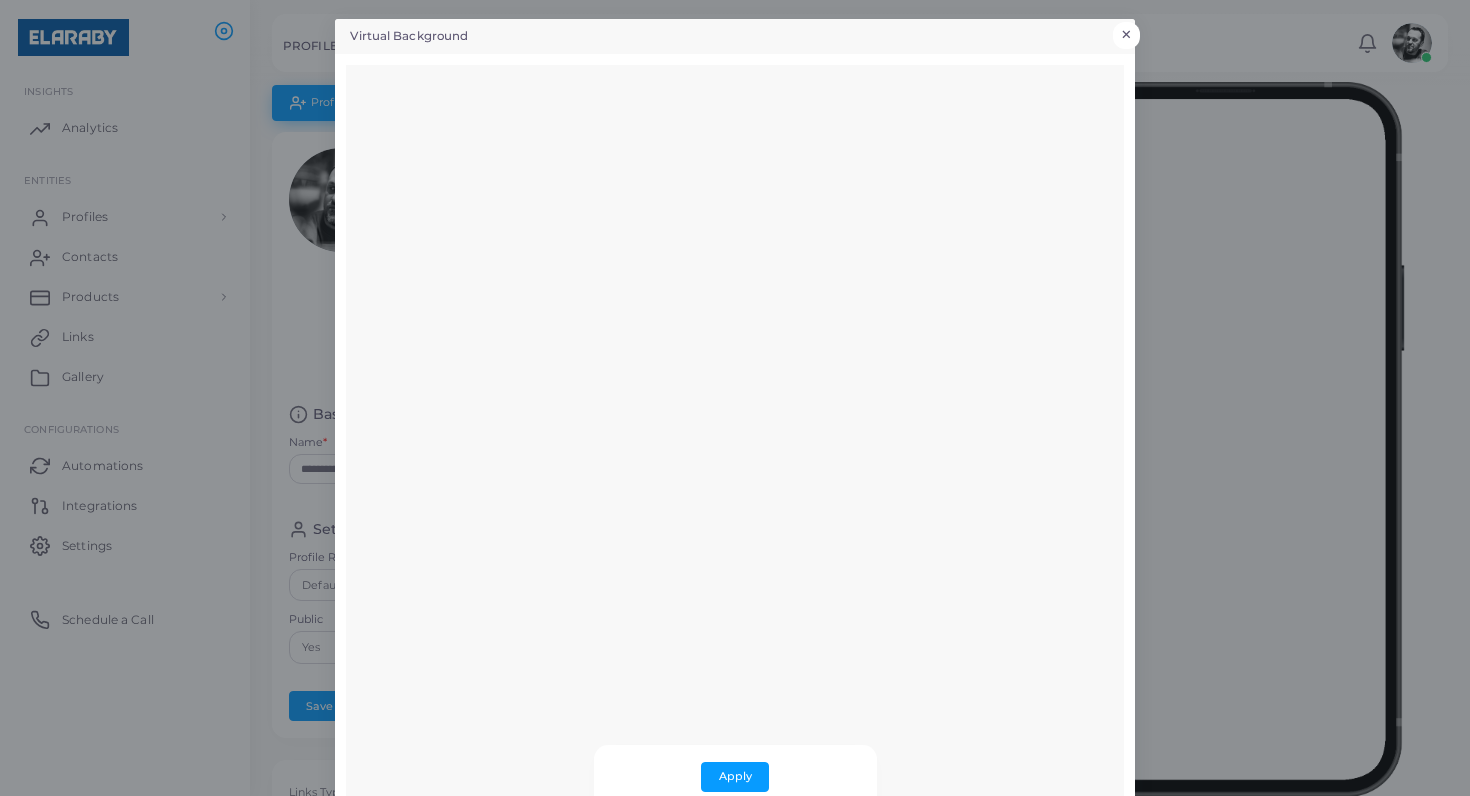 click on "×" at bounding box center (1126, 35) 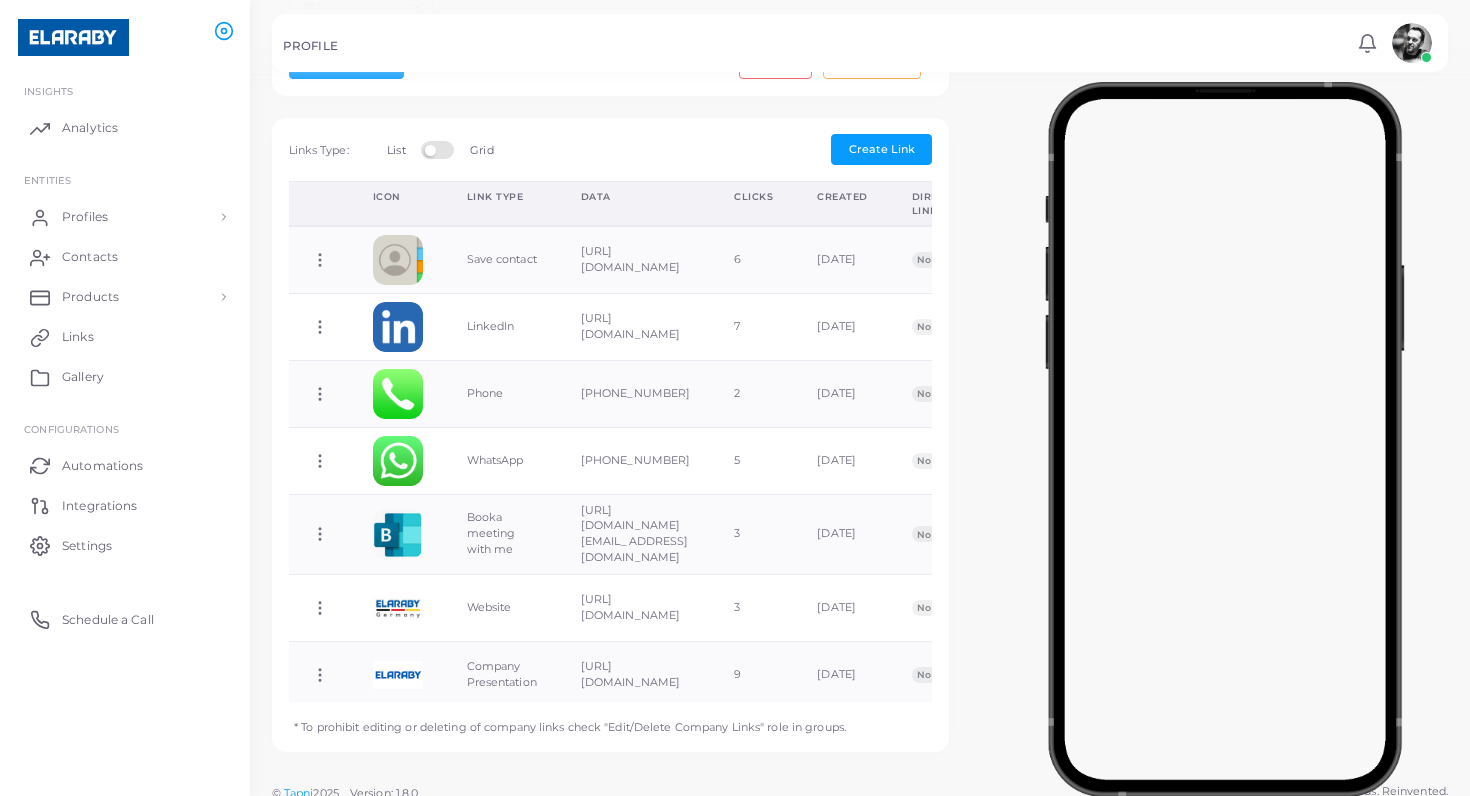scroll, scrollTop: 643, scrollLeft: 0, axis: vertical 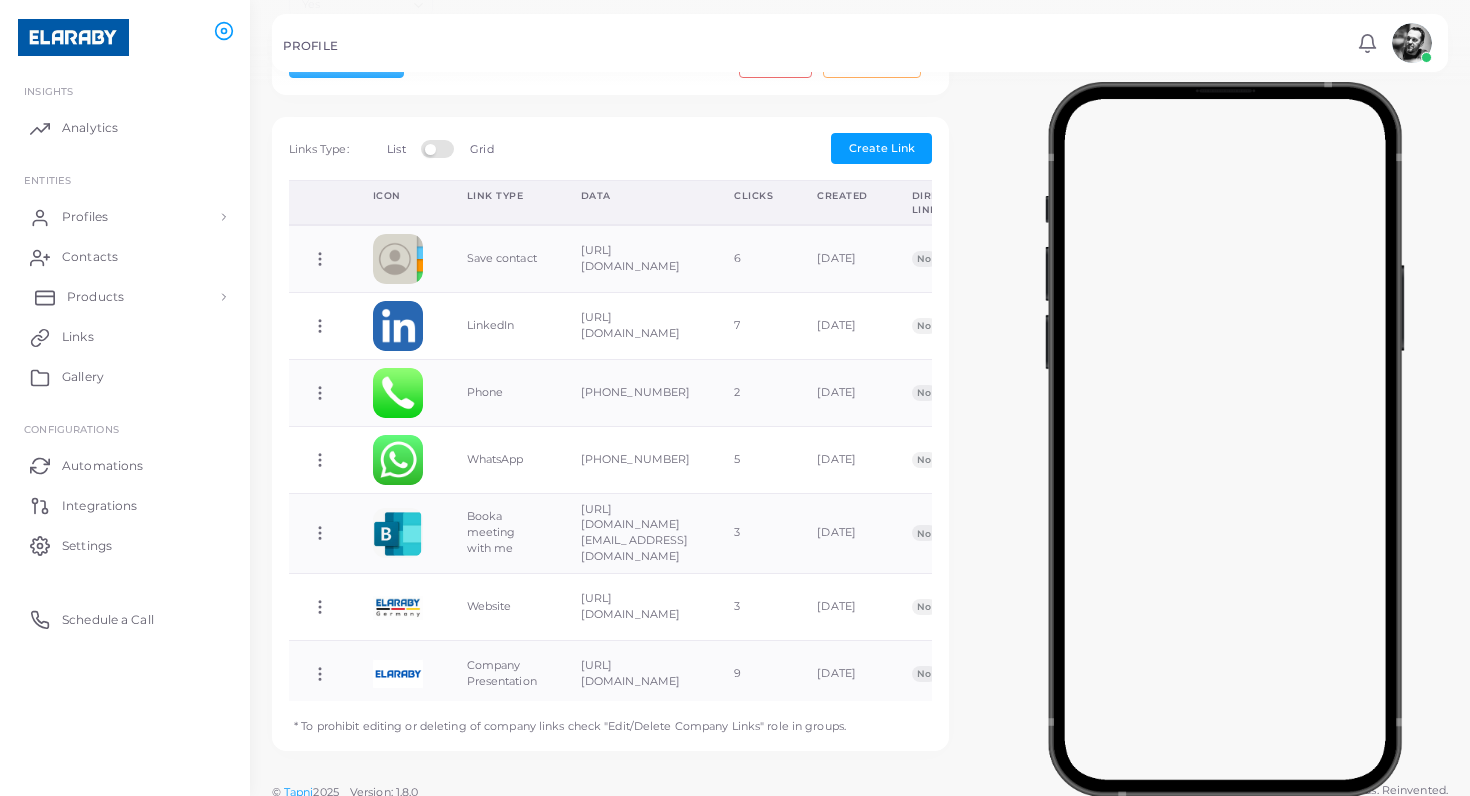 click on "Products" at bounding box center (95, 297) 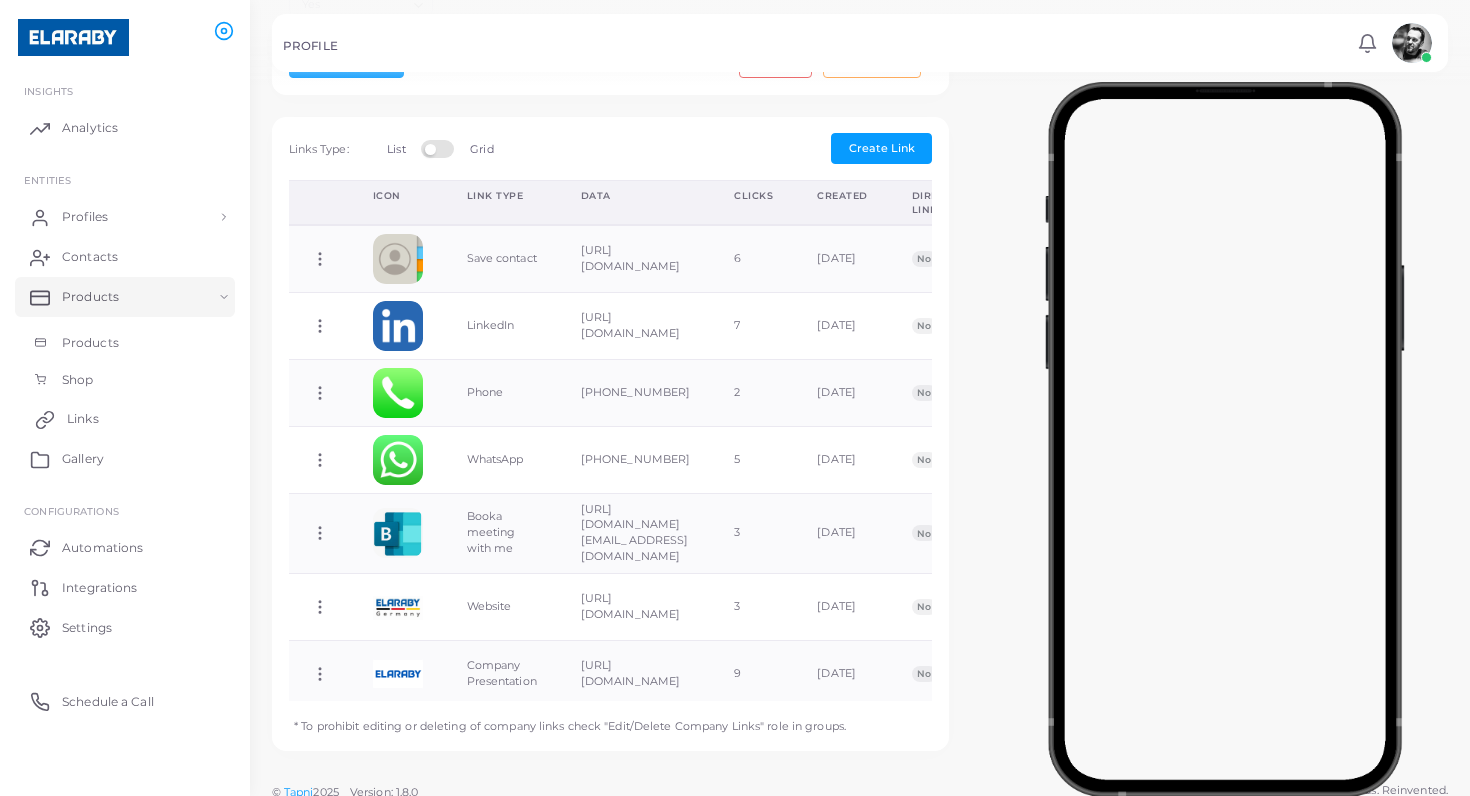 click on "Links" at bounding box center (83, 419) 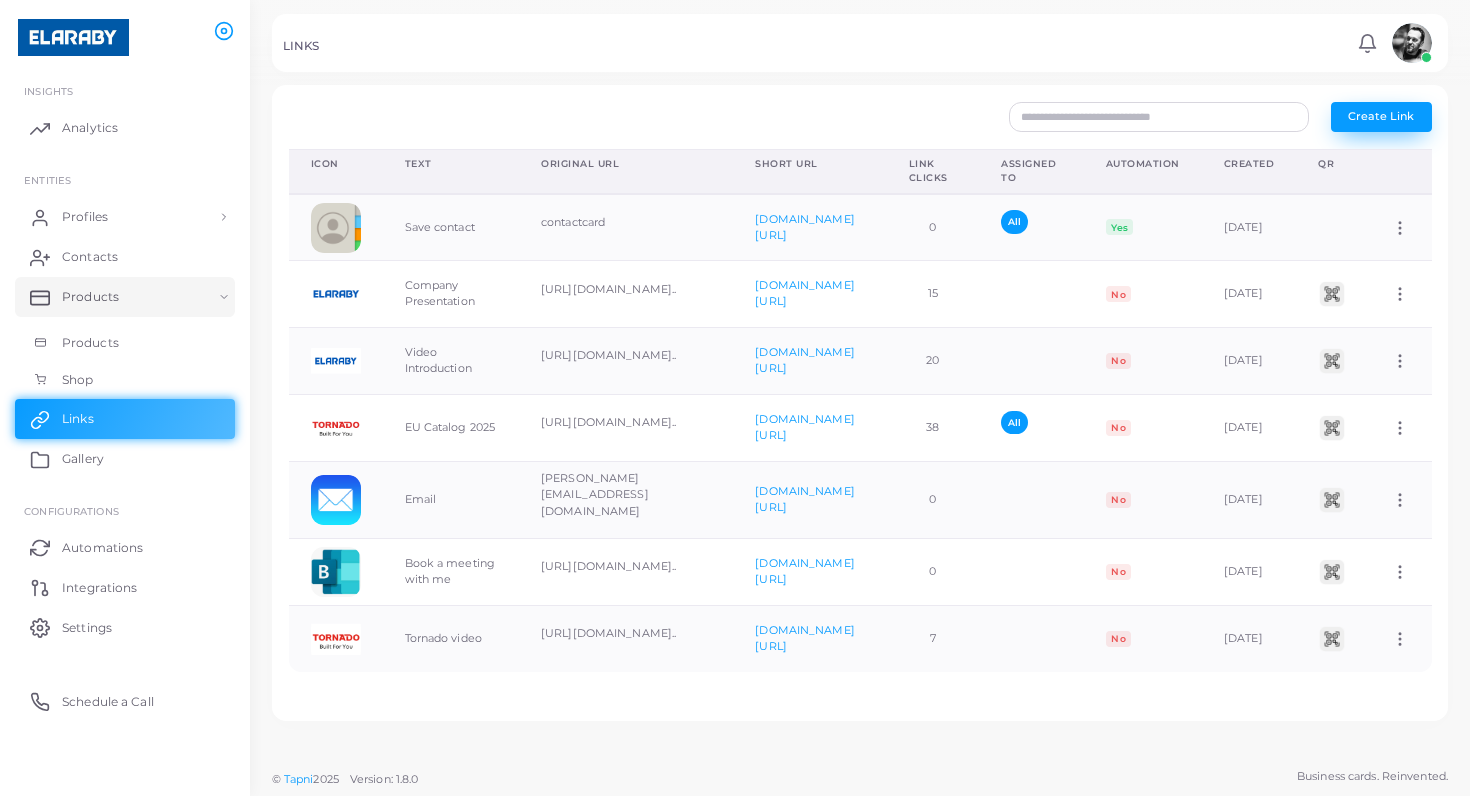 click on "Create Link" at bounding box center [1381, 117] 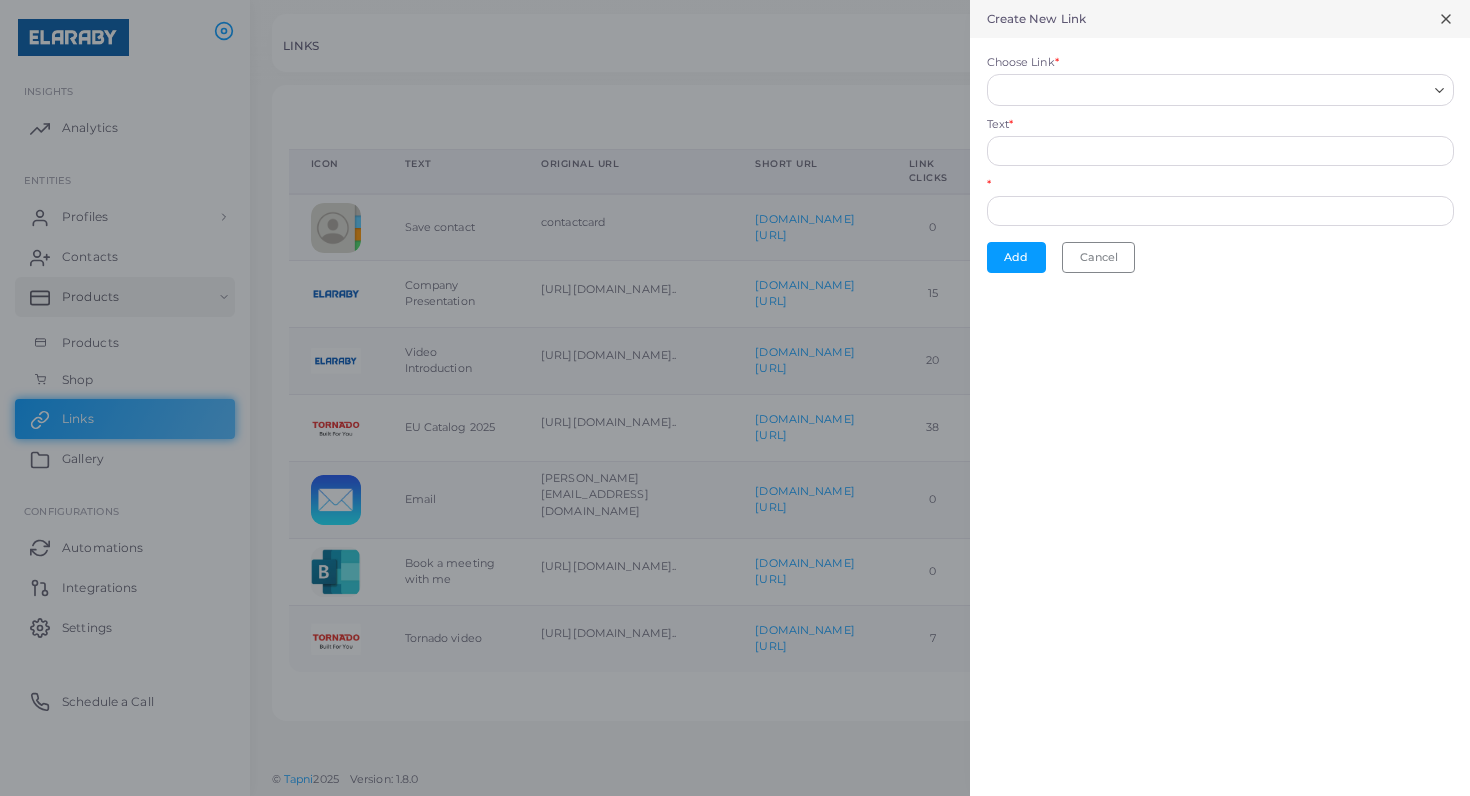 click on "Choose Link  *           Loading...         Text  *       *     Add   Cancel" at bounding box center (1220, 163) 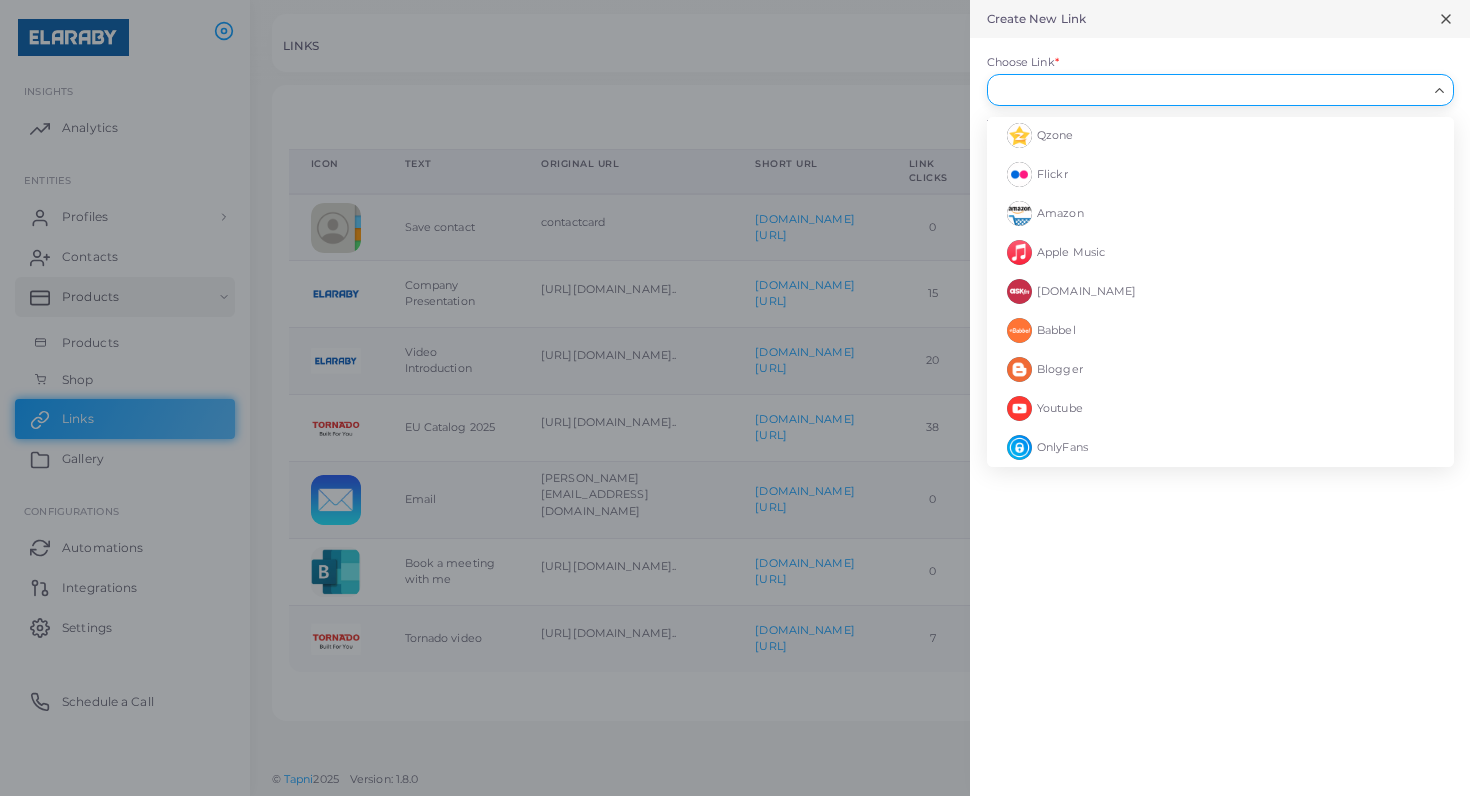 scroll, scrollTop: 2691, scrollLeft: 0, axis: vertical 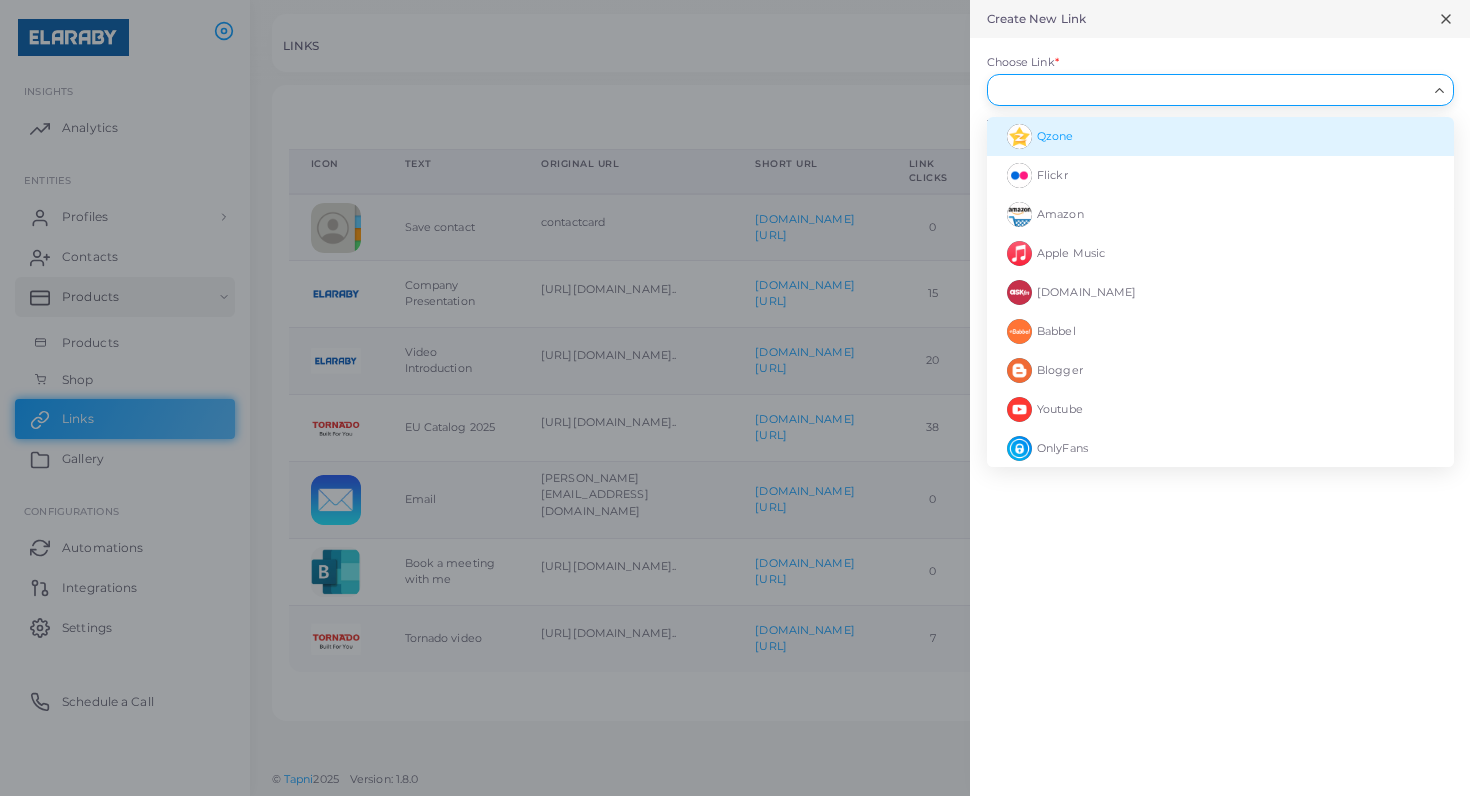 click 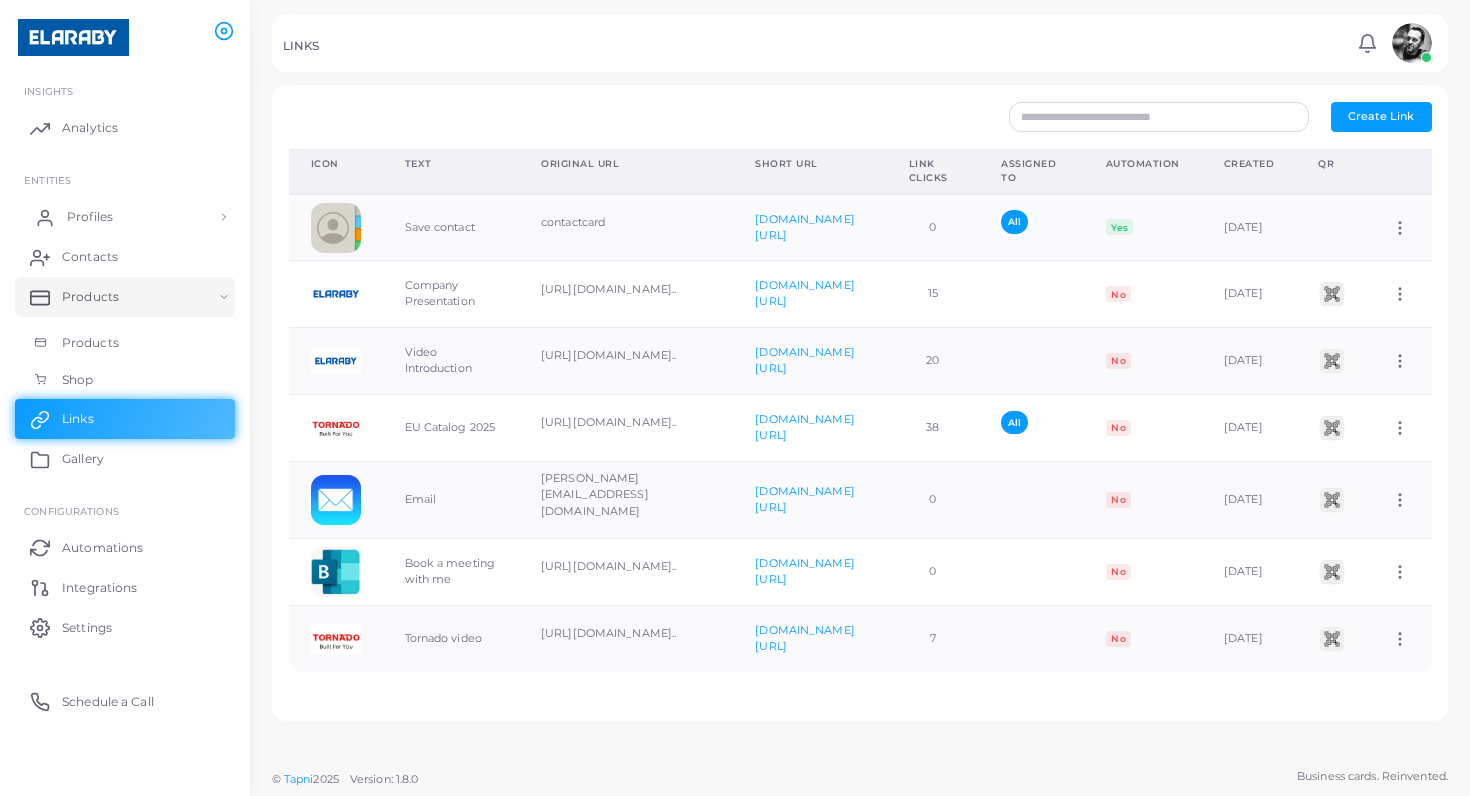 click on "Profiles" at bounding box center (90, 217) 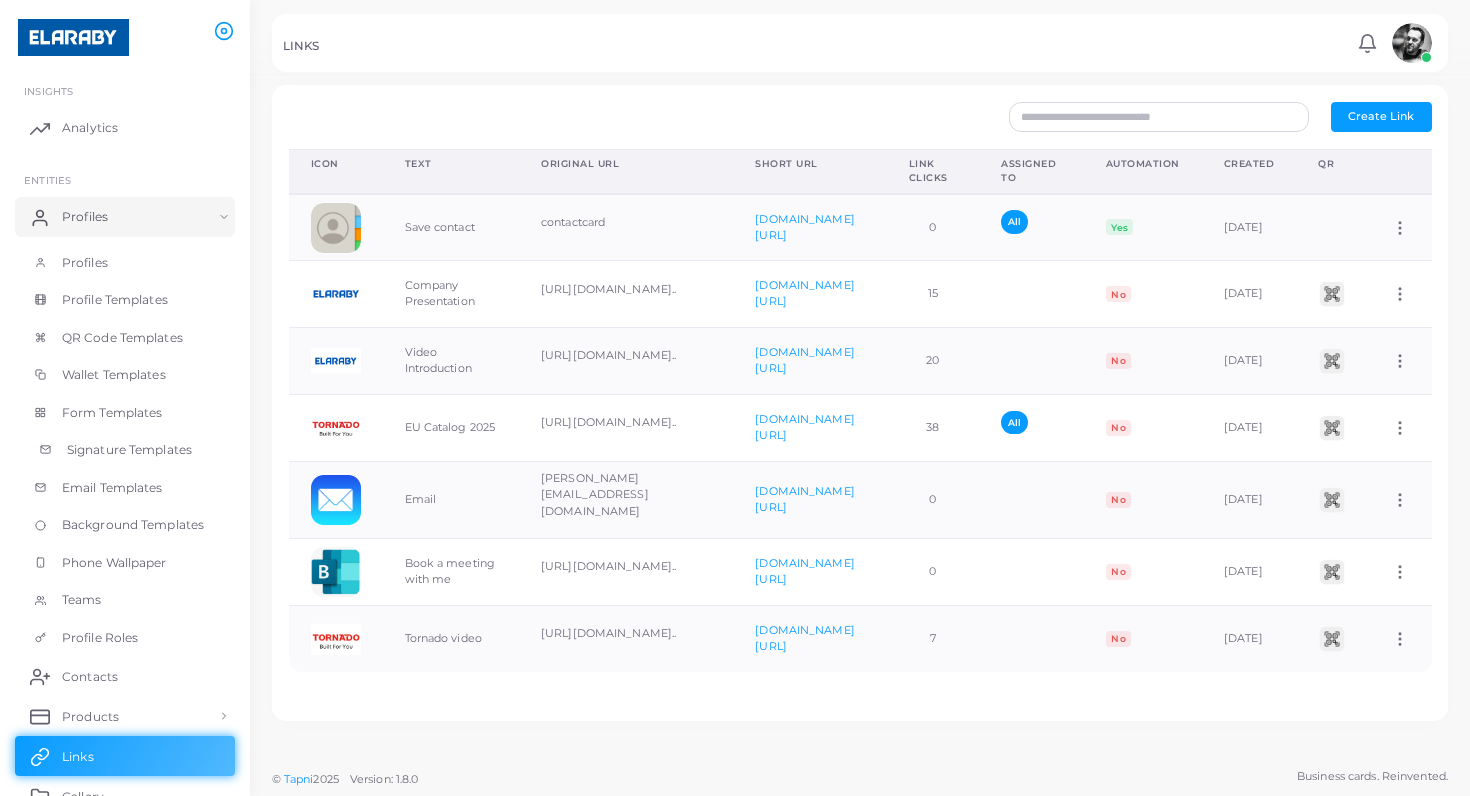 click on "Signature Templates" at bounding box center (129, 450) 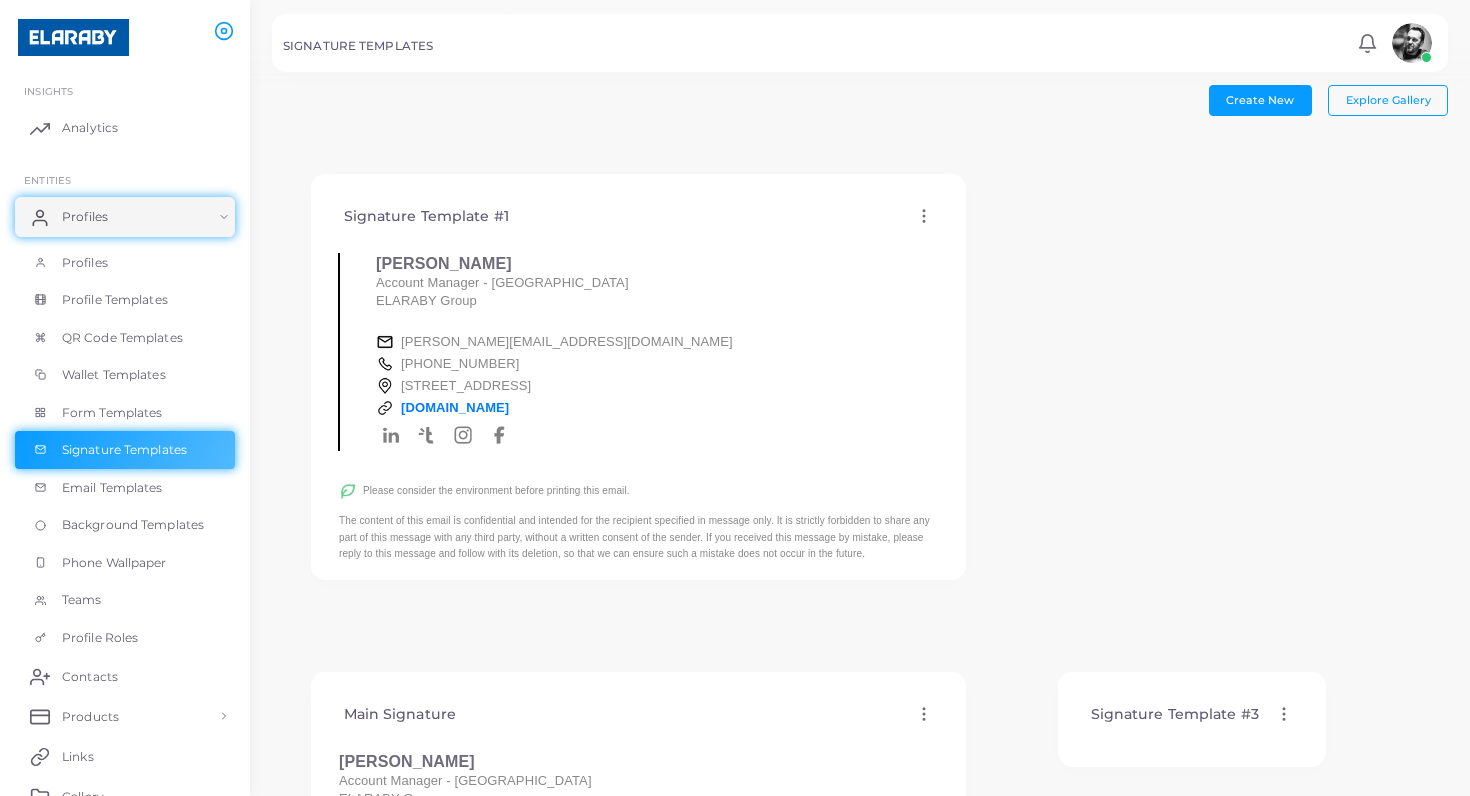 click 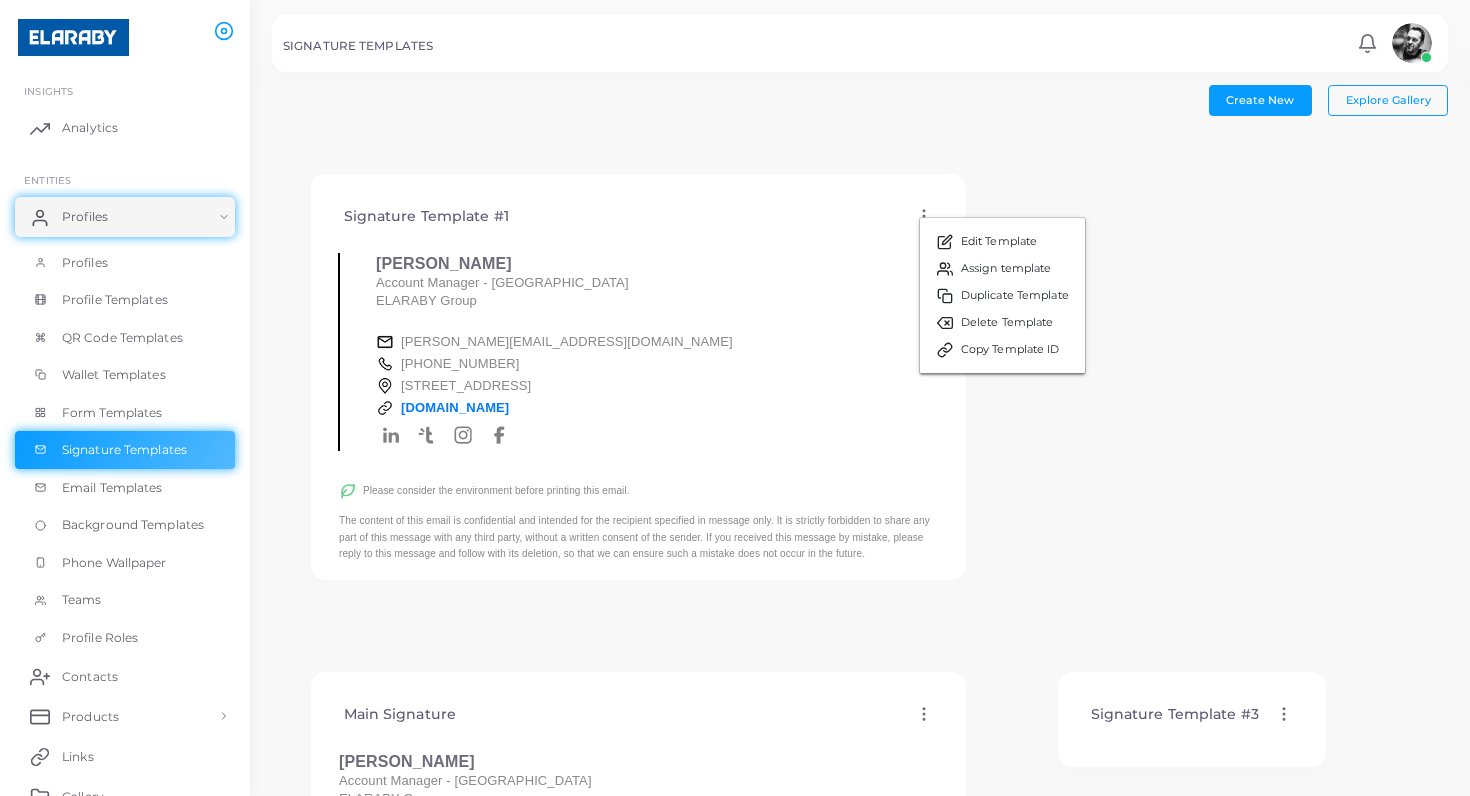 click on "Signature Template #1  Edit Template Assign template Duplicate Template Delete Template Copy Template ID  [PERSON_NAME]   Account Manager - [GEOGRAPHIC_DATA]   ELARABY Group  [PERSON_NAME][EMAIL_ADDRESS][DOMAIN_NAME] [PHONE_NUMBER] [STREET_ADDRESS] [DOMAIN_NAME]  Please consider the environment before printing this email.   The content of this email is confidential and intended for the recipient specified in message only. It is strictly forbidden to share any part of this message with any third party, without a written consent of the sender. If you received this message by mistake, please reply to this message and follow with its deletion, so that we can ensure such a mistake does not occur in the future.   Main Signature  Edit Template Assign template Duplicate Template Delete Template Copy Template ID  [PERSON_NAME]   Account Manager - [GEOGRAPHIC_DATA]   ELARABY Group  [EMAIL_ADDRESS][DOMAIN_NAME] [PHONE_NUMBER] [STREET_ADDRESS] [DOMAIN_NAME]" at bounding box center (860, 660) 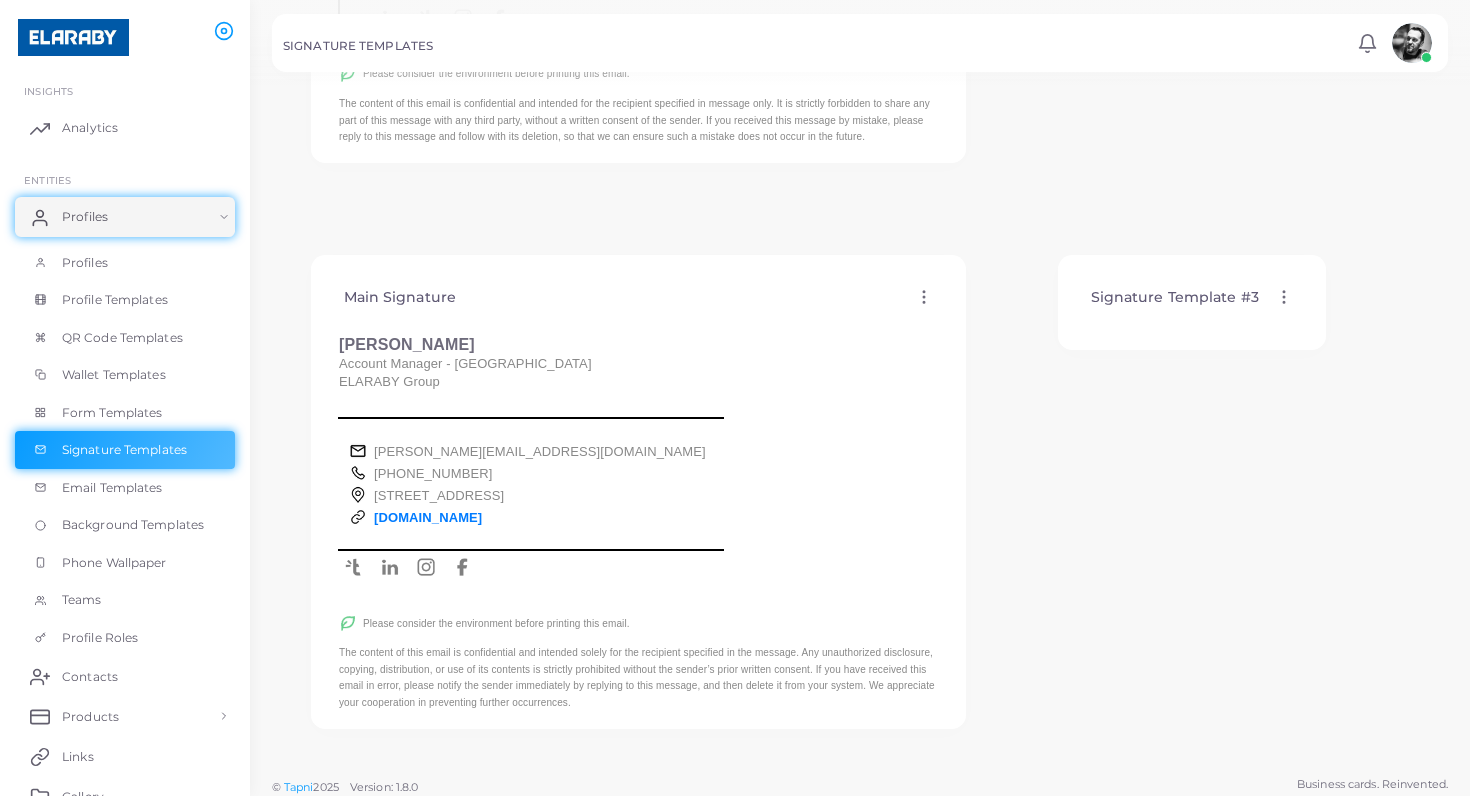 scroll, scrollTop: 416, scrollLeft: 0, axis: vertical 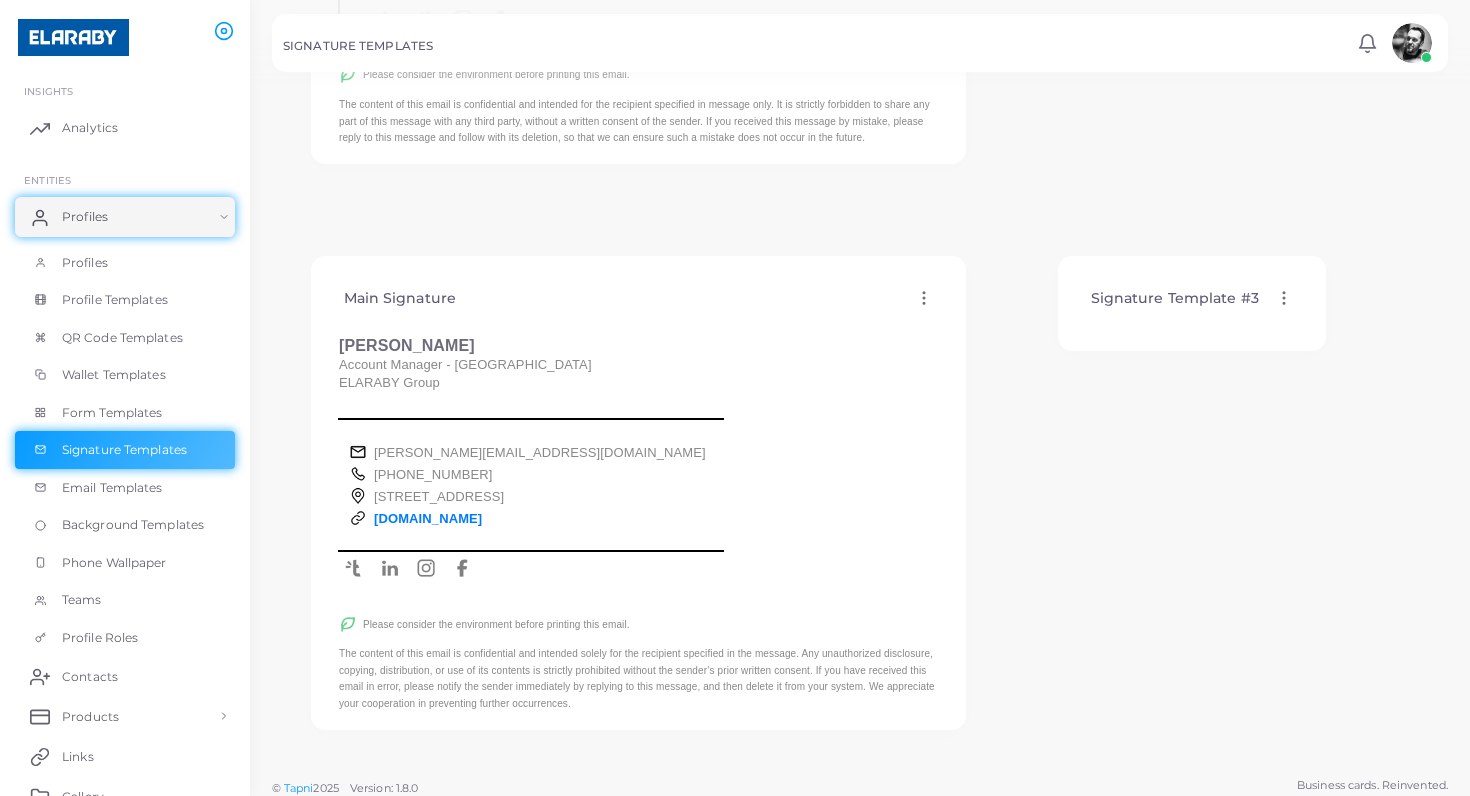 click 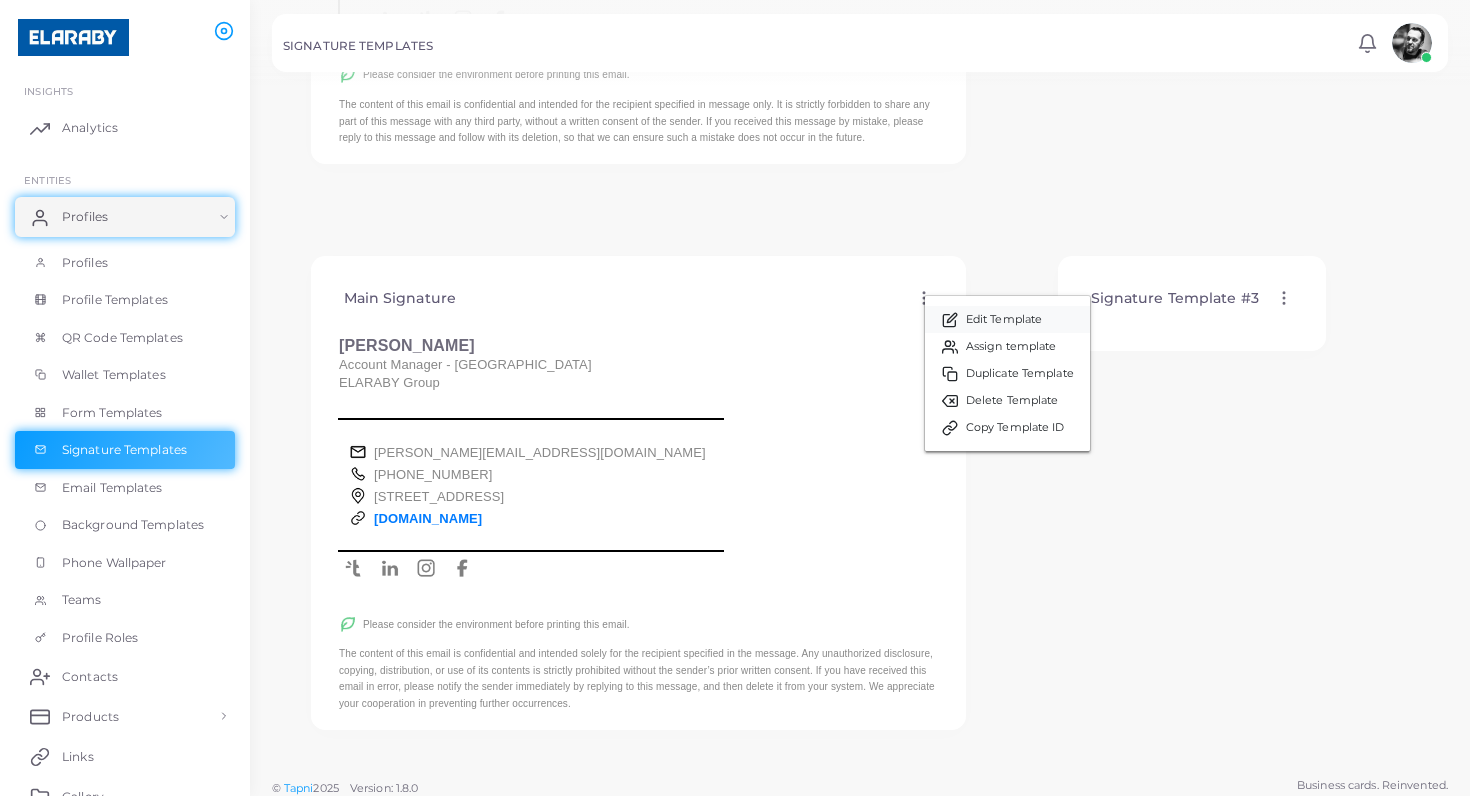 click on "Edit Template" at bounding box center [1004, 320] 